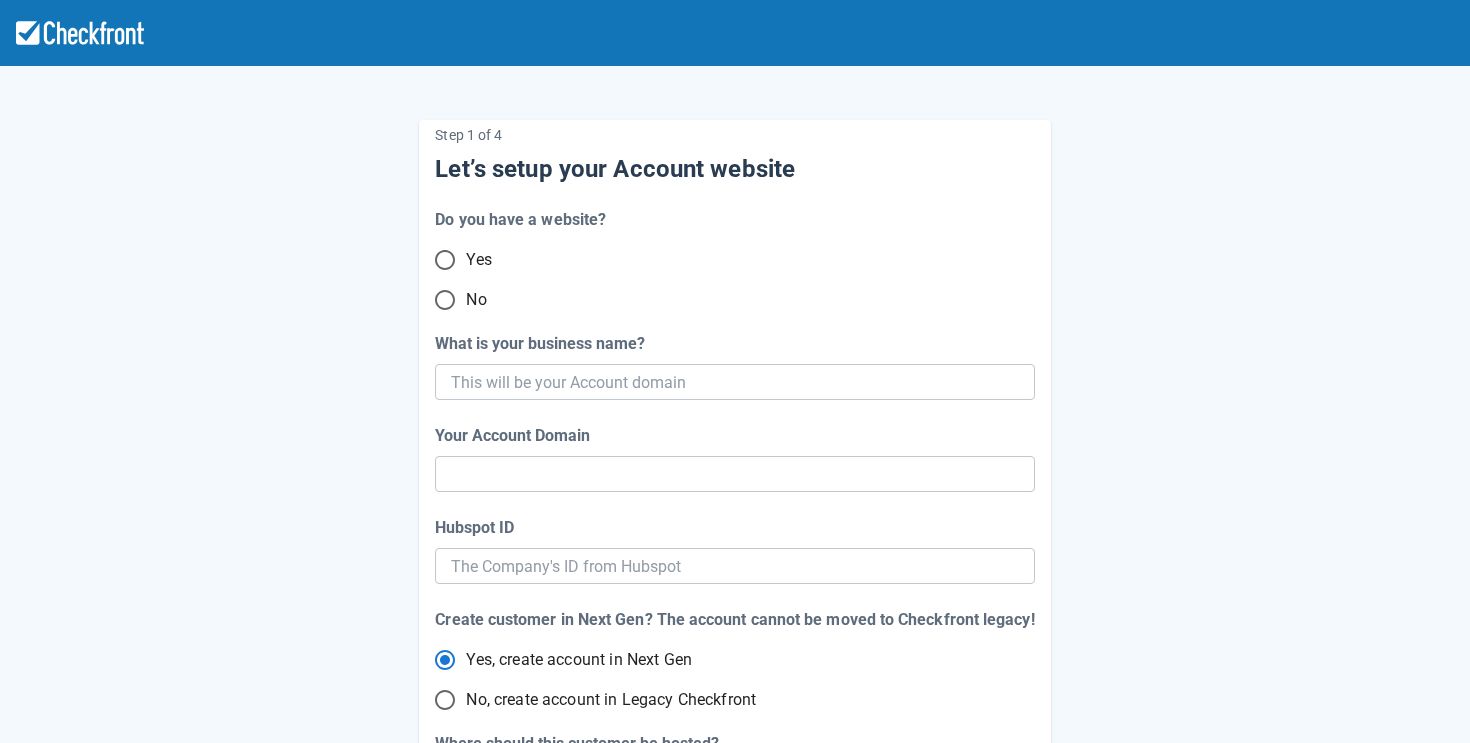 scroll, scrollTop: 0, scrollLeft: 0, axis: both 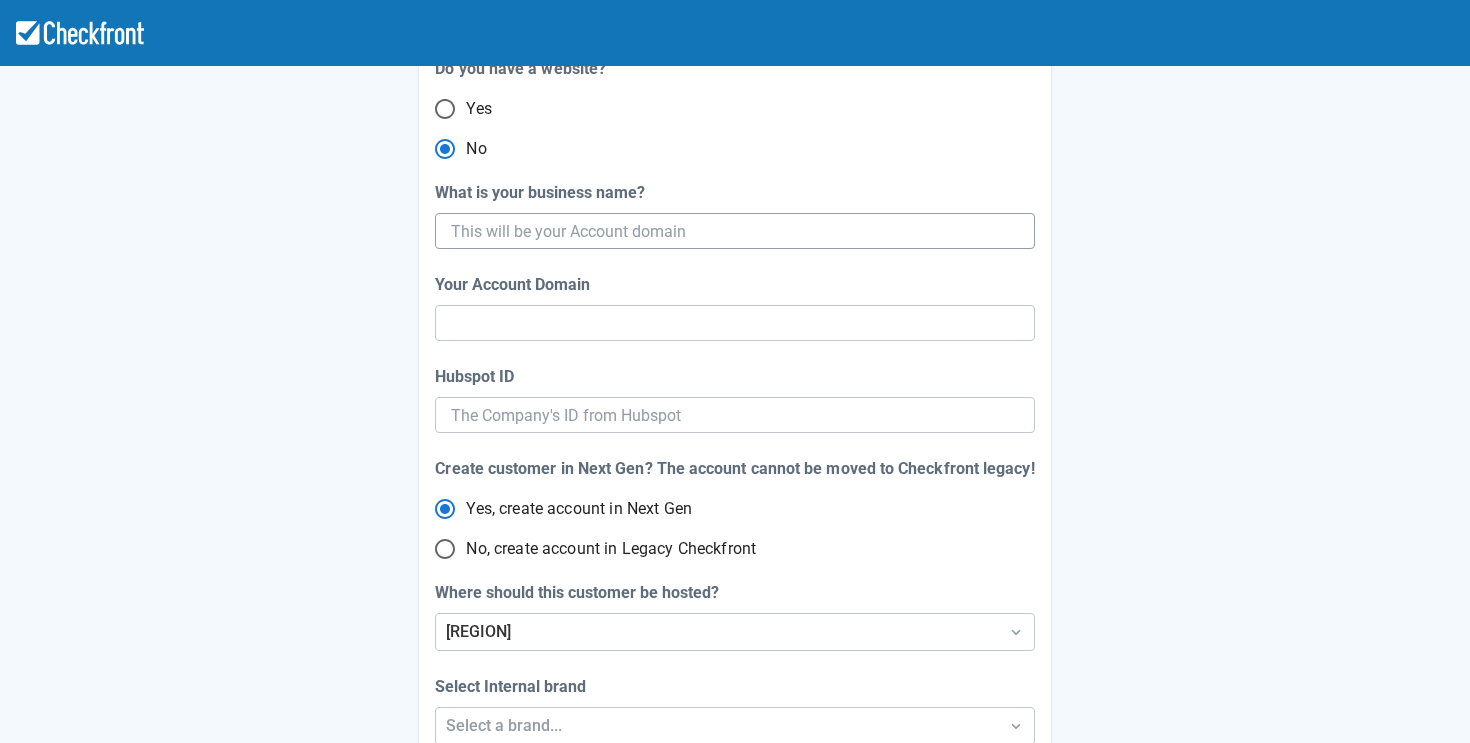 radio on "true" 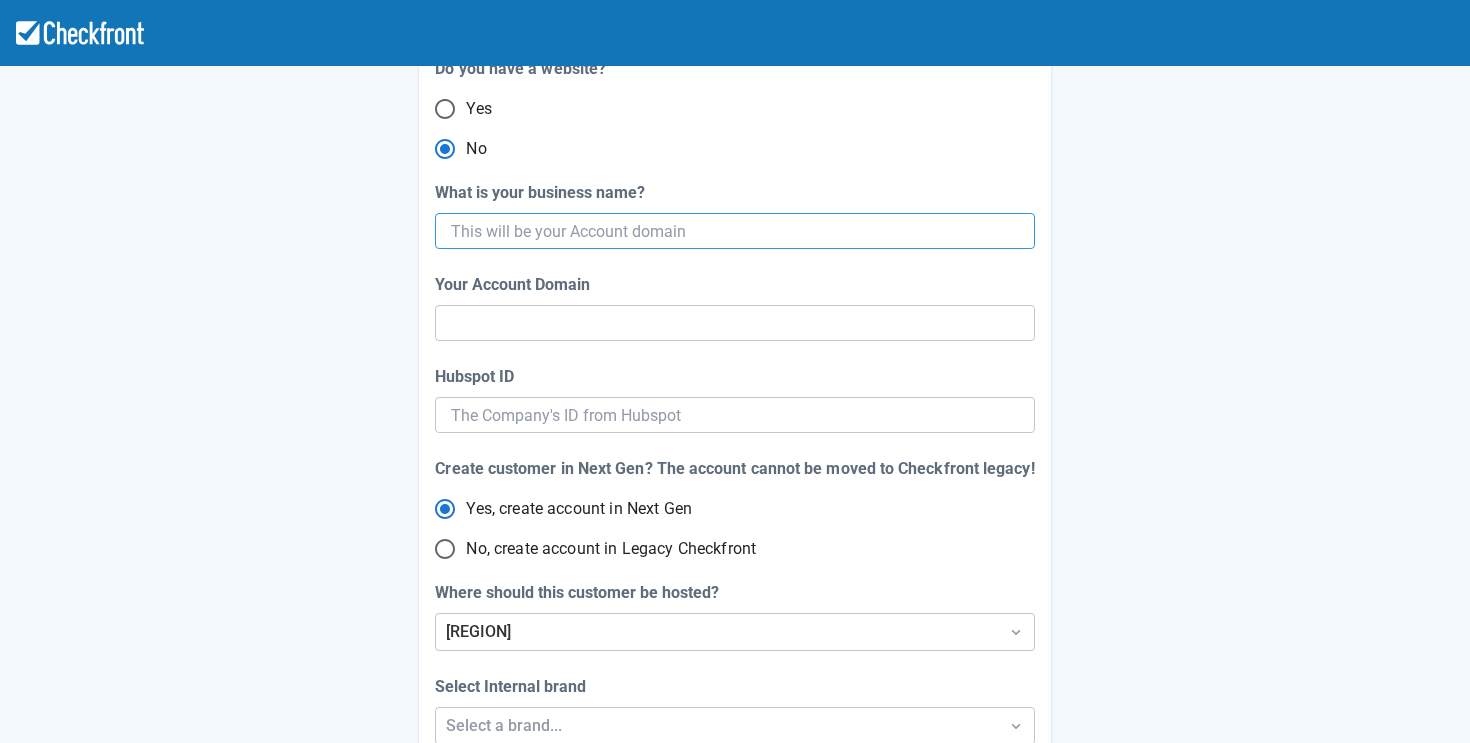 click on "What is your business name?" at bounding box center [732, 231] 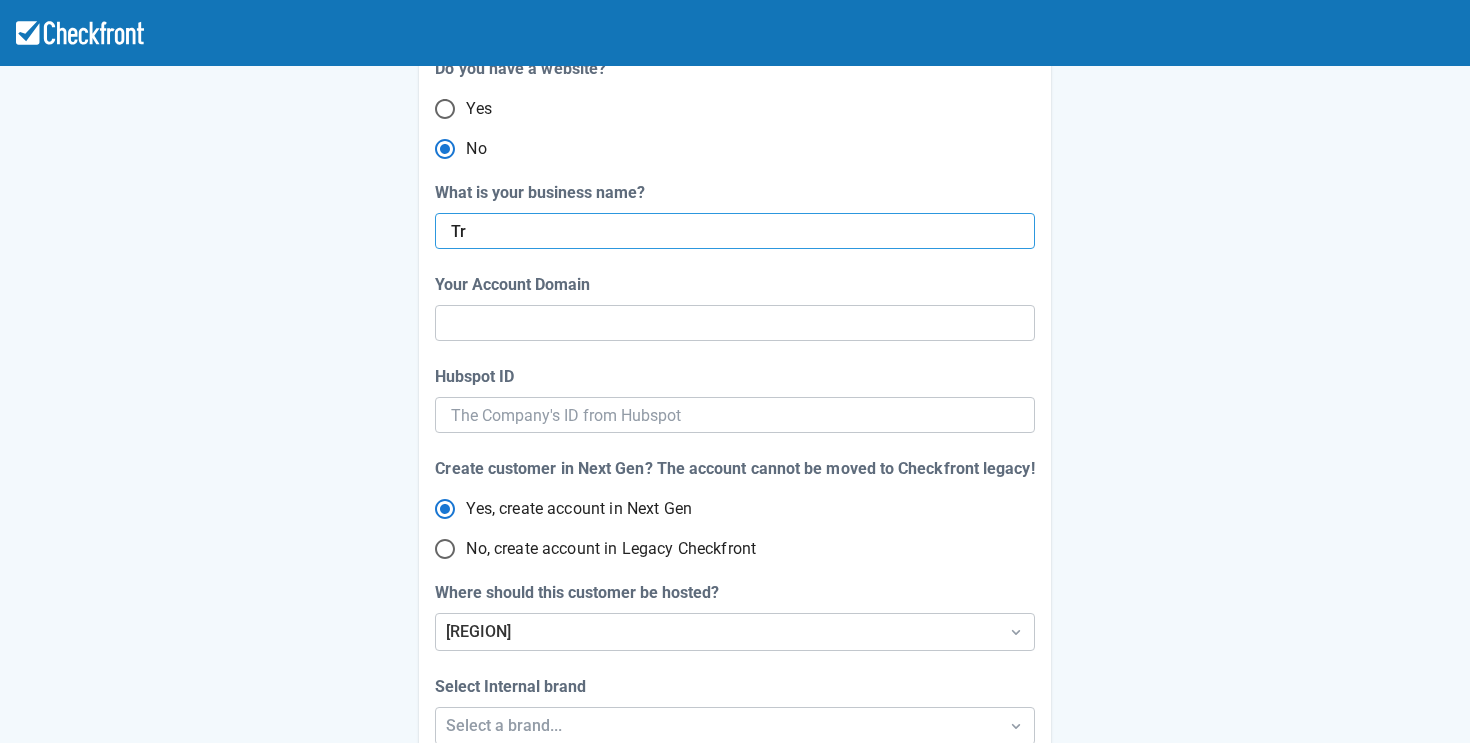 type on "Tra" 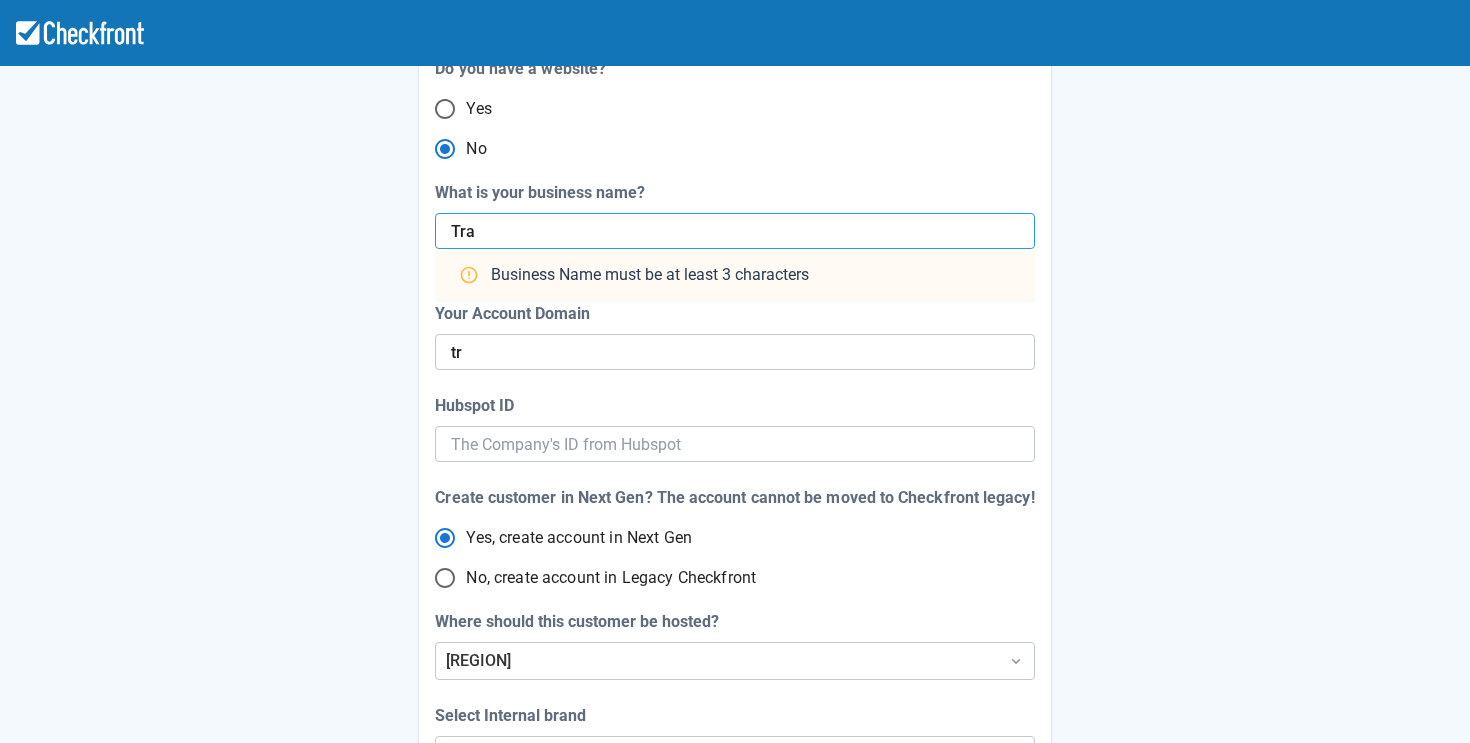 type on "Trai" 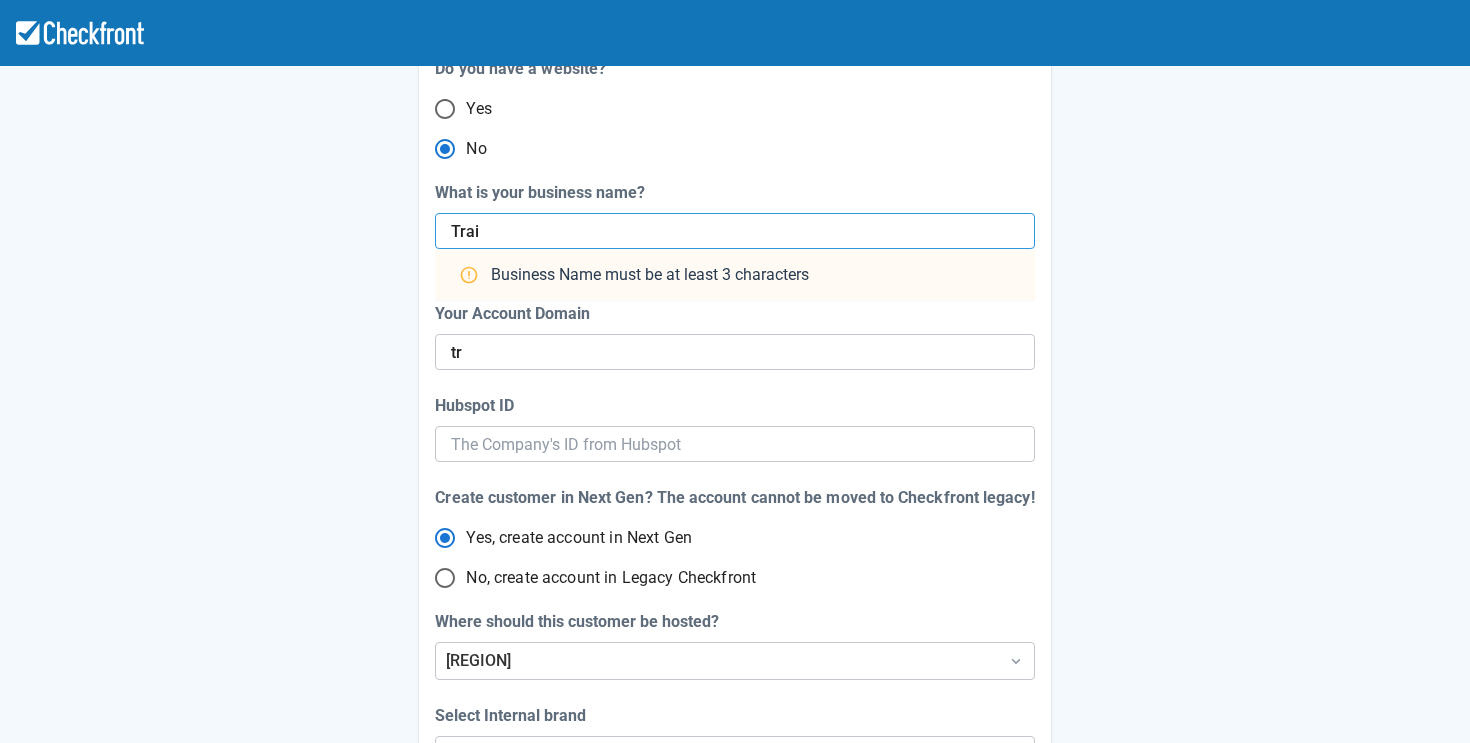 radio on "false" 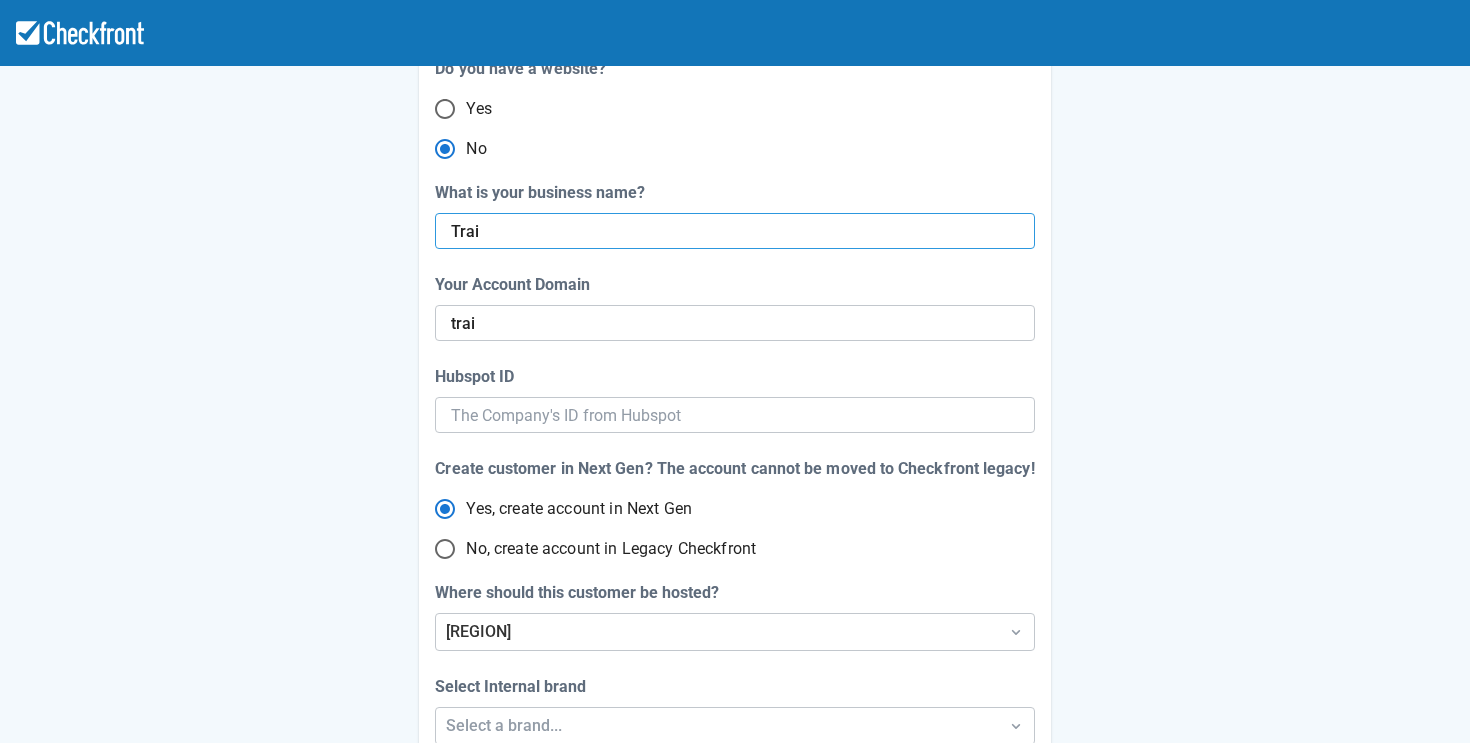 type on "Train" 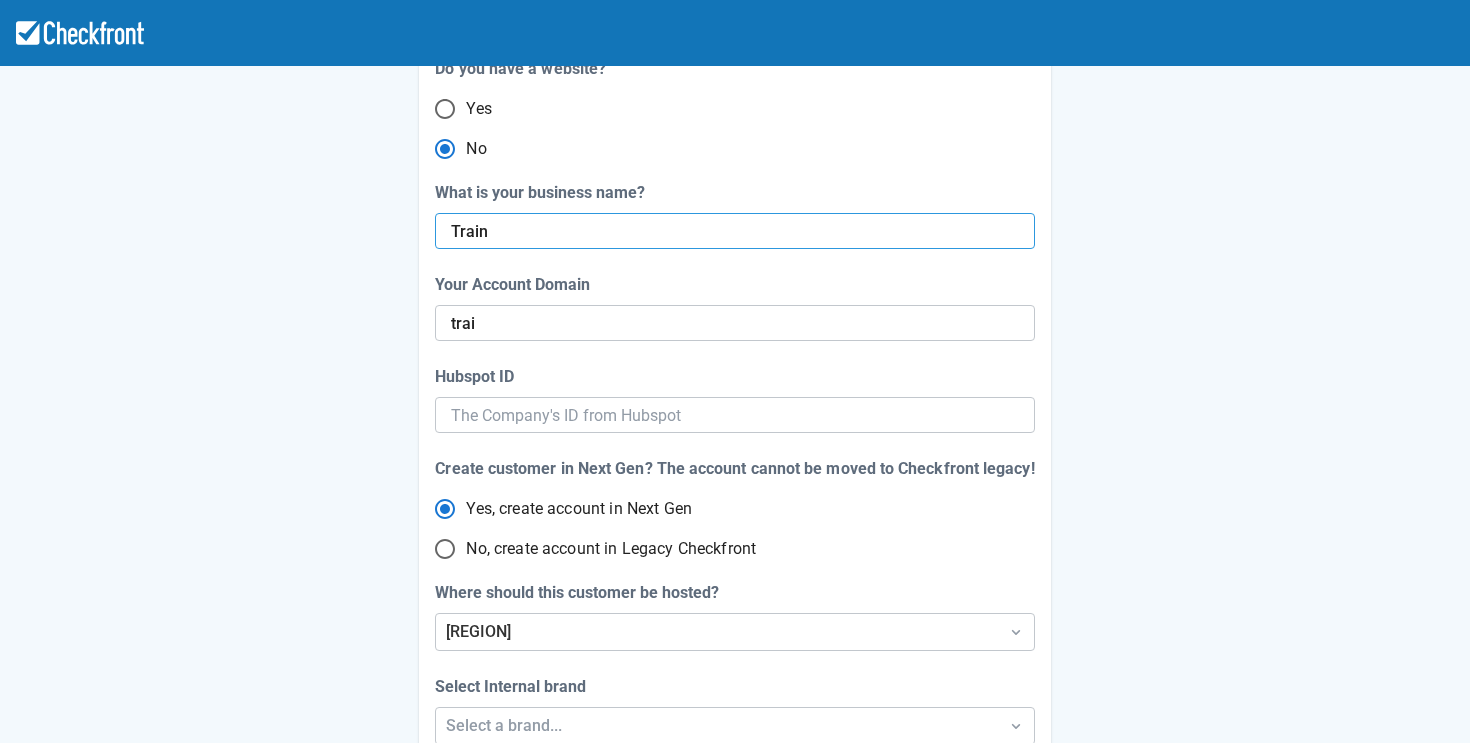 radio on "false" 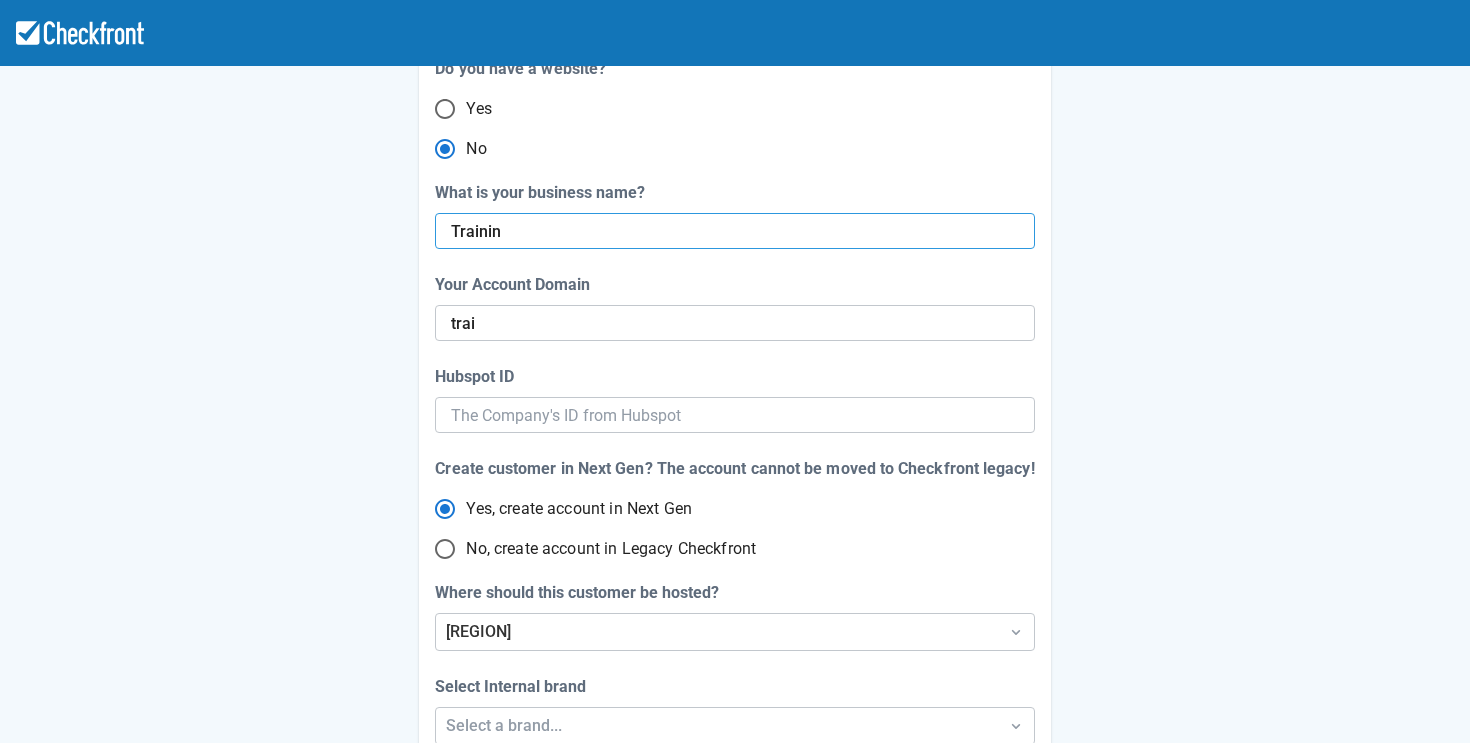 type on "Training" 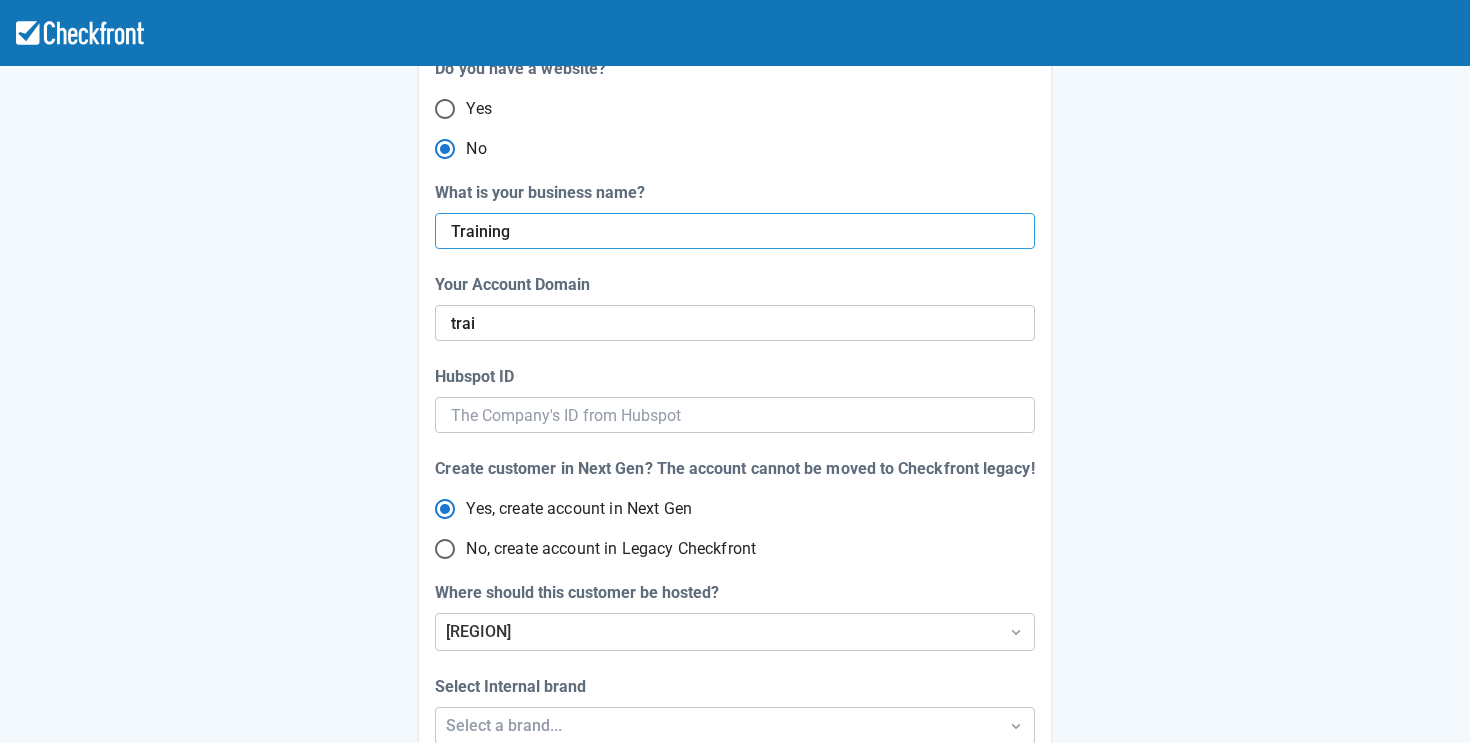 radio on "false" 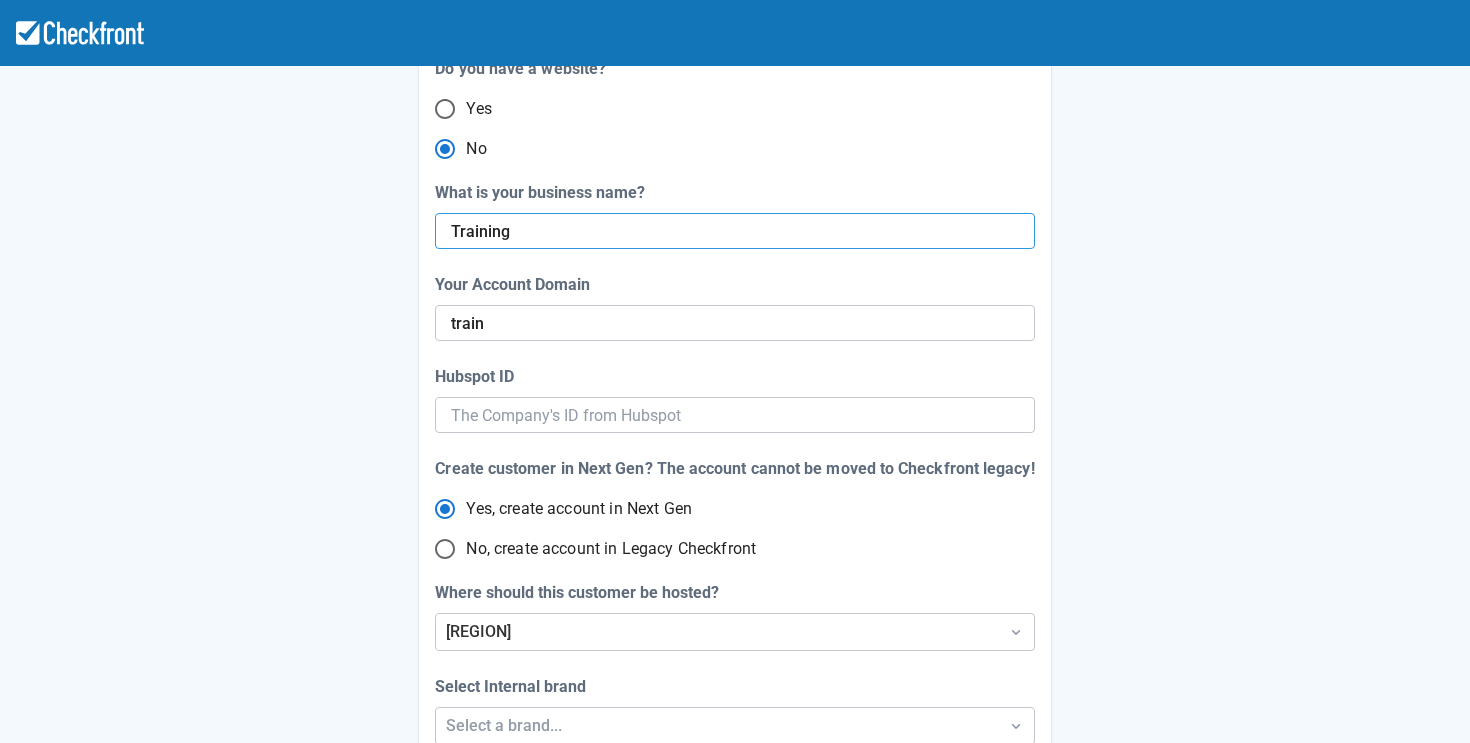 radio on "false" 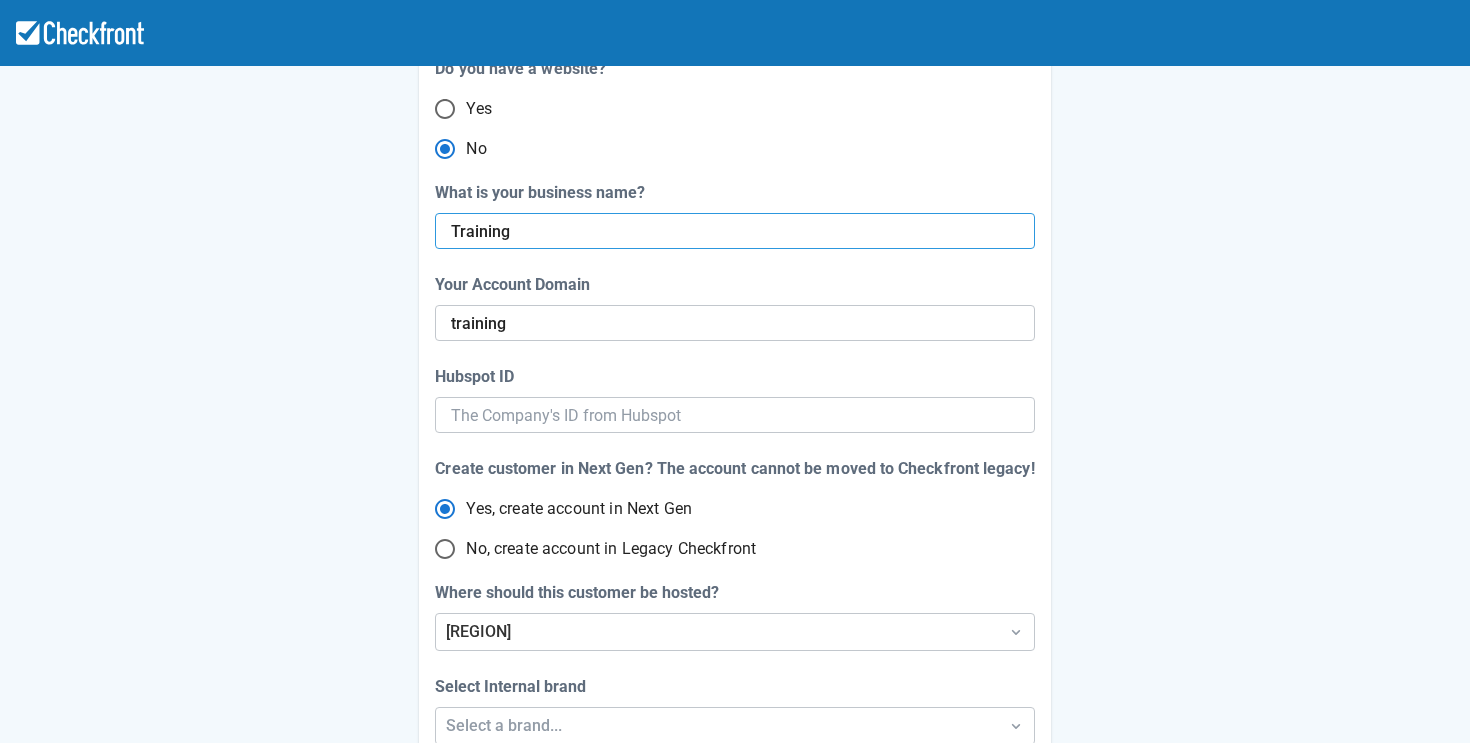 type on "TrainingI" 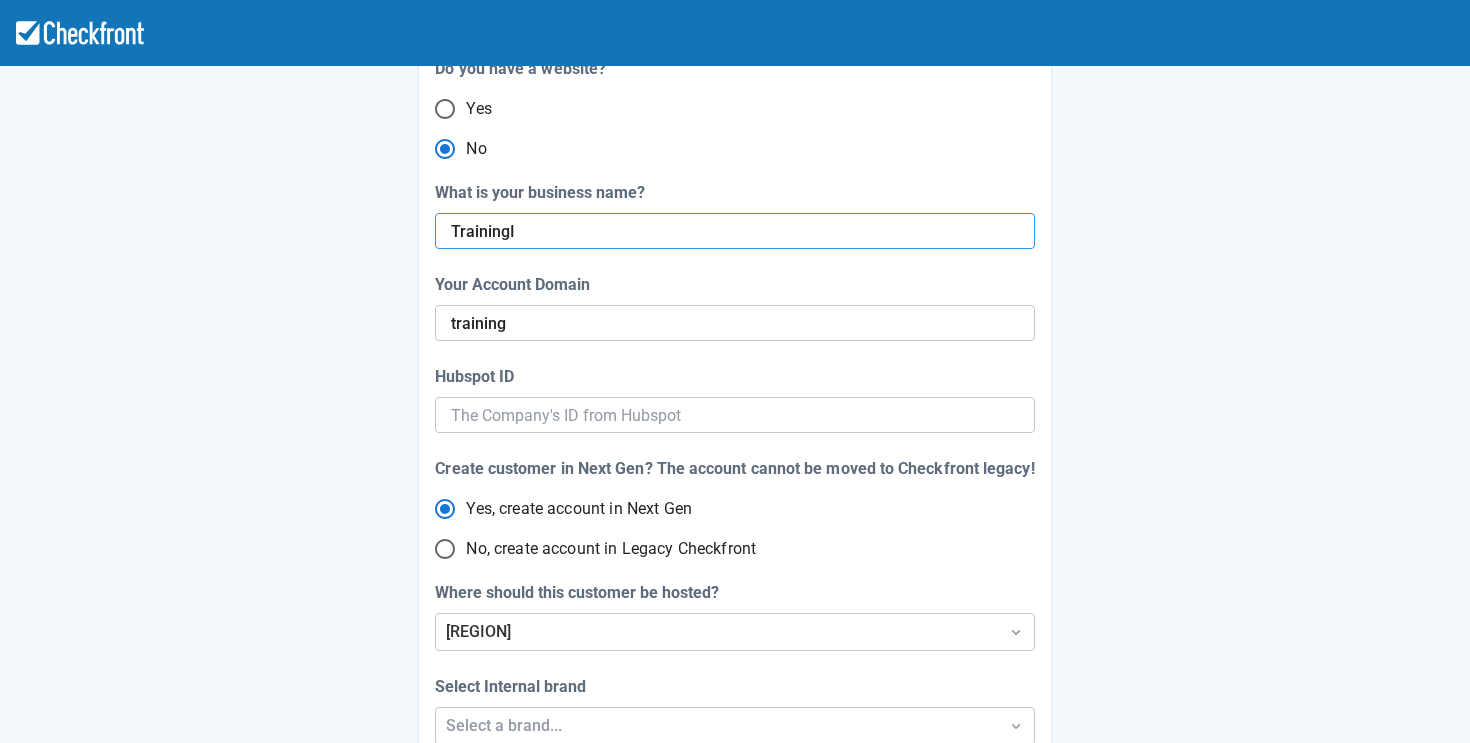radio on "false" 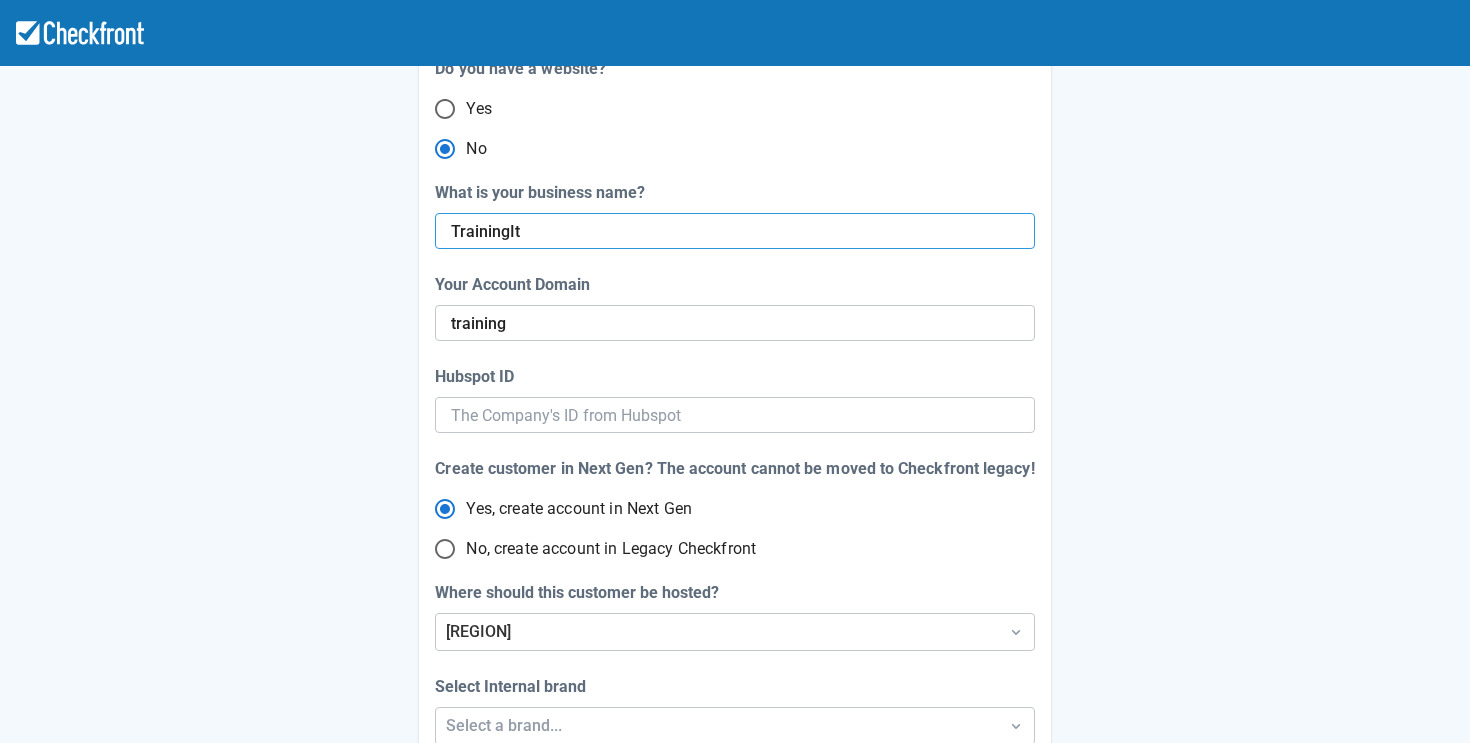 type on "TrainingIte" 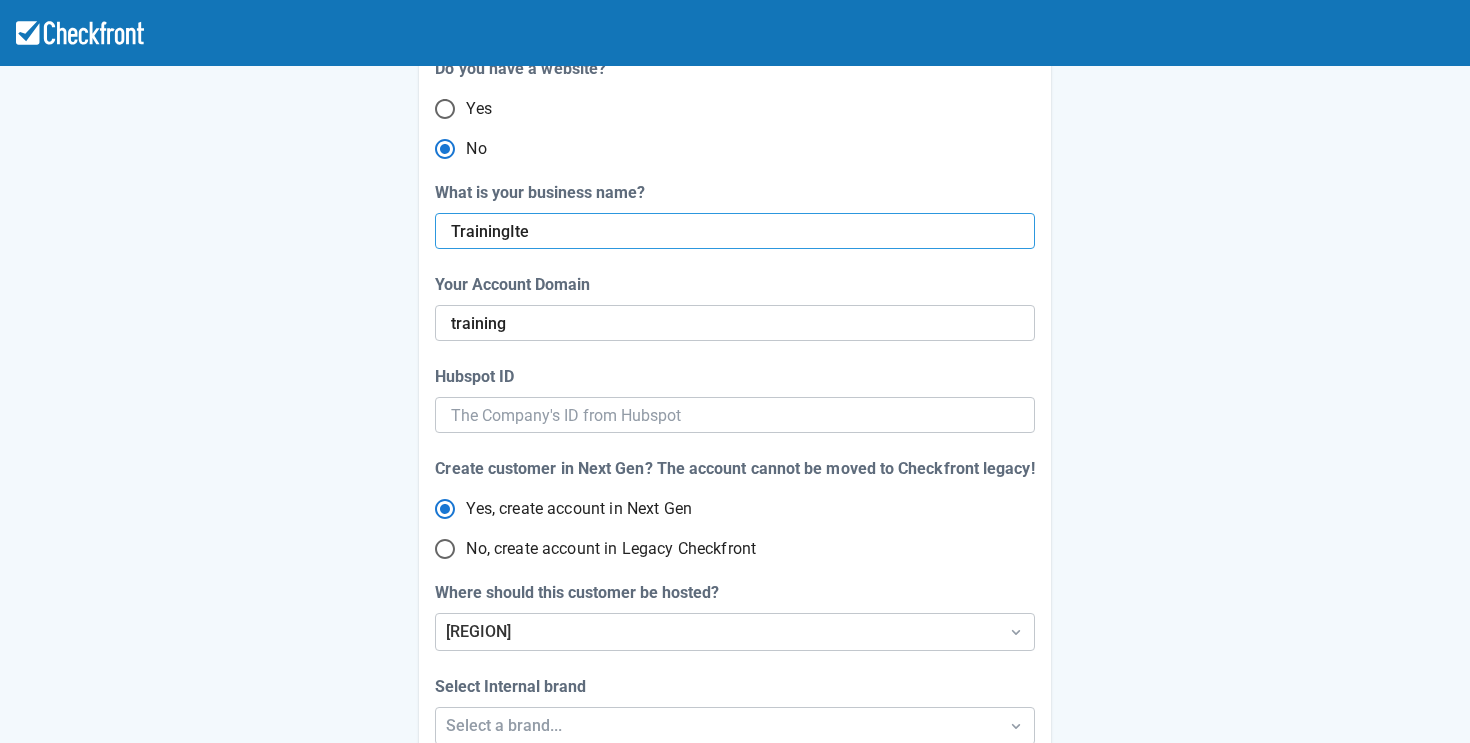 radio on "false" 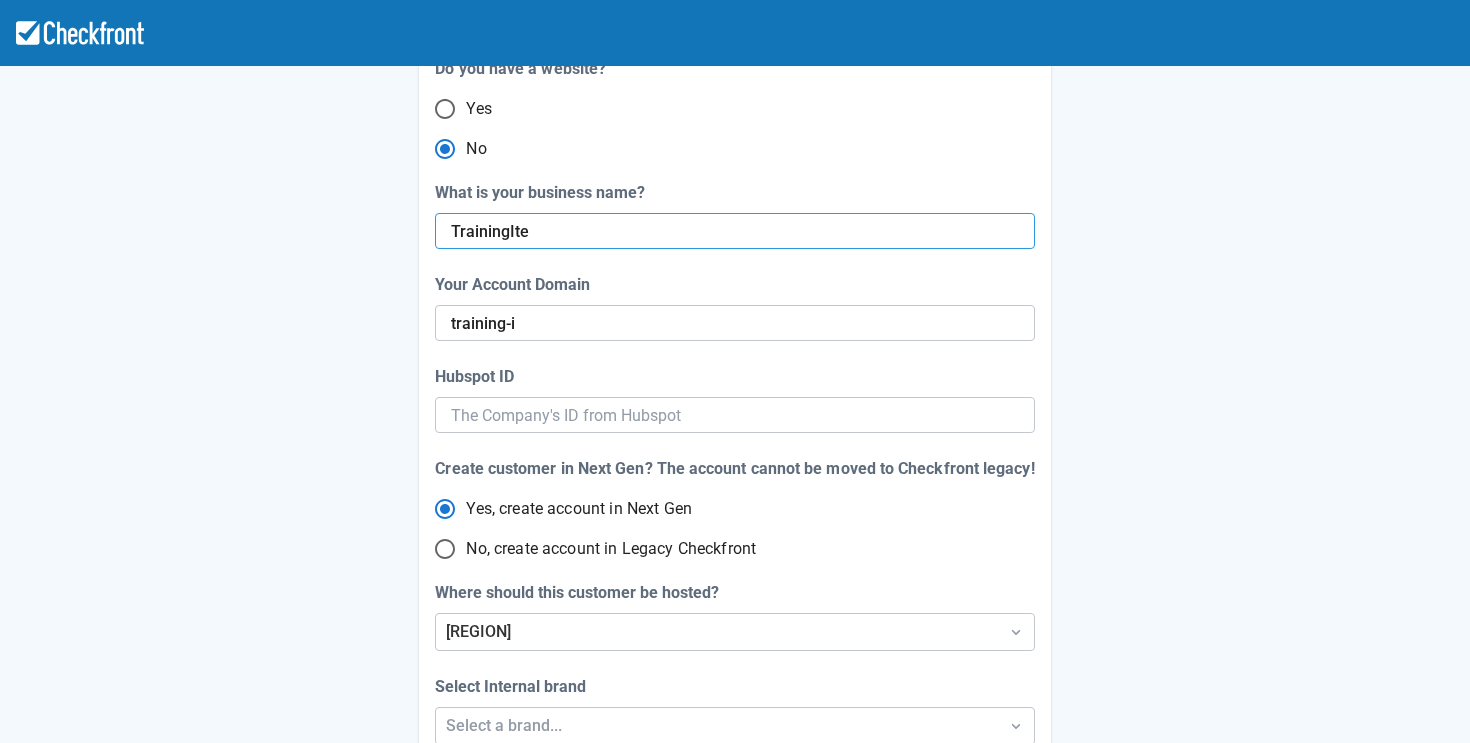 type on "TrainingItem" 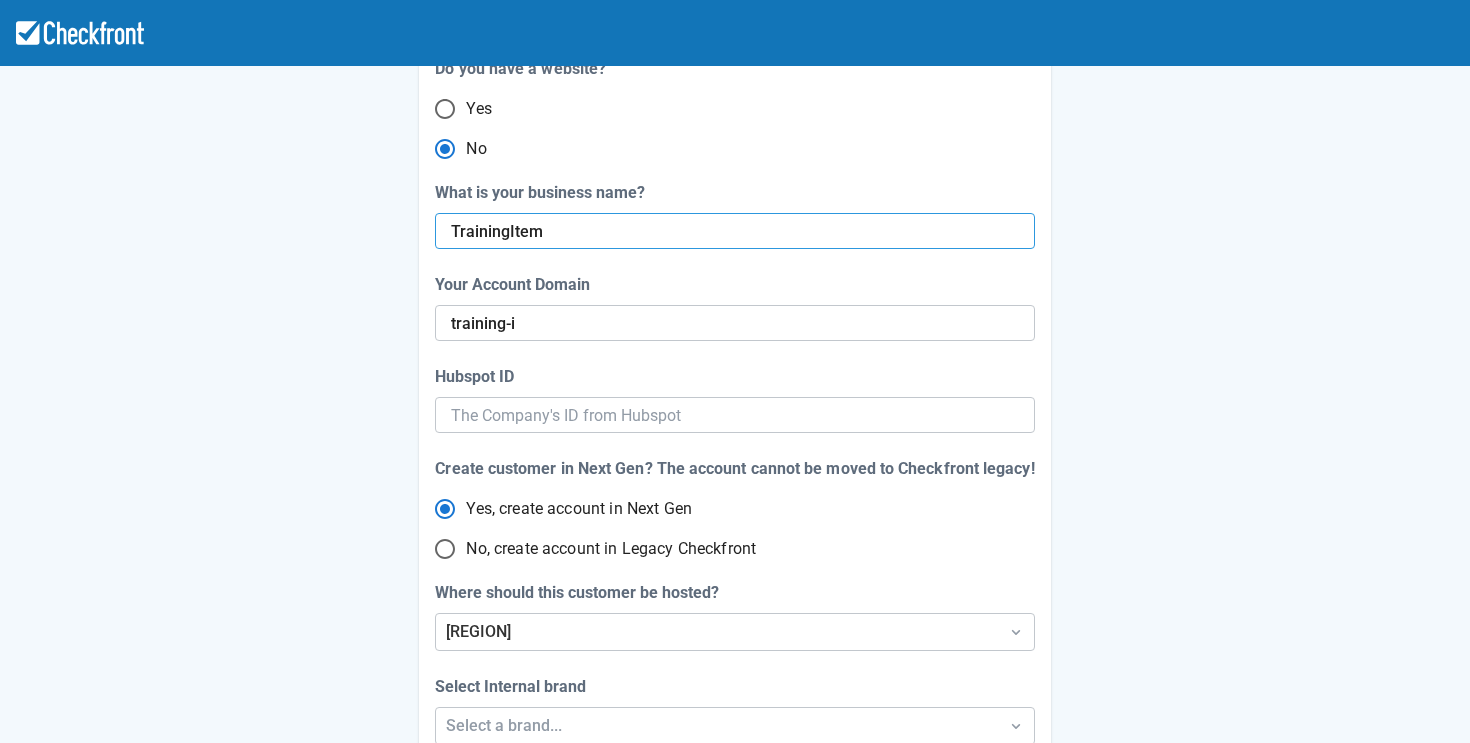 radio on "false" 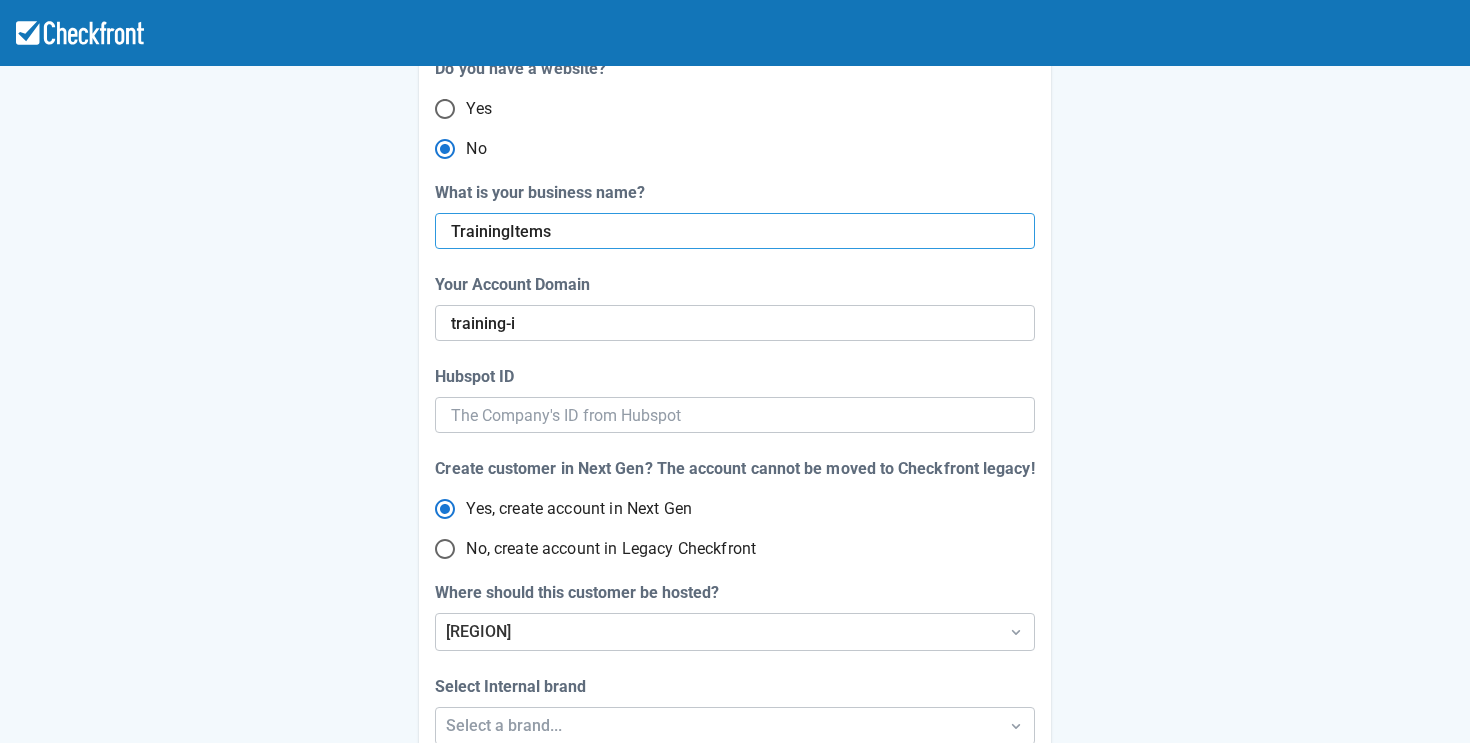 radio on "false" 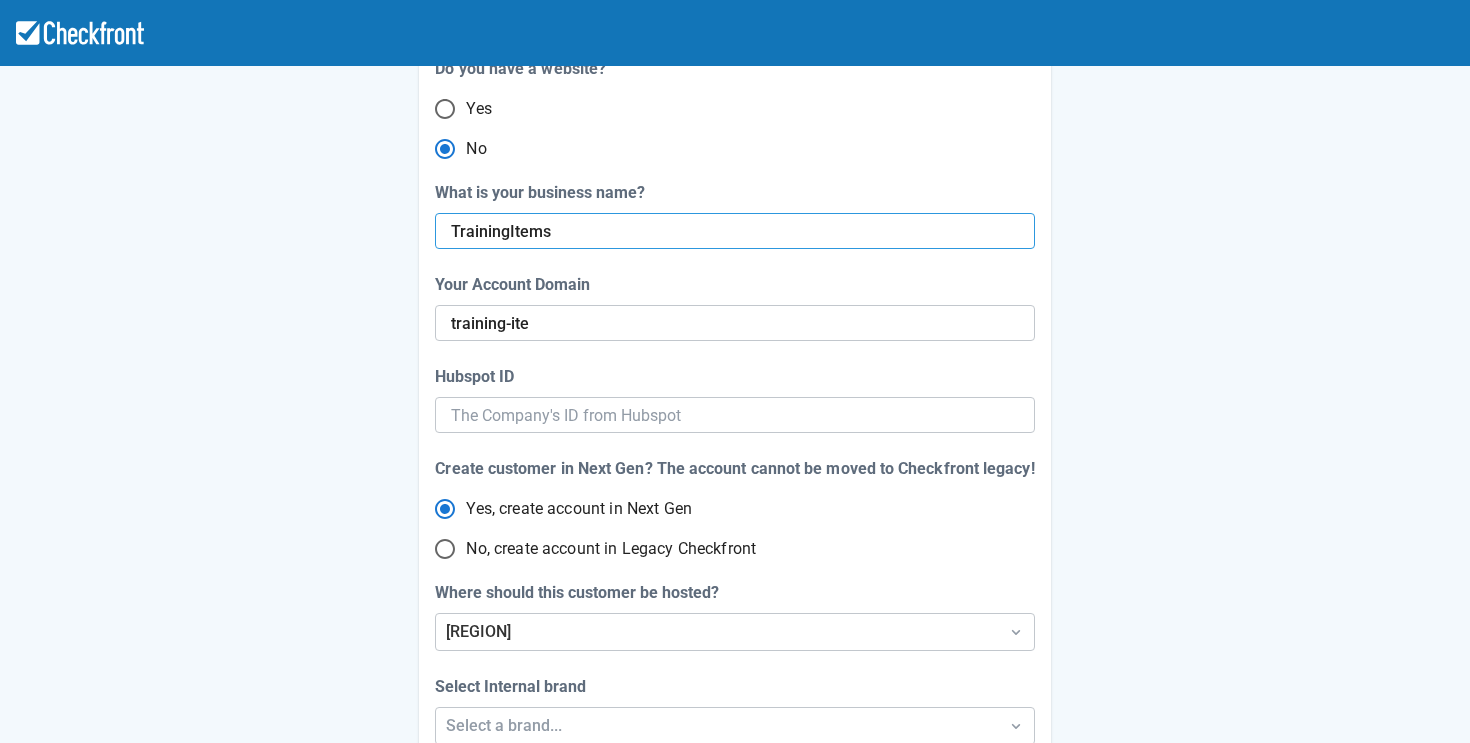 radio on "false" 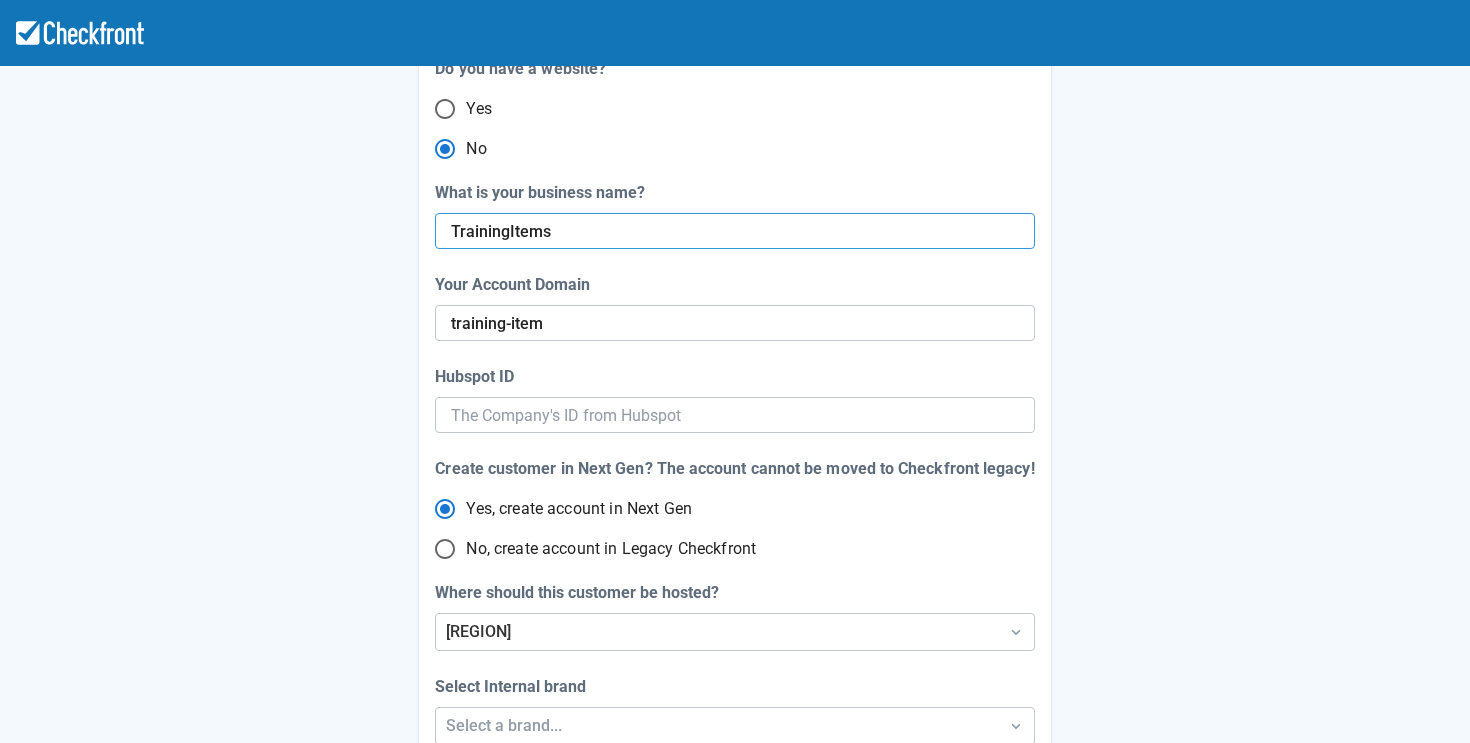 radio on "false" 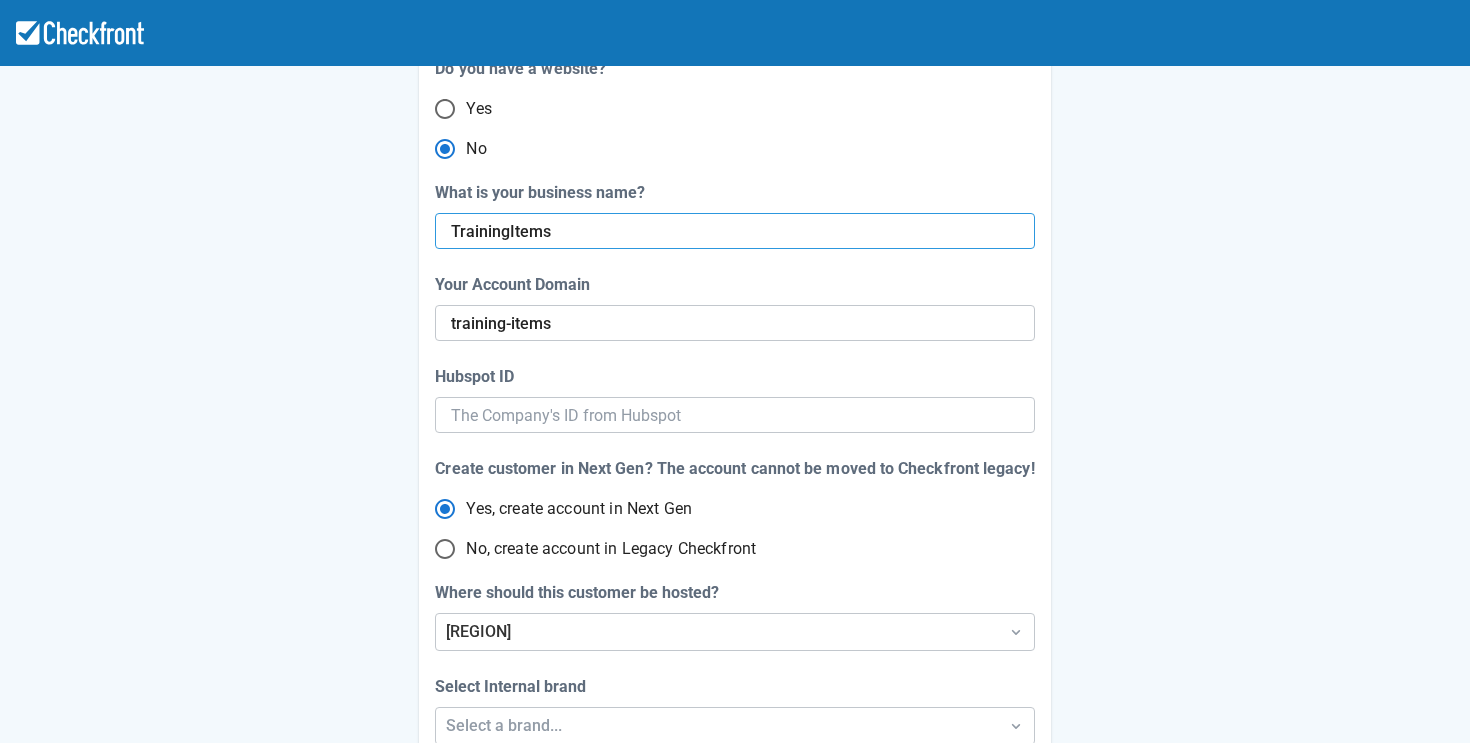 radio on "false" 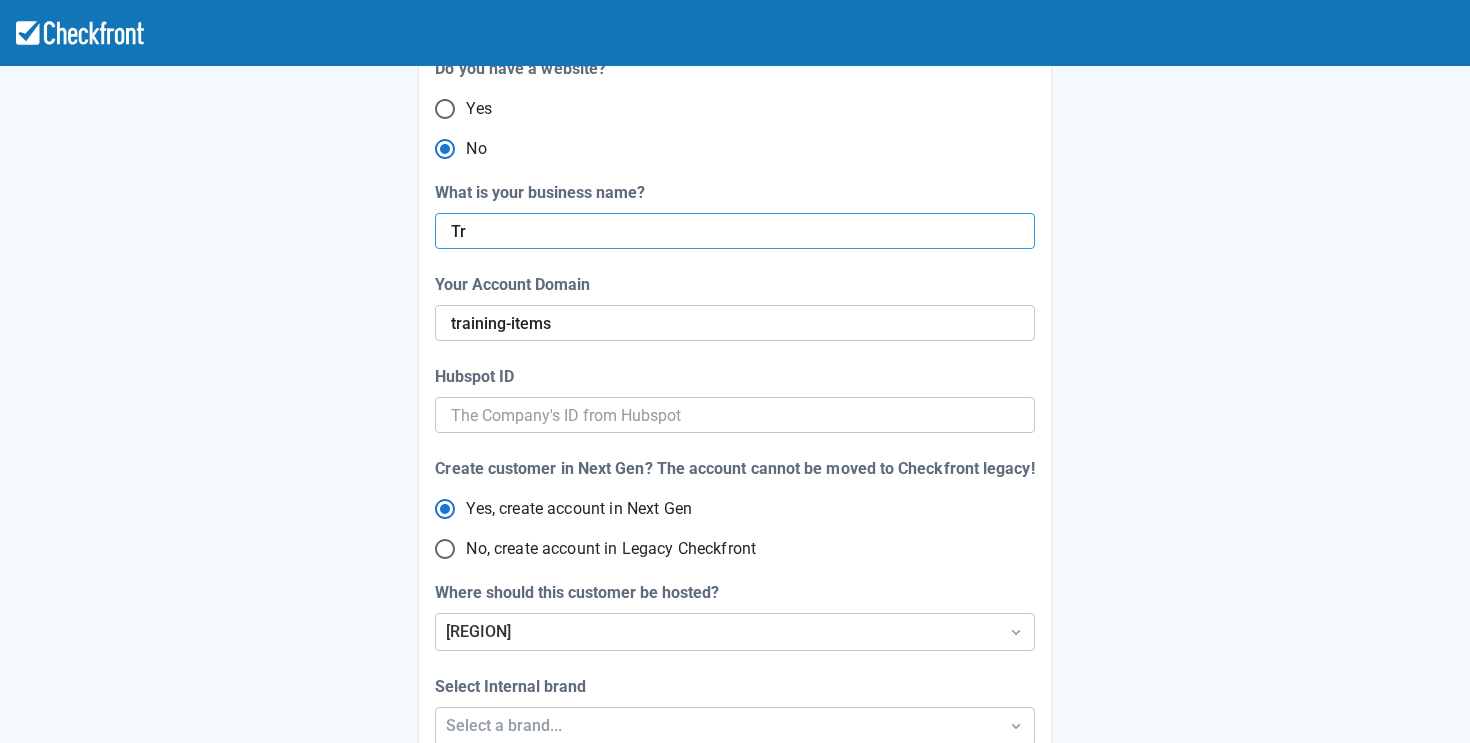 type on "T" 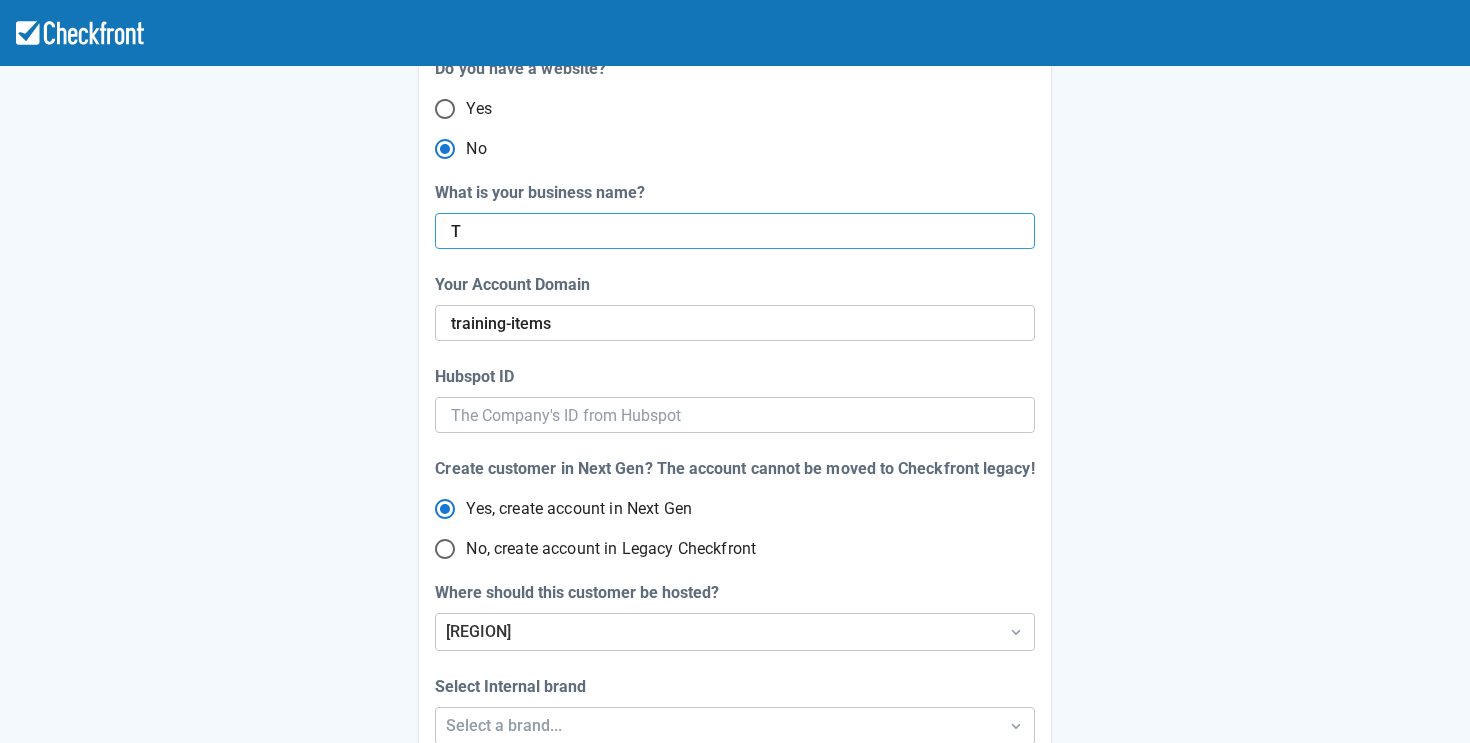 type 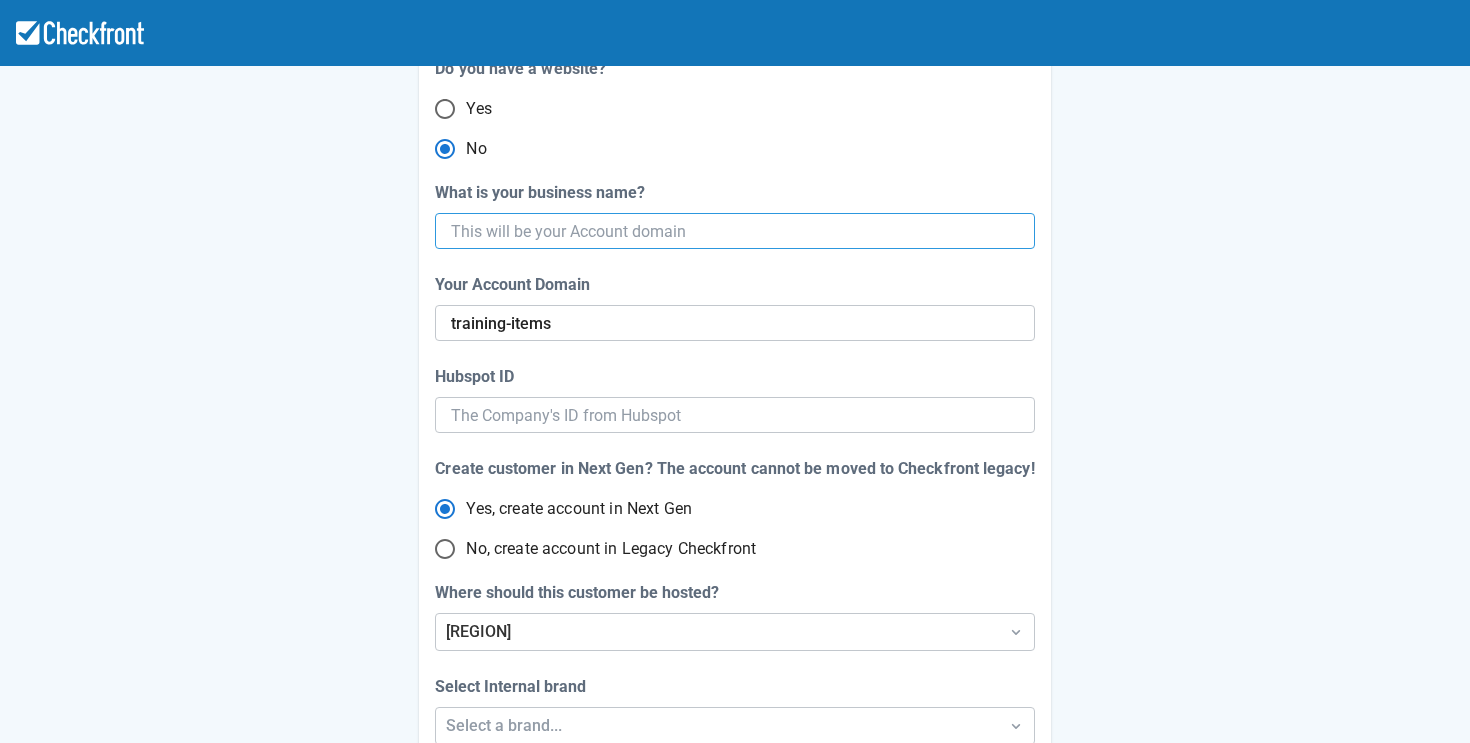 radio on "false" 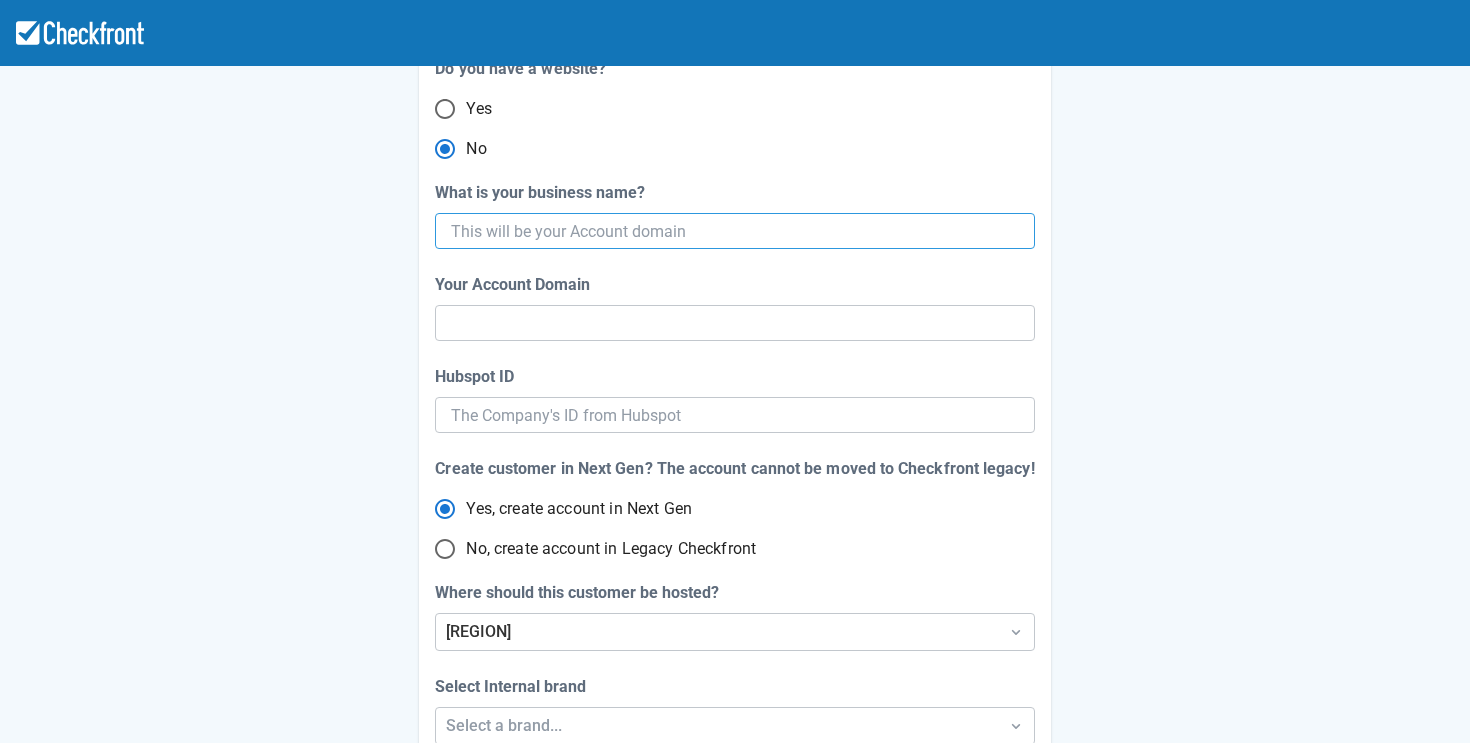 radio on "false" 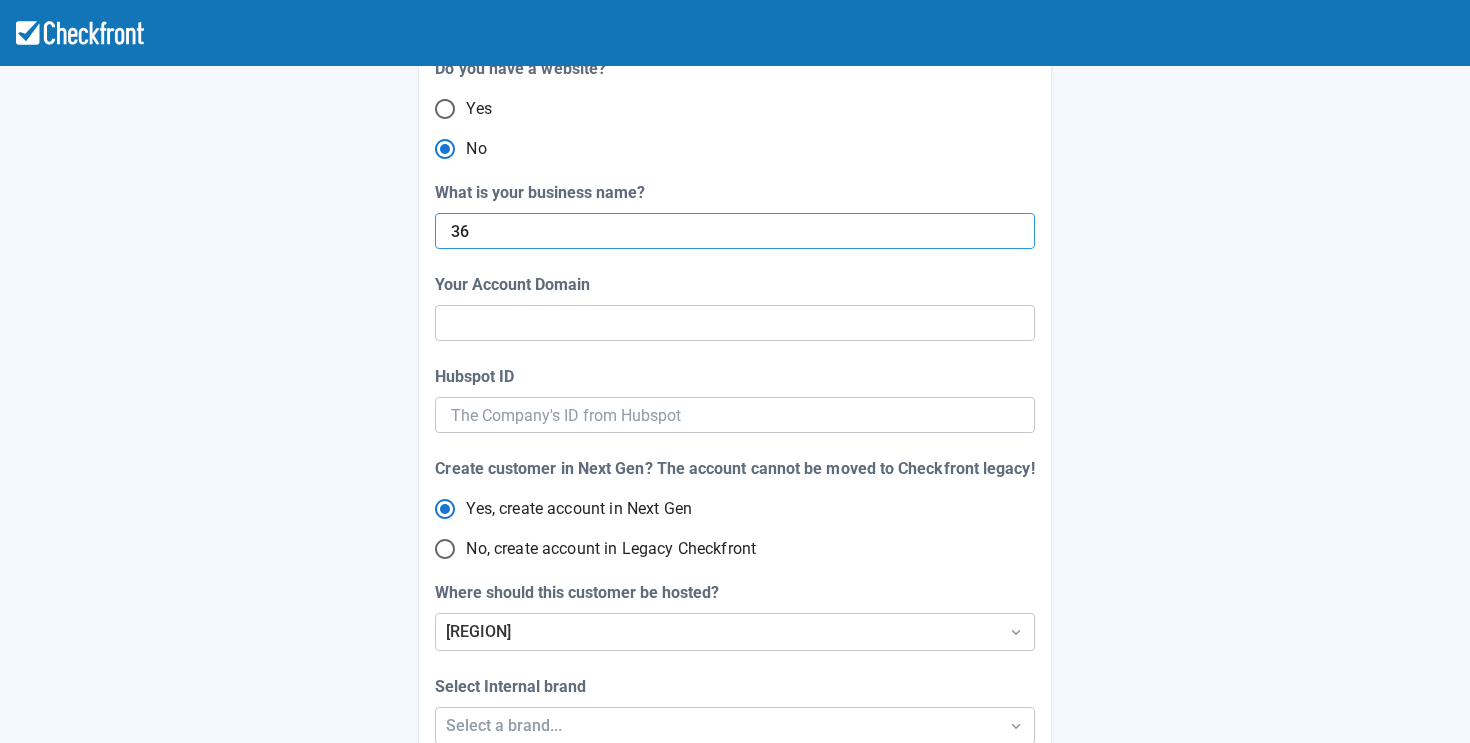 type on "360" 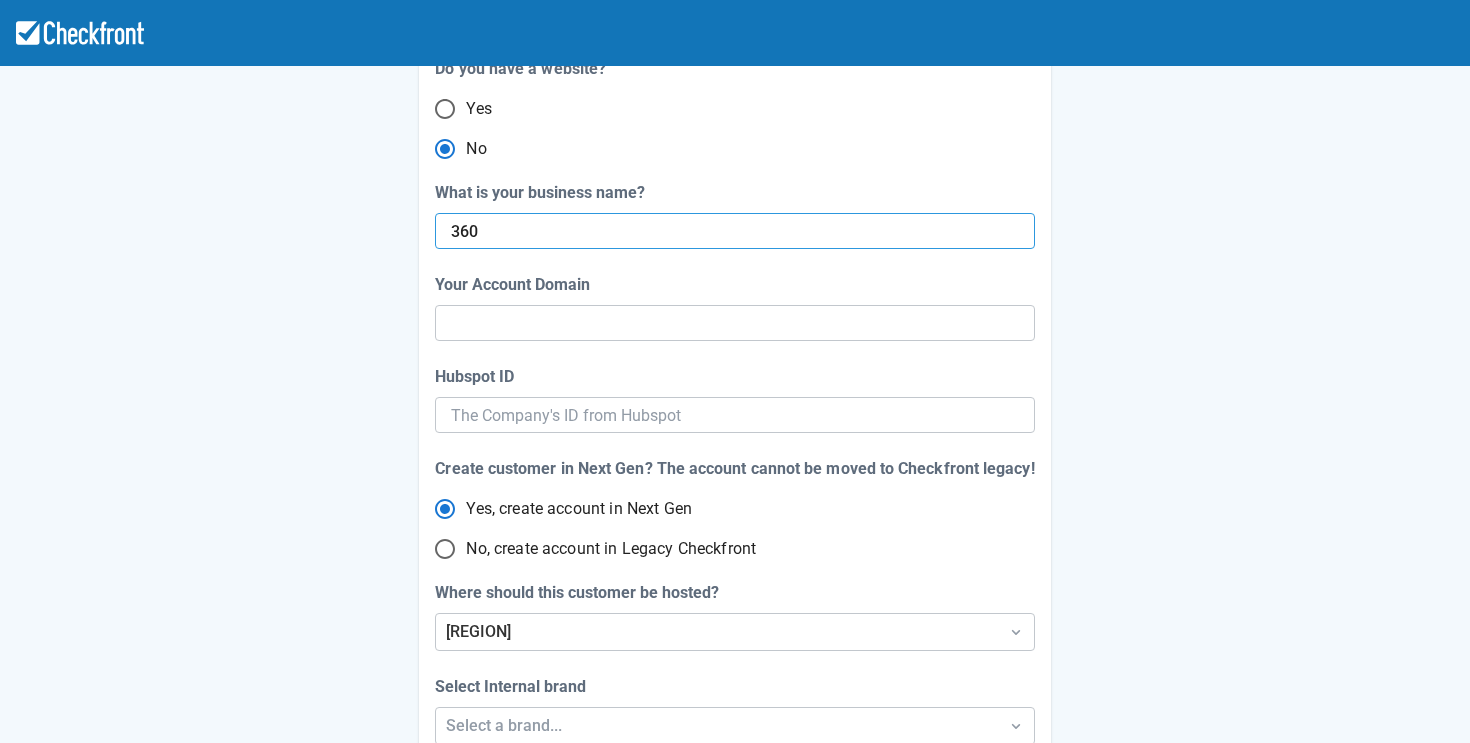 radio on "false" 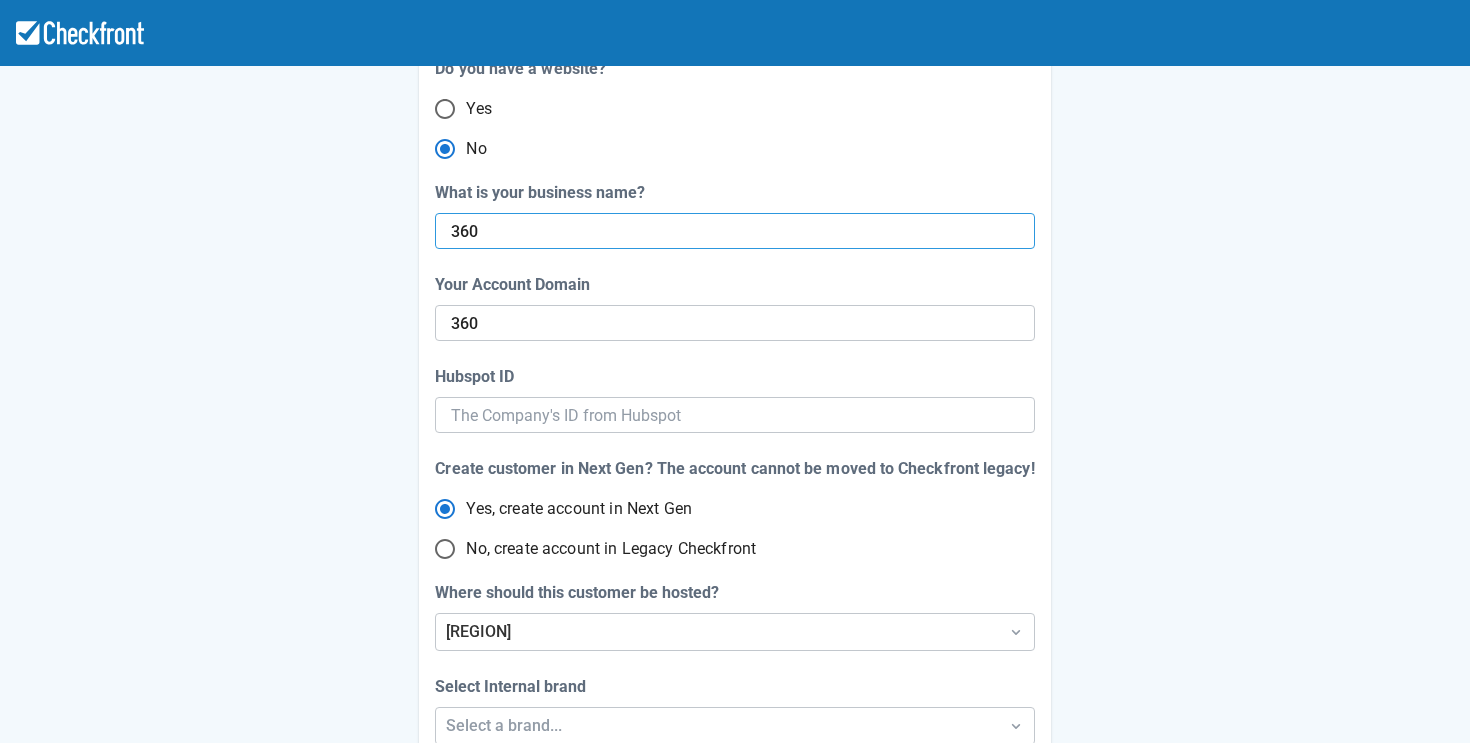 radio on "false" 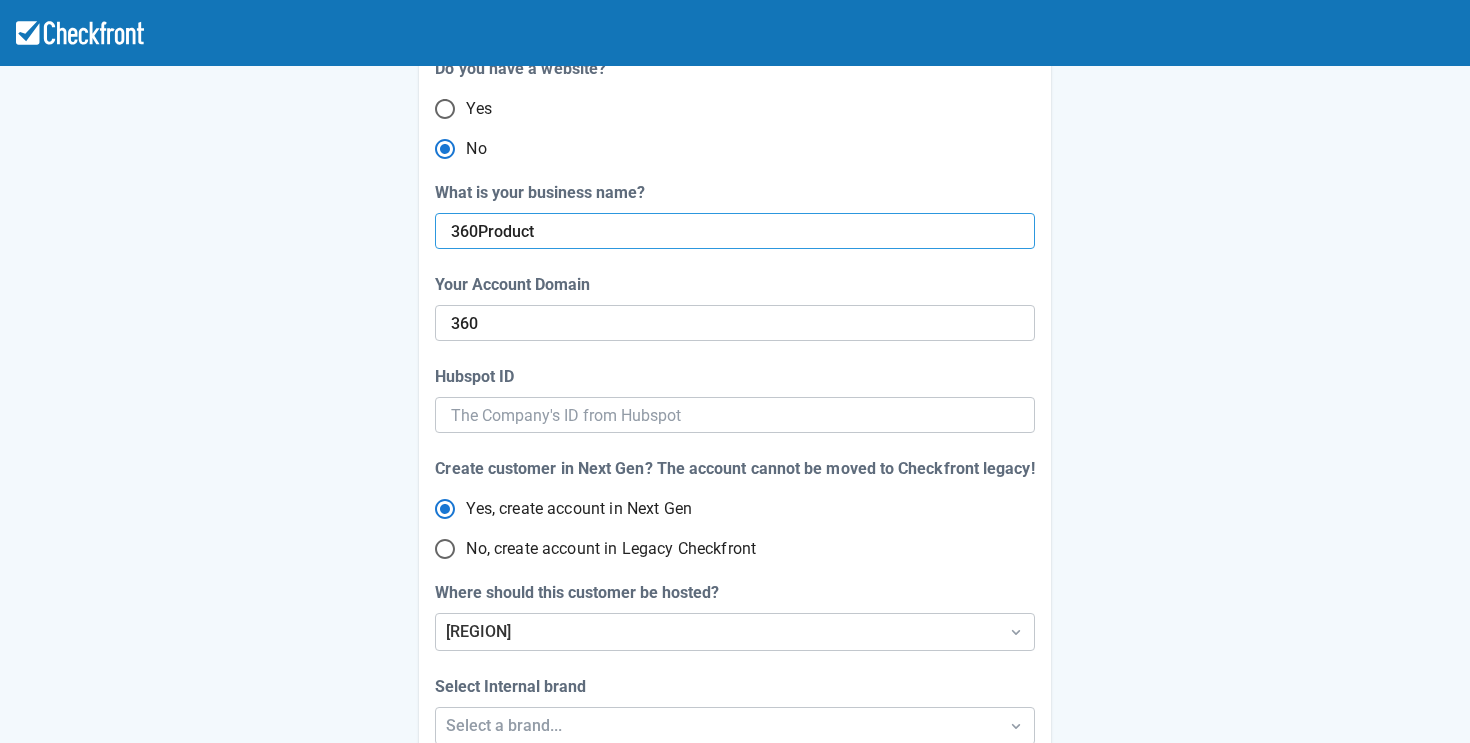 type on "360Products" 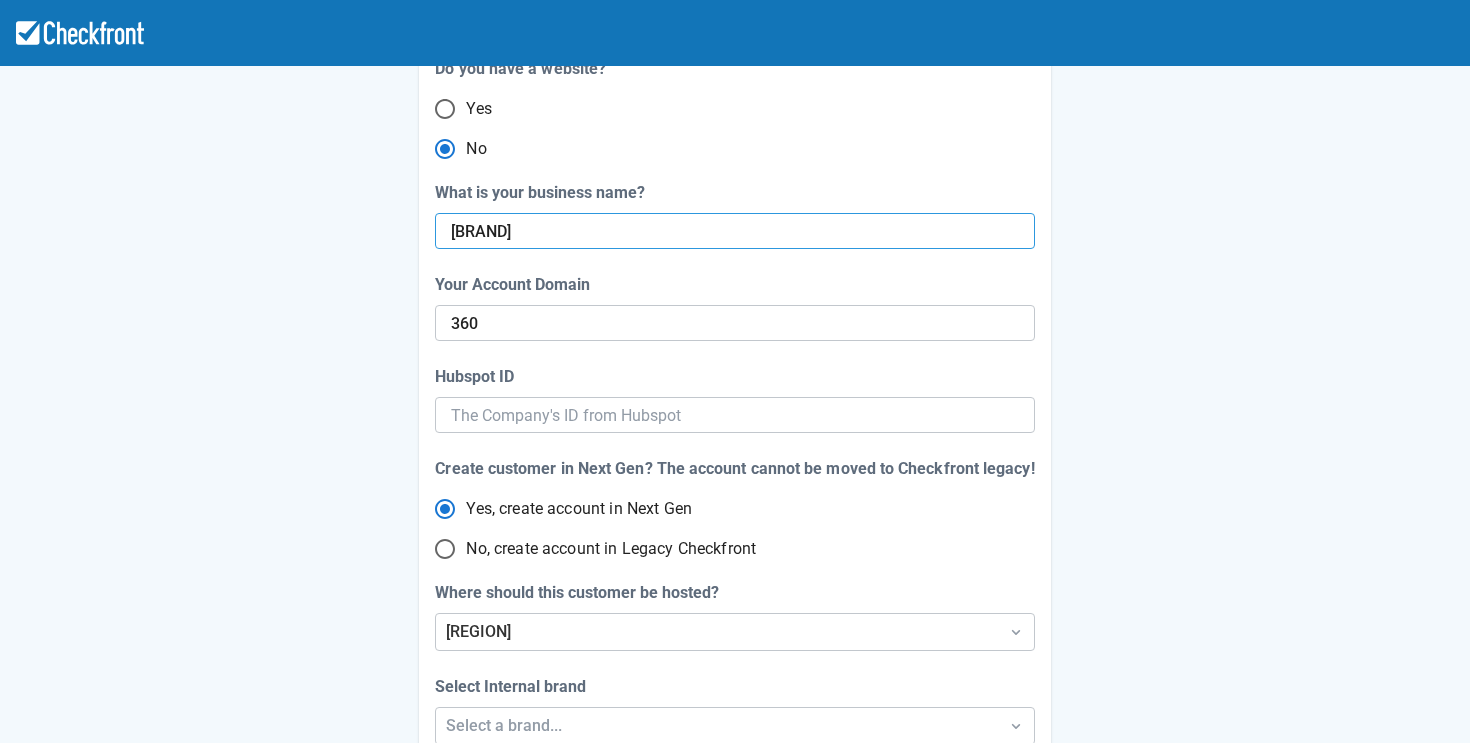 radio on "false" 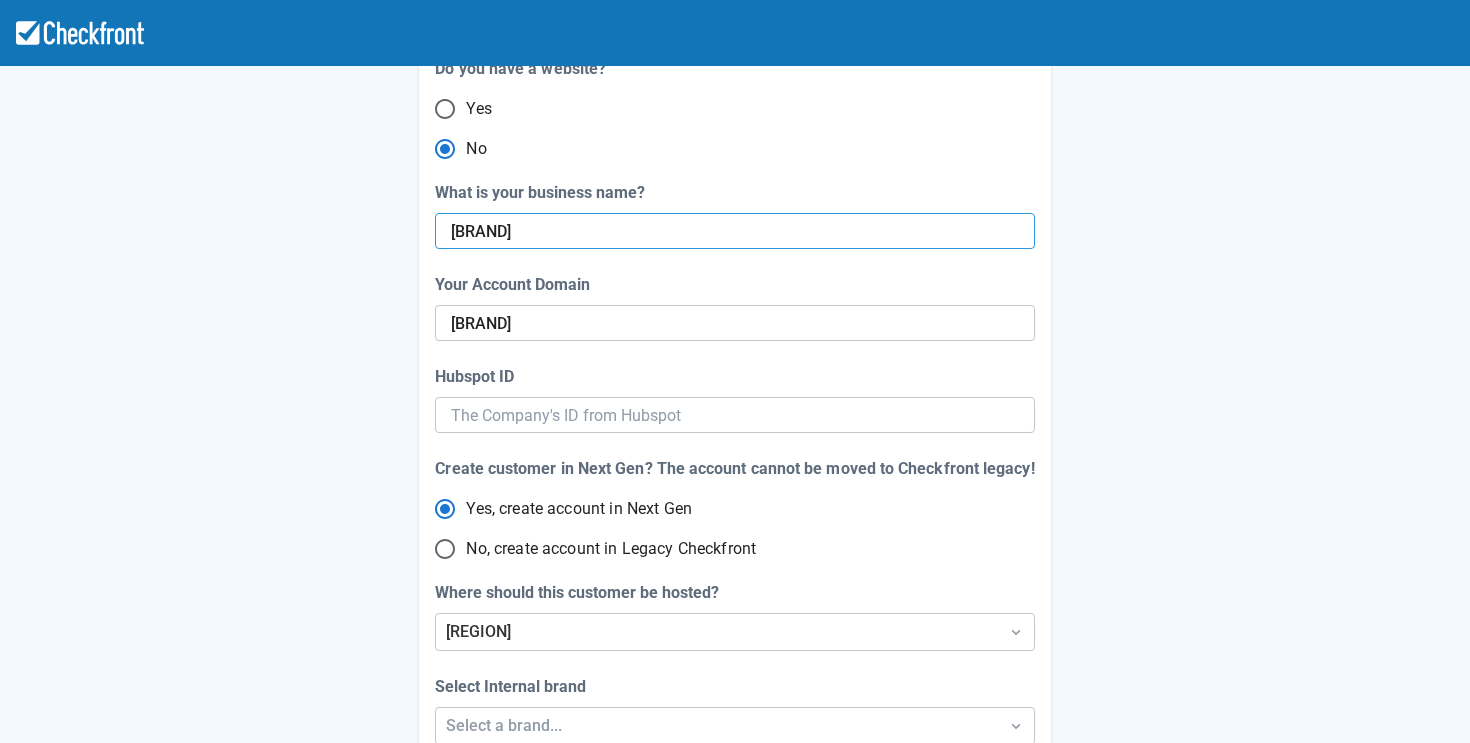 radio on "false" 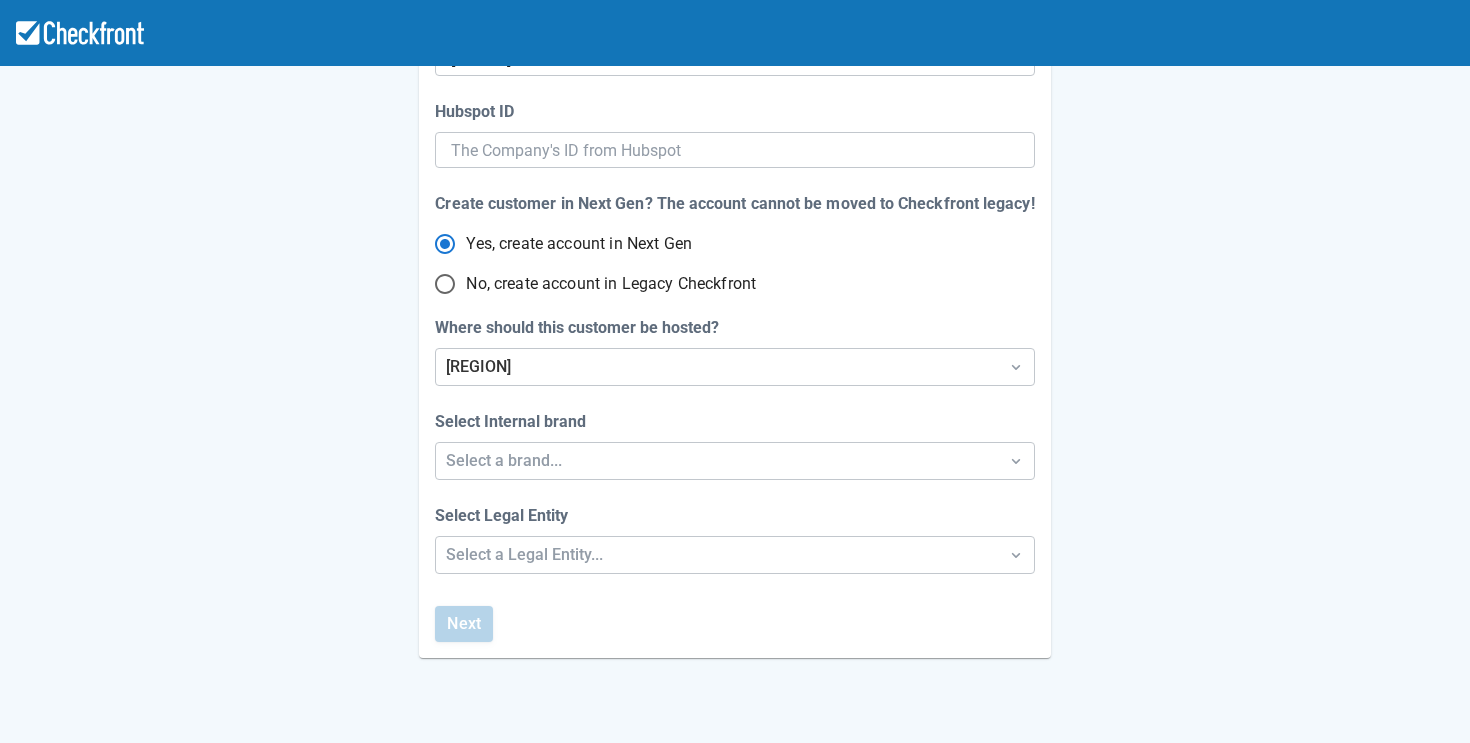 scroll, scrollTop: 413, scrollLeft: 0, axis: vertical 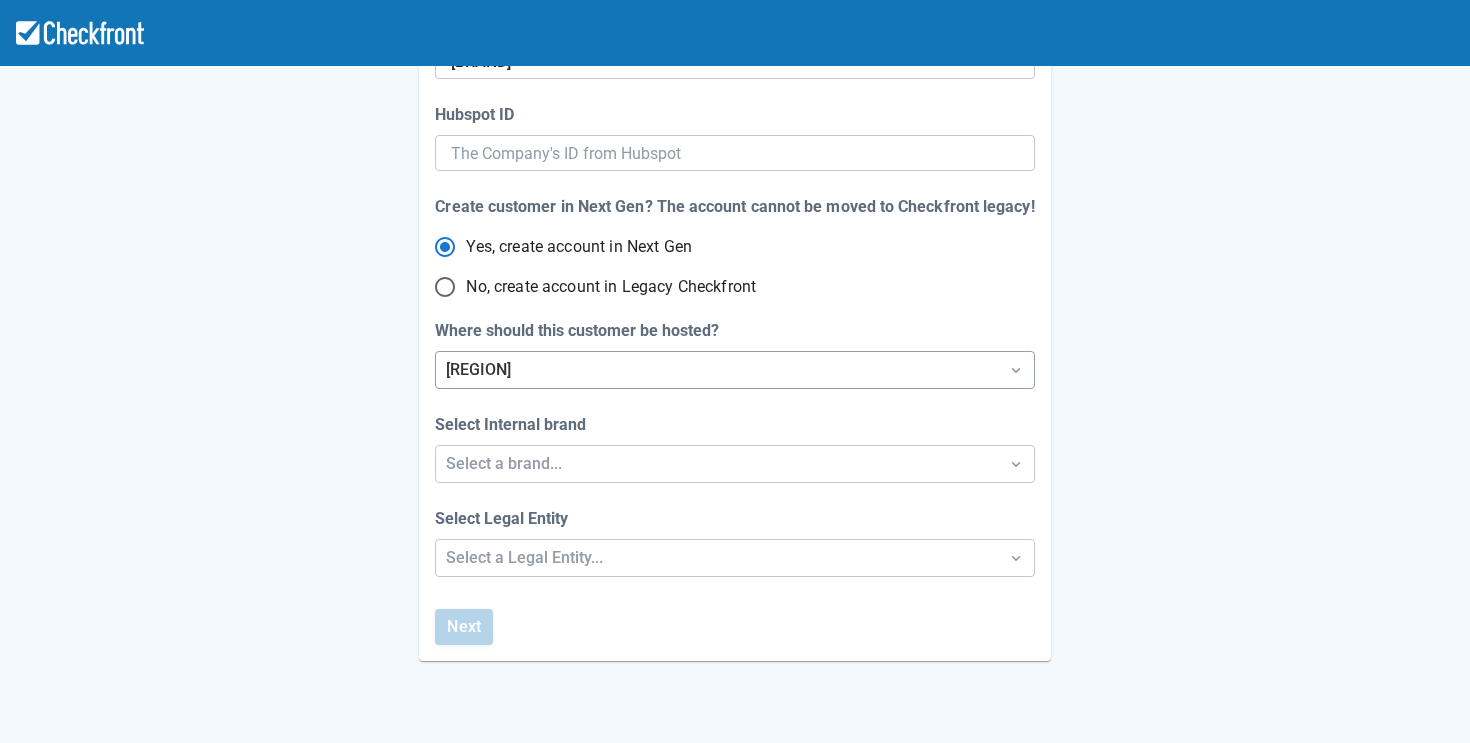type on "360Products" 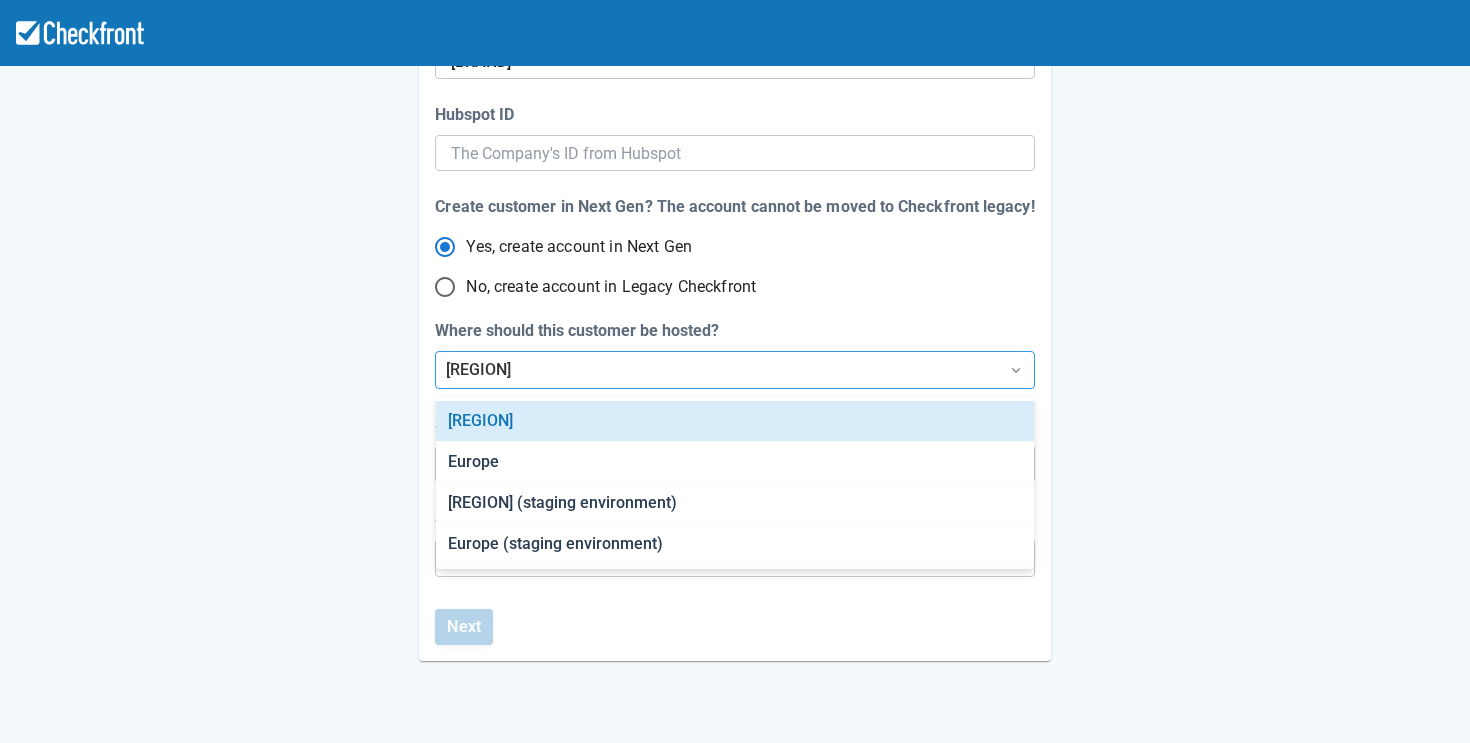 click on "[REGION]" at bounding box center (716, 370) 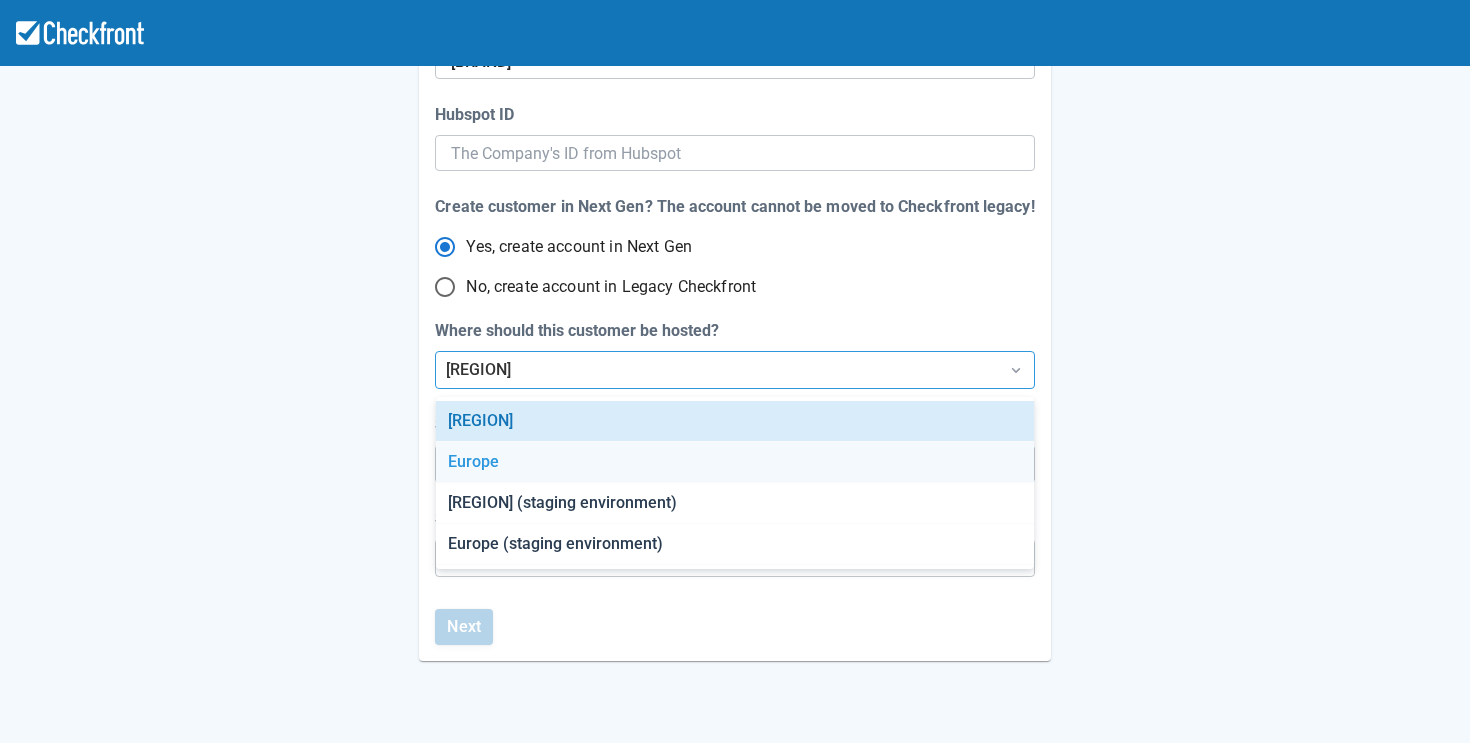 click on "[REGION]" at bounding box center [735, 462] 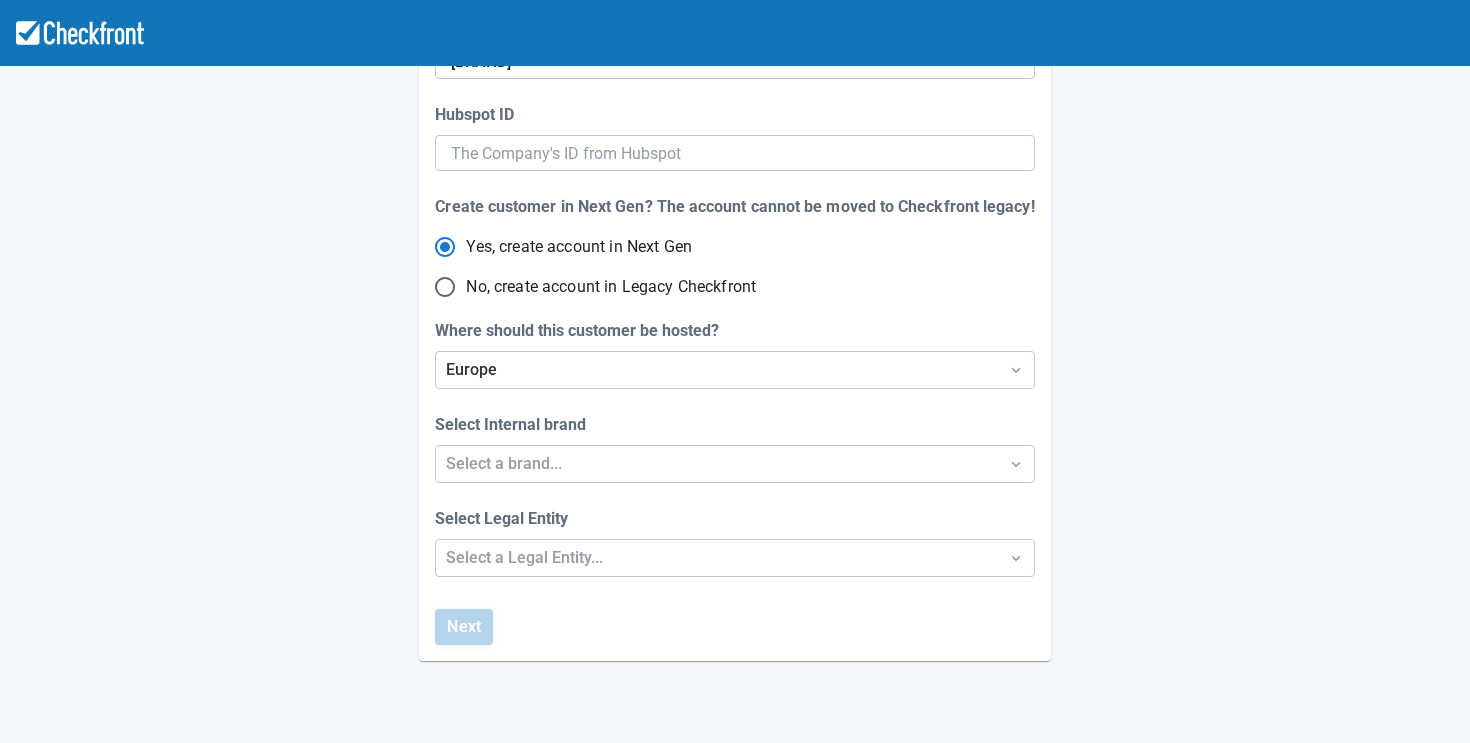 scroll, scrollTop: 448, scrollLeft: 0, axis: vertical 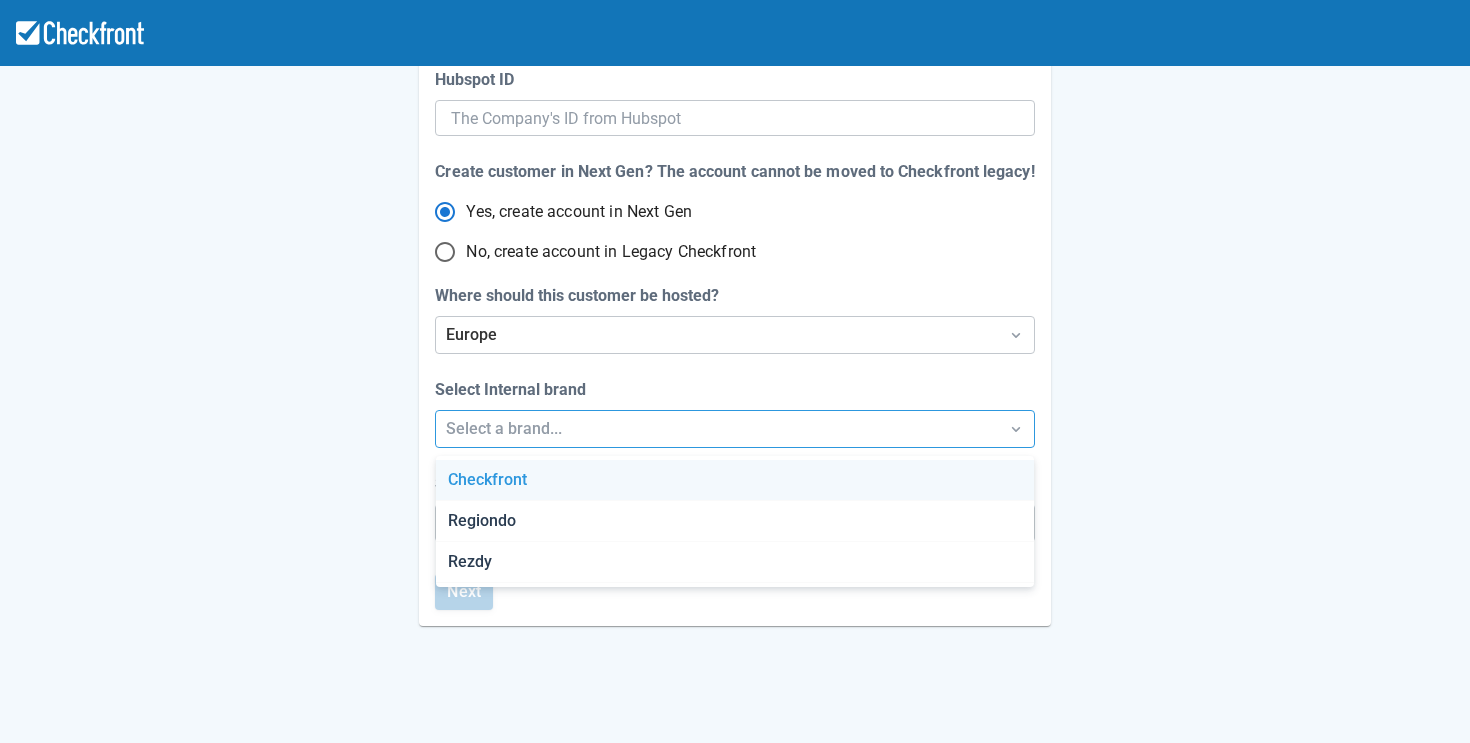 click on "Select a brand..." at bounding box center (716, 429) 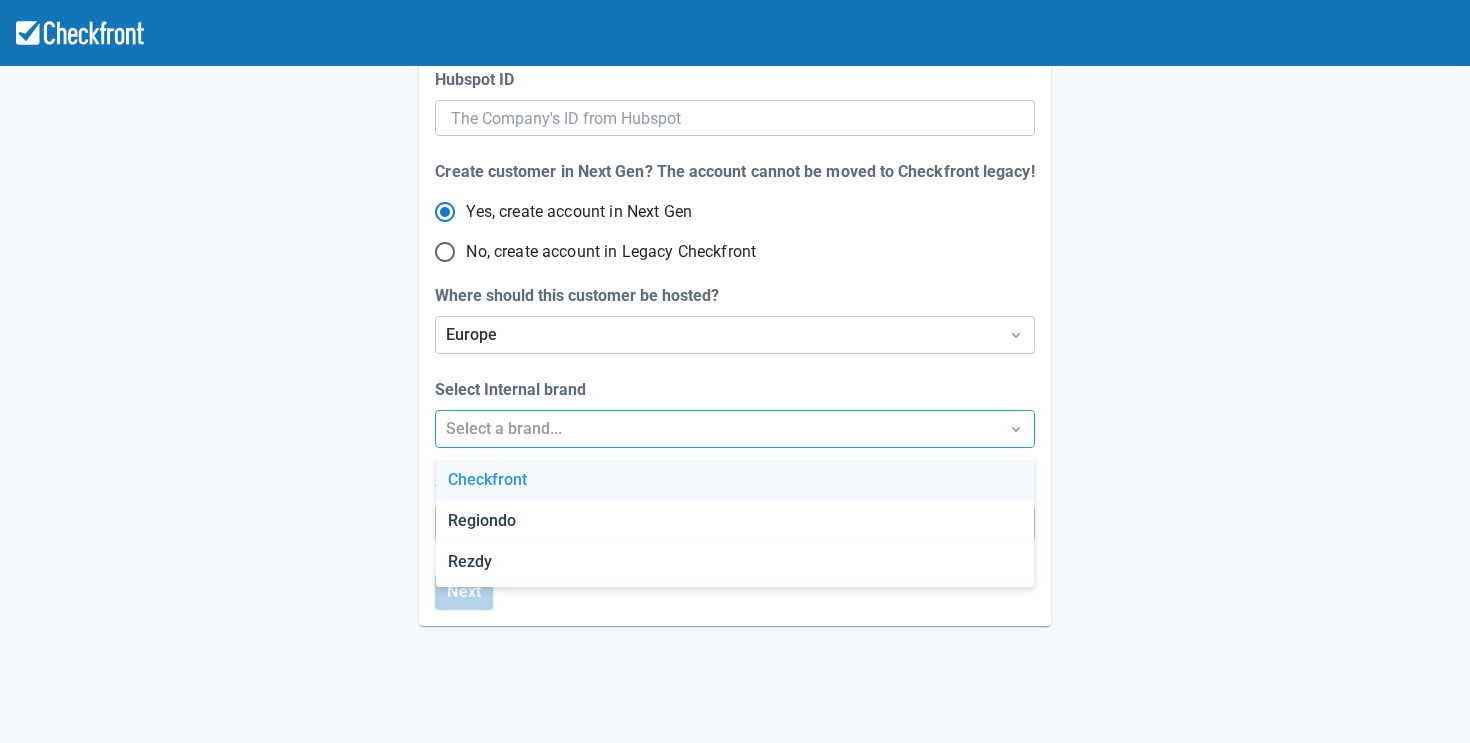 click on "Checkfront" at bounding box center (735, 480) 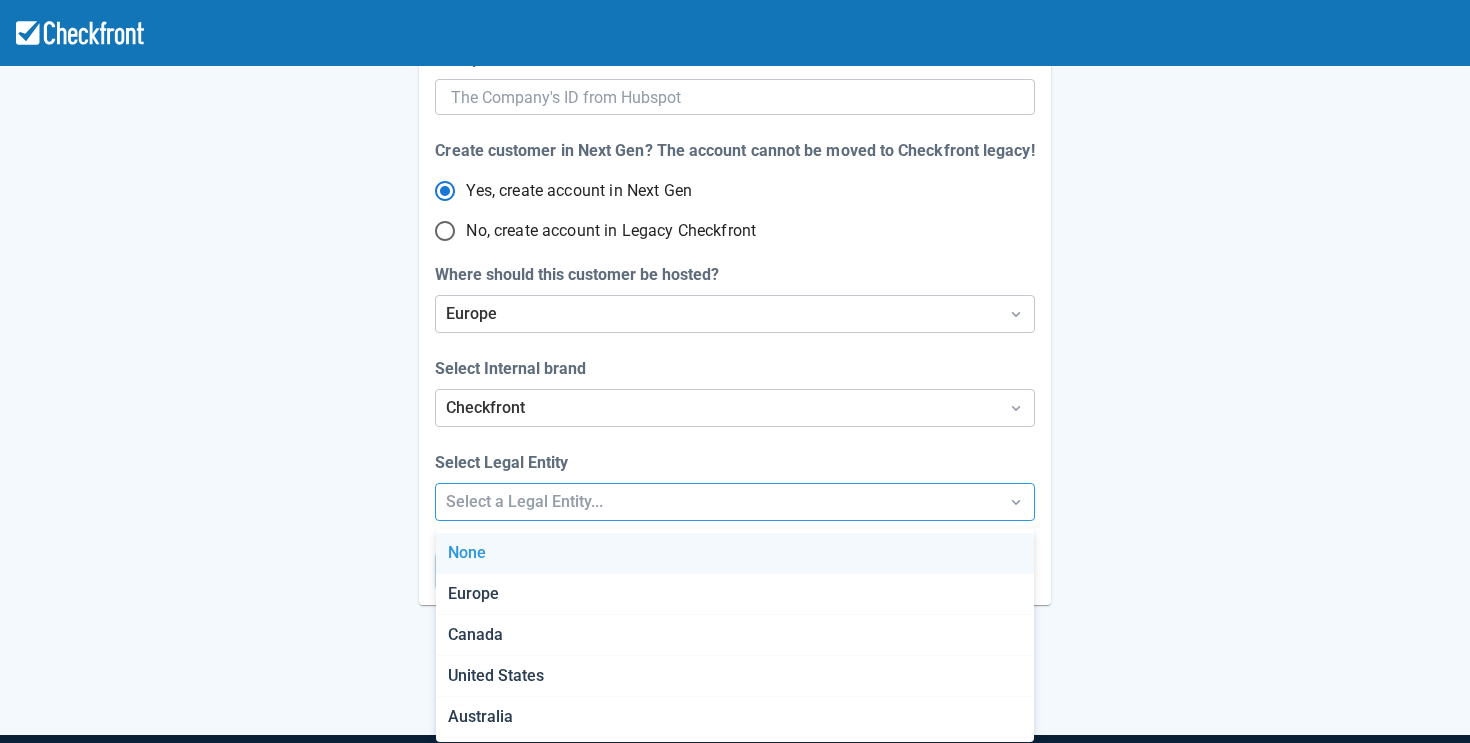 scroll, scrollTop: 476, scrollLeft: 0, axis: vertical 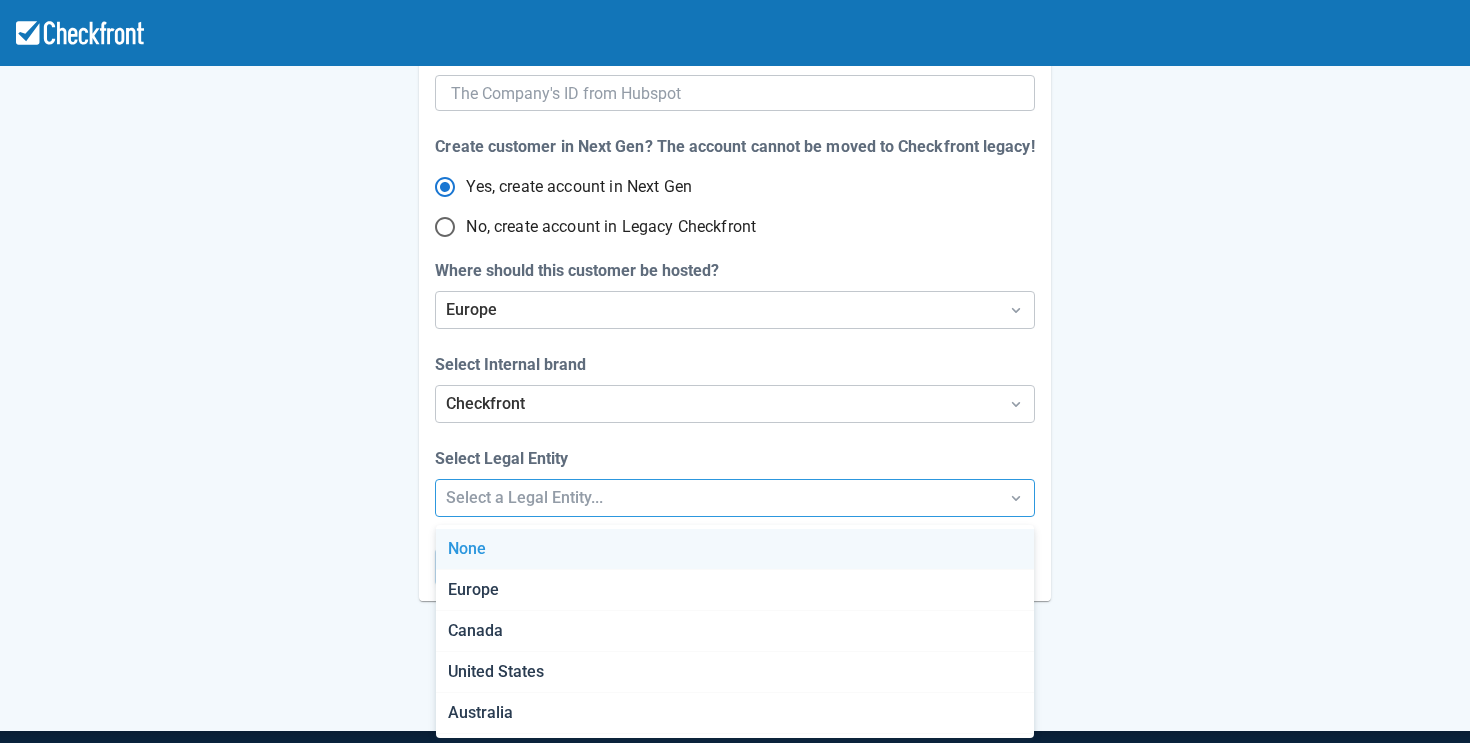 click on "Step 2 of 4 Create my account First Name [FIRST] Last Name [LAST] Phone Number Phone [PHONE] Email [USERNAME] Password We suggest not using your name or email address No empty spaces At least 10 characters long At least 1 numbers (0-9) At least 1 special character At least 1 upper and lower case Back Next" at bounding box center [735, 189] 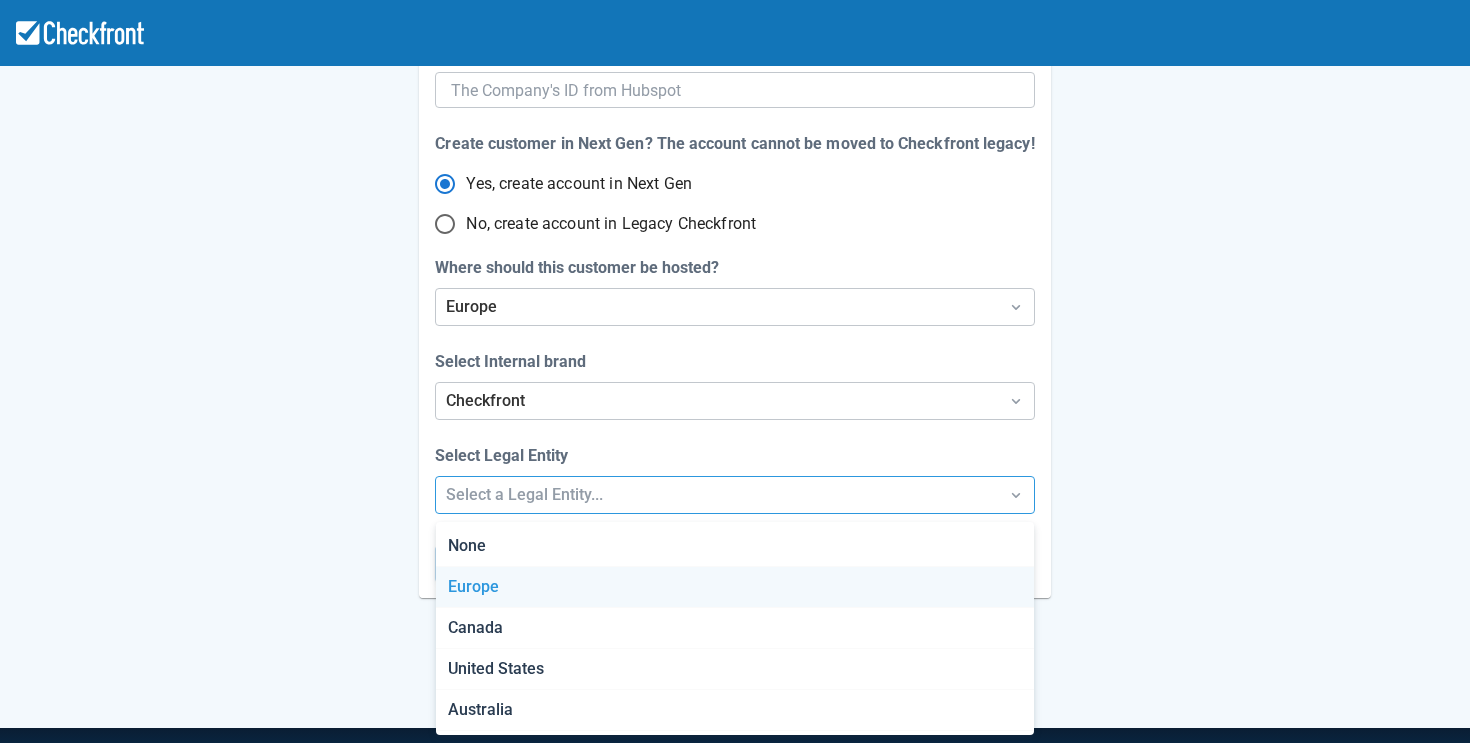 click on "[REGION]" at bounding box center [735, 587] 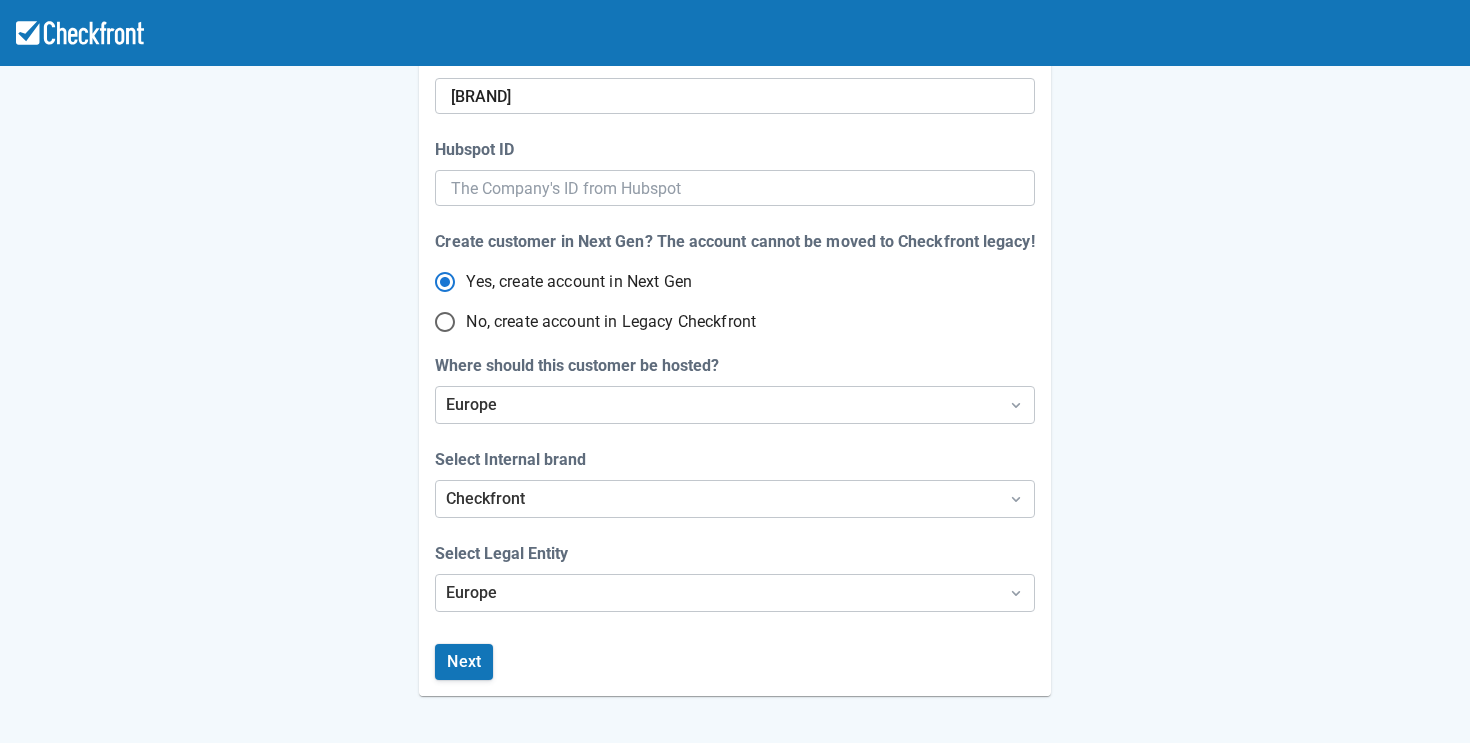 scroll, scrollTop: 375, scrollLeft: 0, axis: vertical 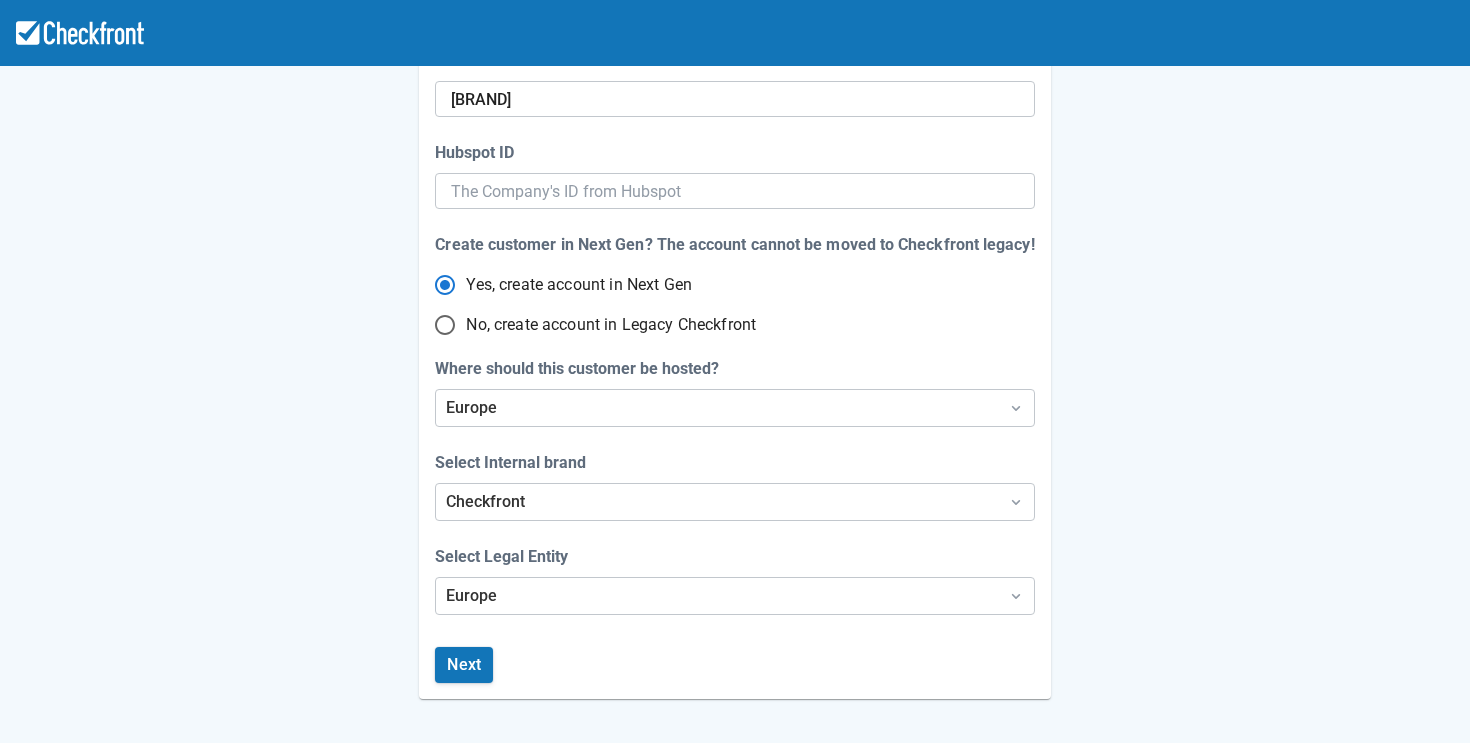 click on "No, create account in Legacy Checkfront" at bounding box center (445, 325) 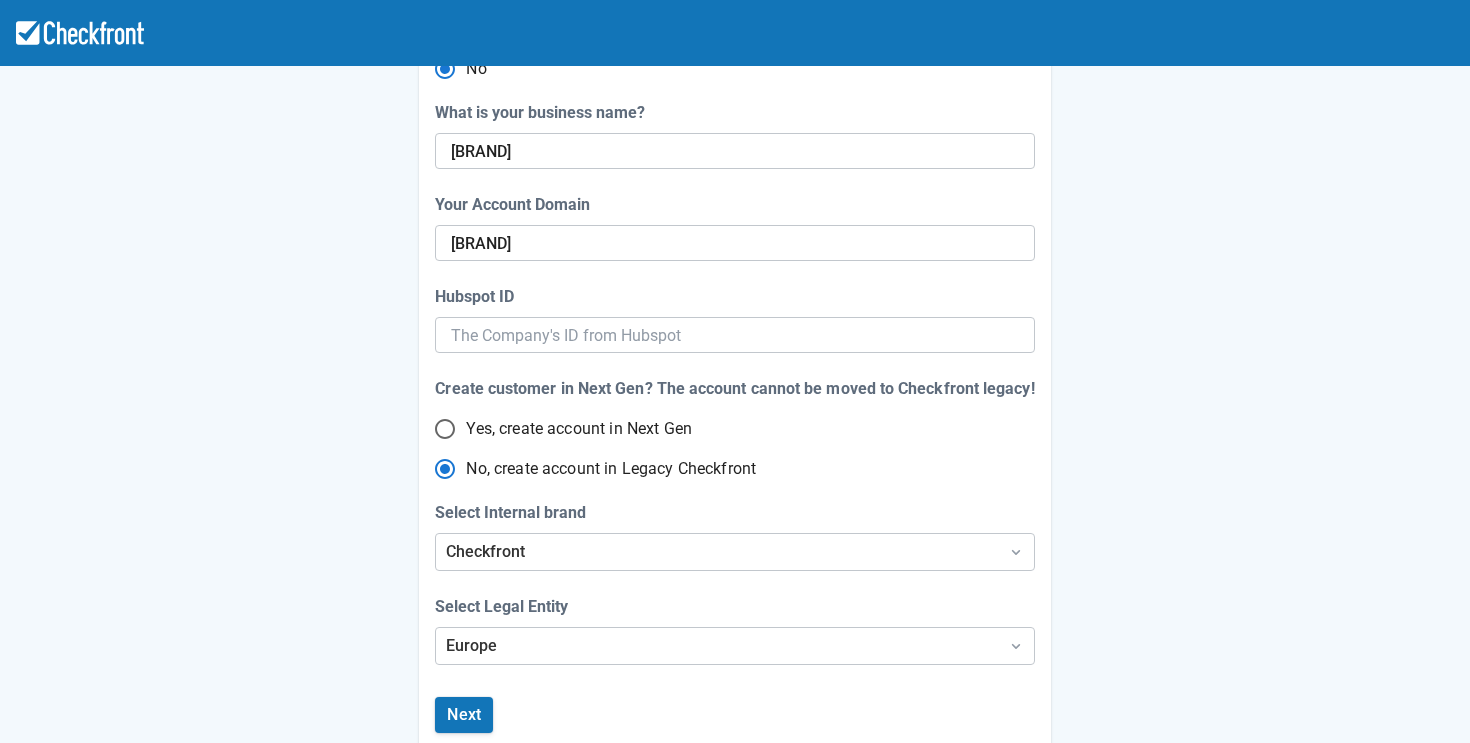 scroll, scrollTop: 487, scrollLeft: 0, axis: vertical 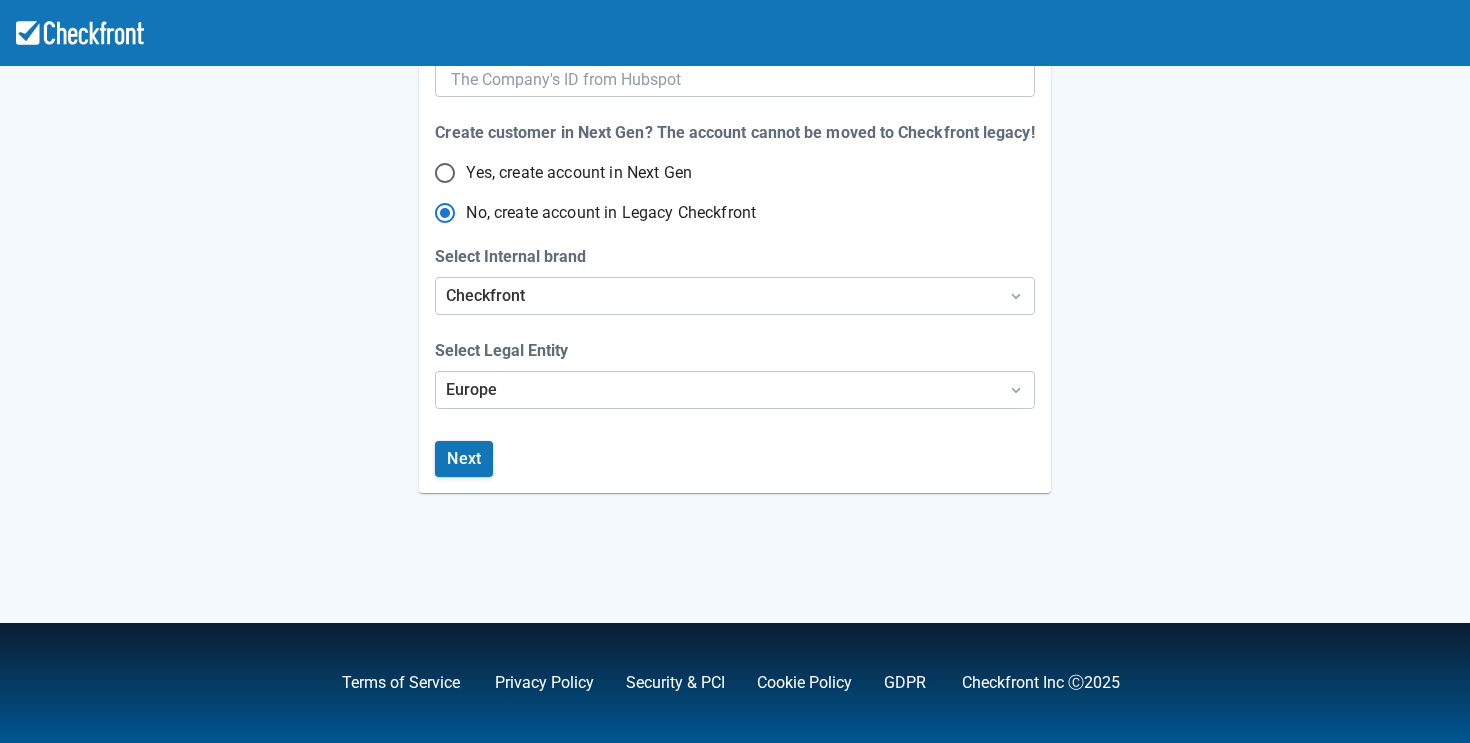 radio on "true" 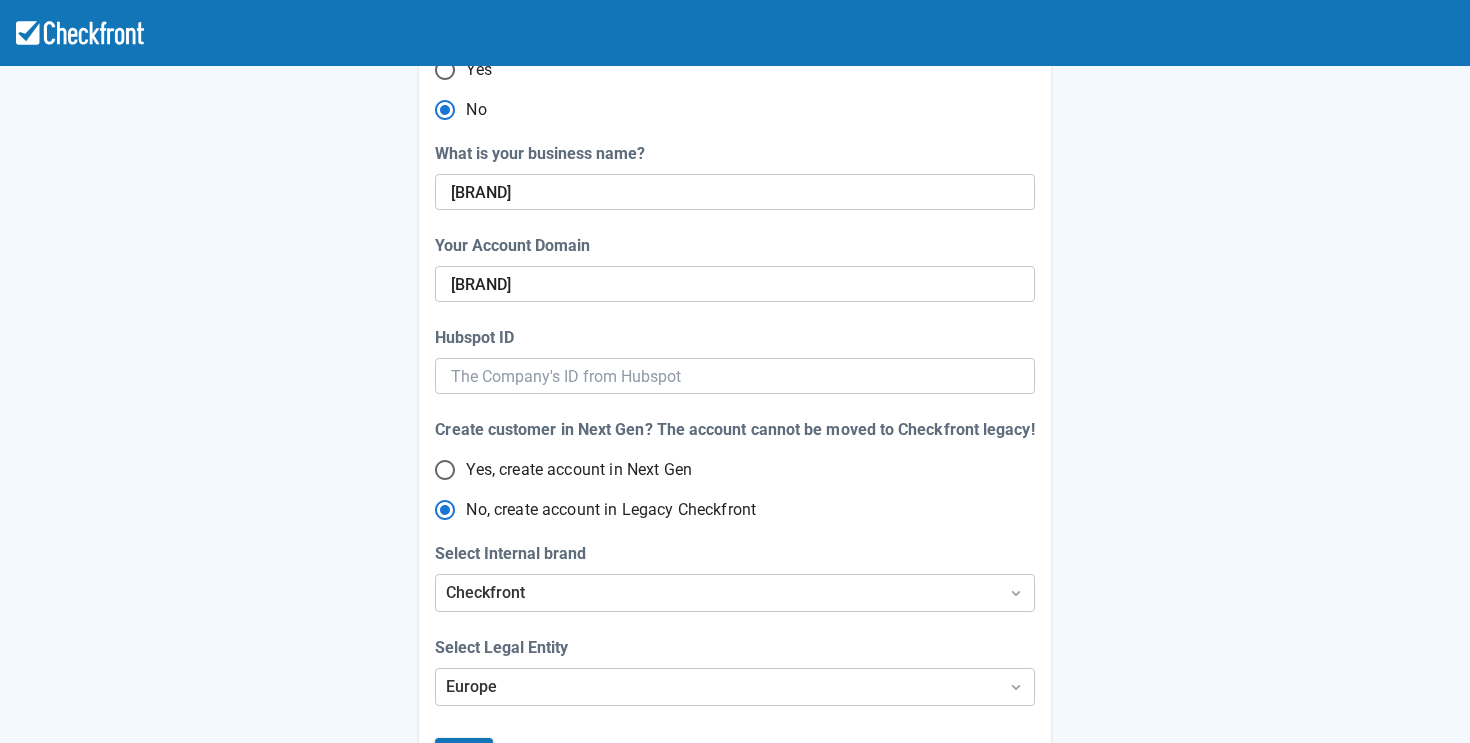 scroll, scrollTop: 0, scrollLeft: 0, axis: both 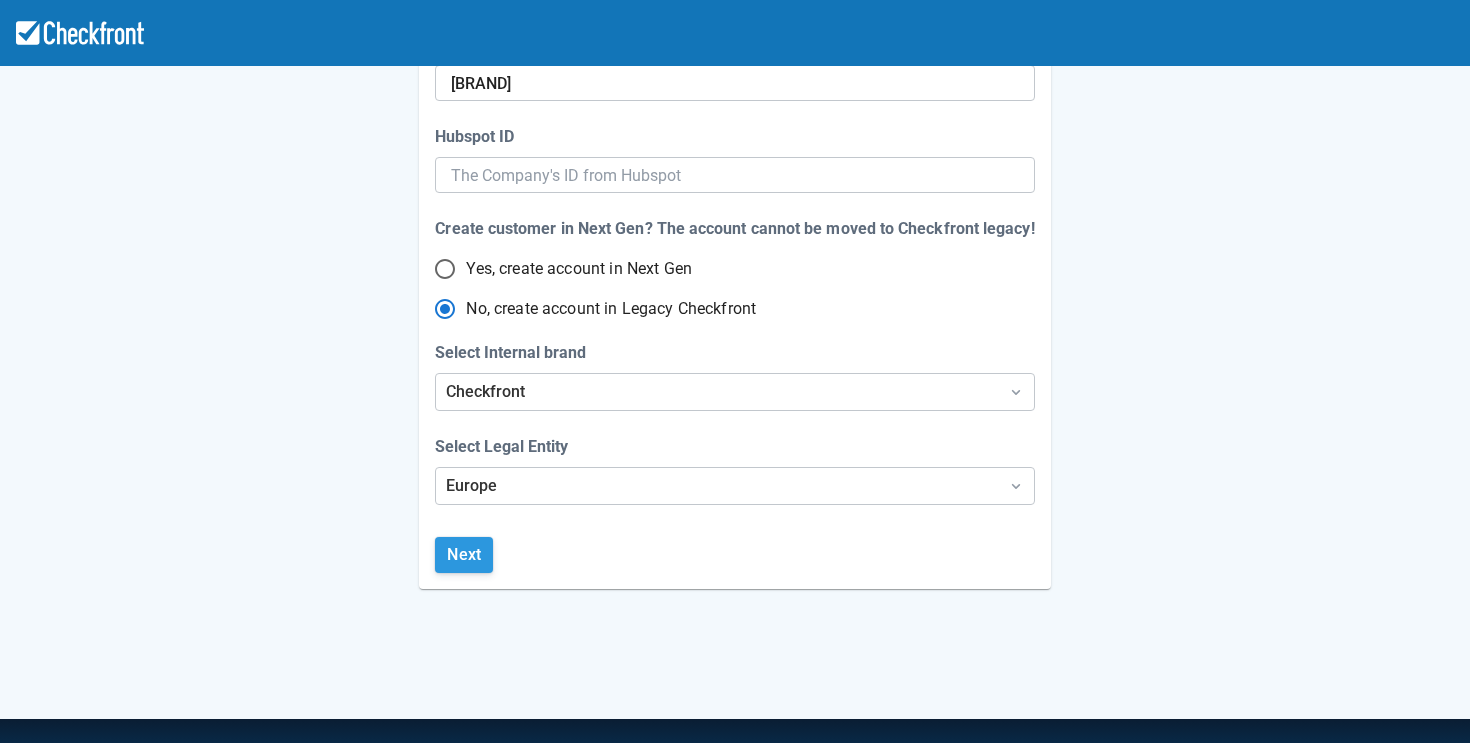 click on "Next" at bounding box center (464, 555) 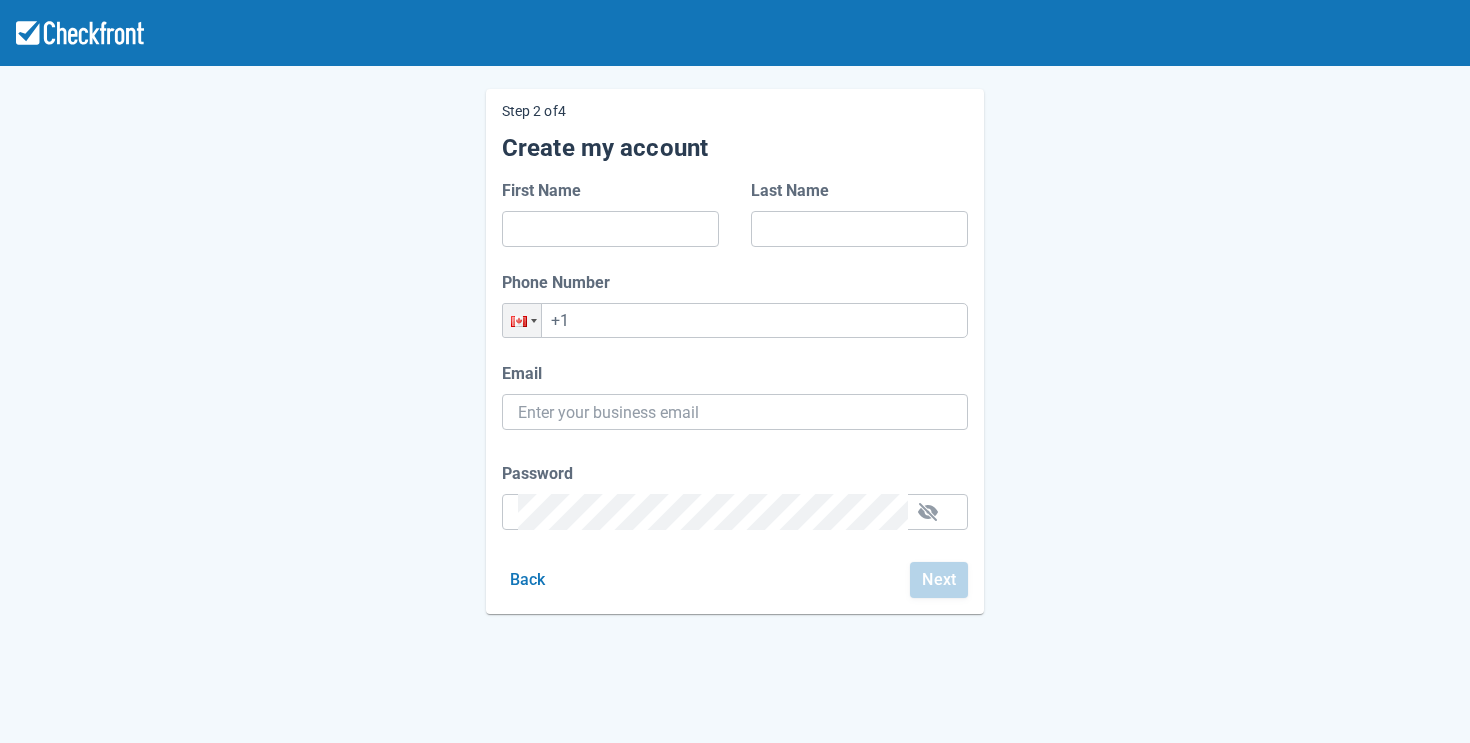 scroll, scrollTop: 18, scrollLeft: 0, axis: vertical 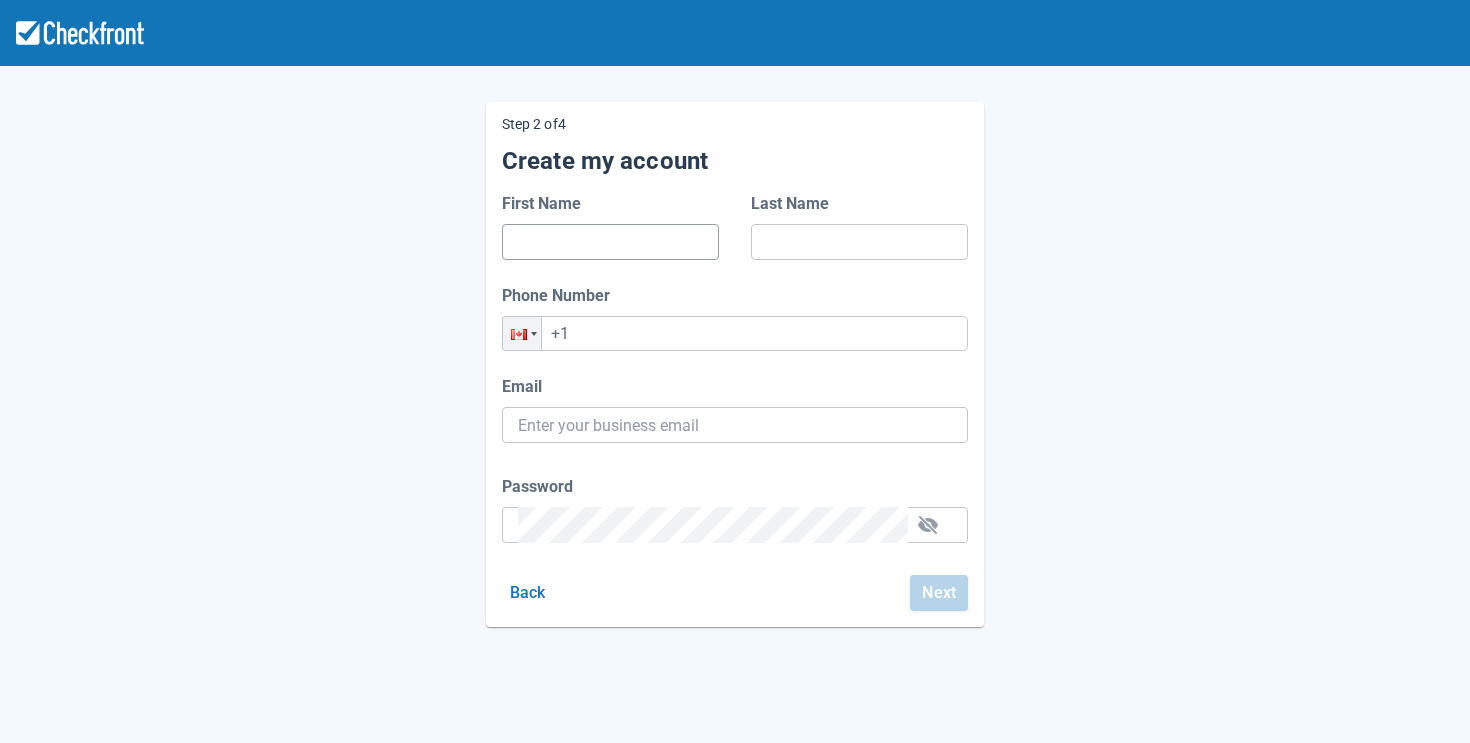 click on "First Name" at bounding box center (610, 242) 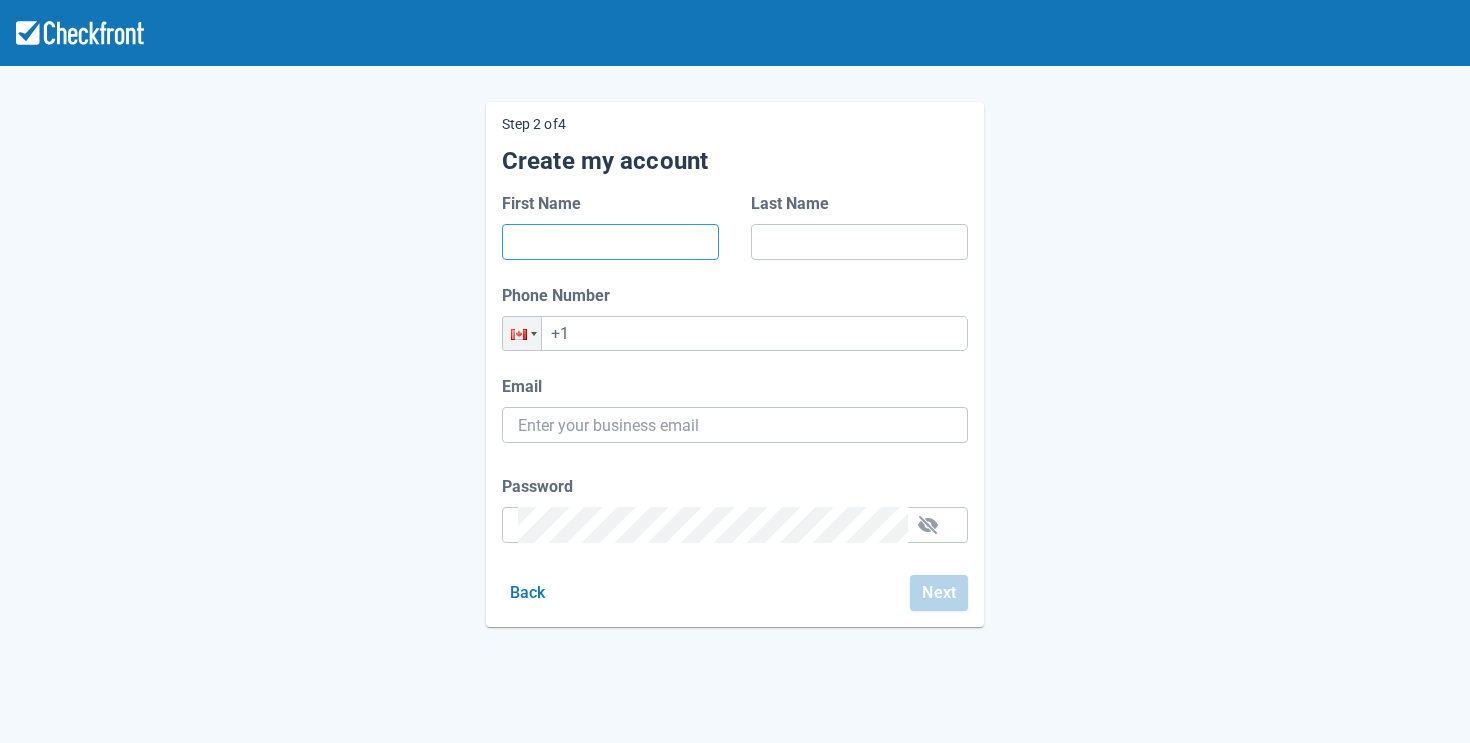 click on "First Name" at bounding box center (610, 242) 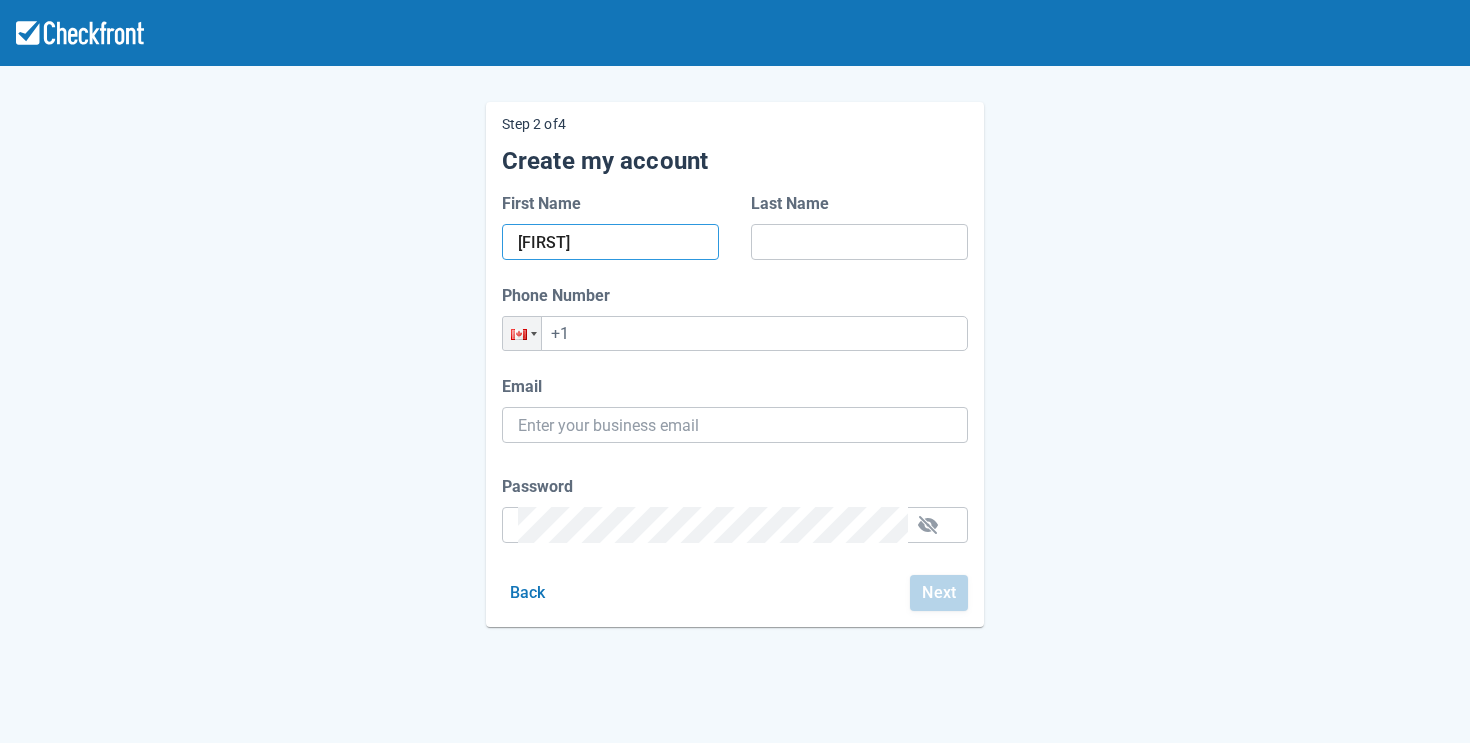 type on "[FIRST]" 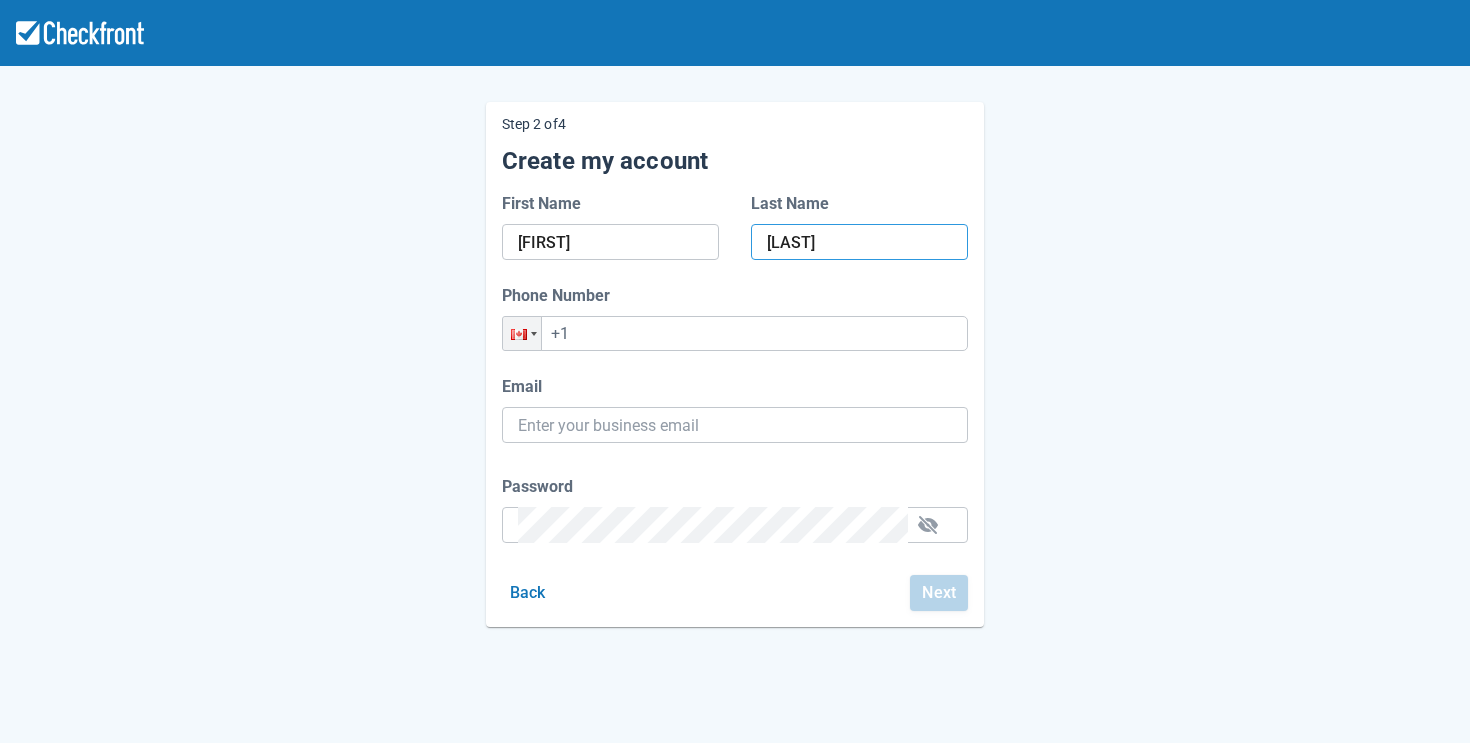 type on "[LAST]" 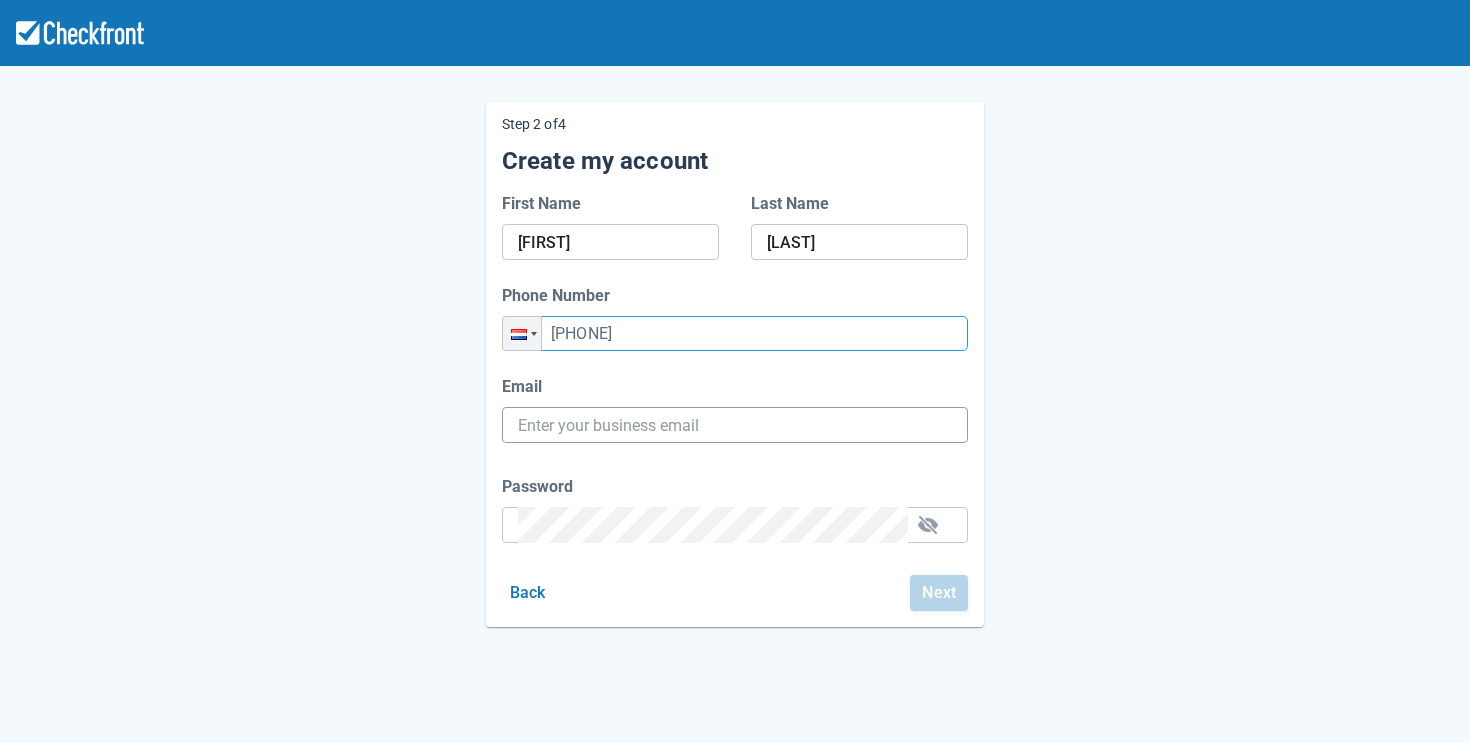 type on "[PHONE]" 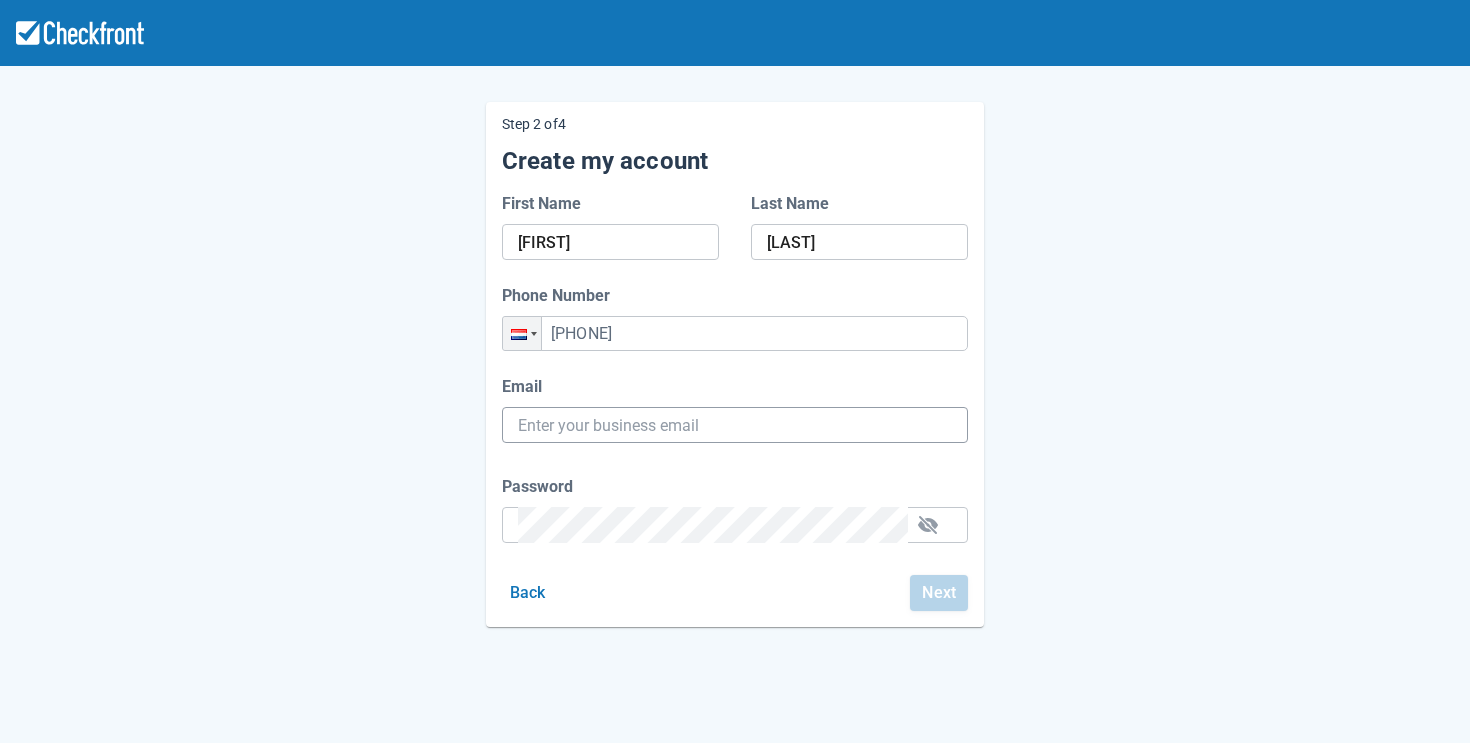 click on "Email" at bounding box center [735, 425] 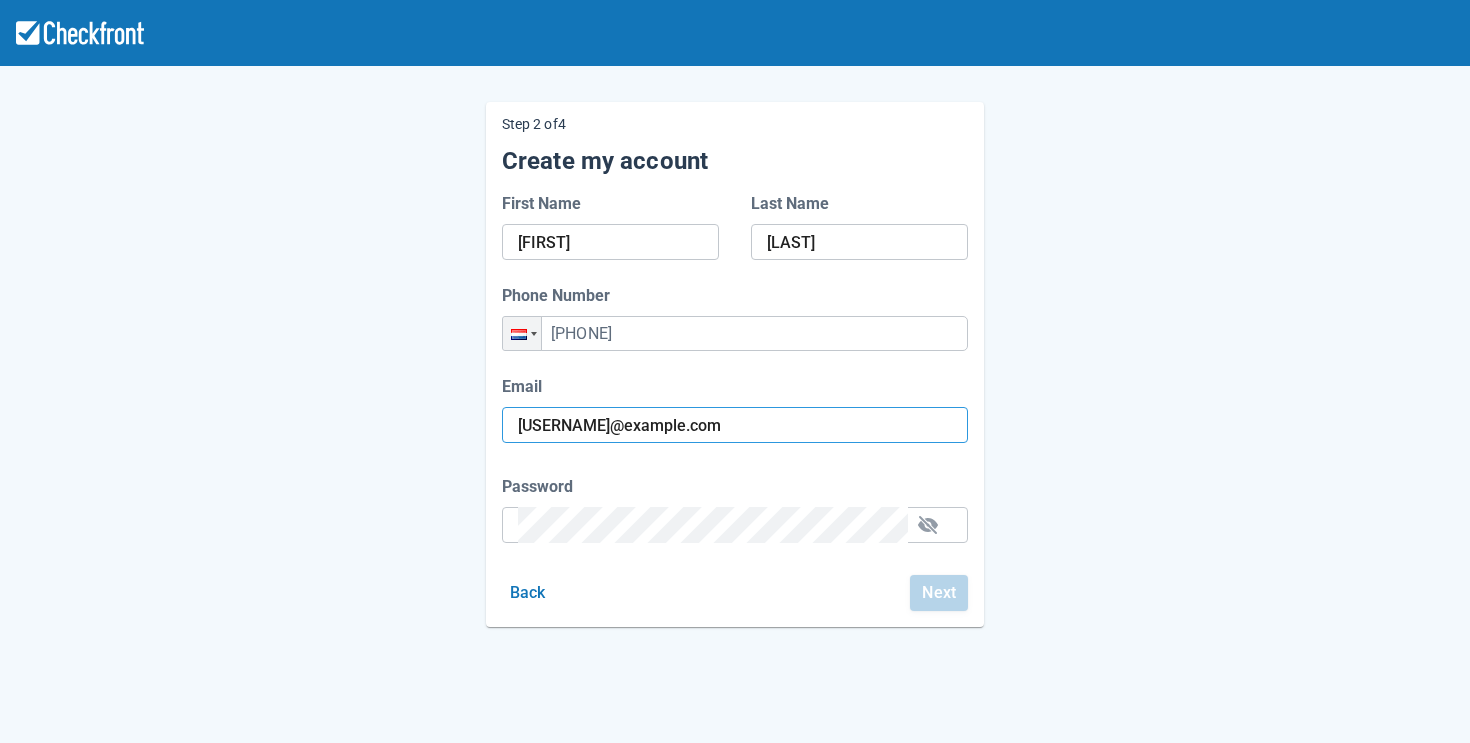 type on "[USERNAME]" 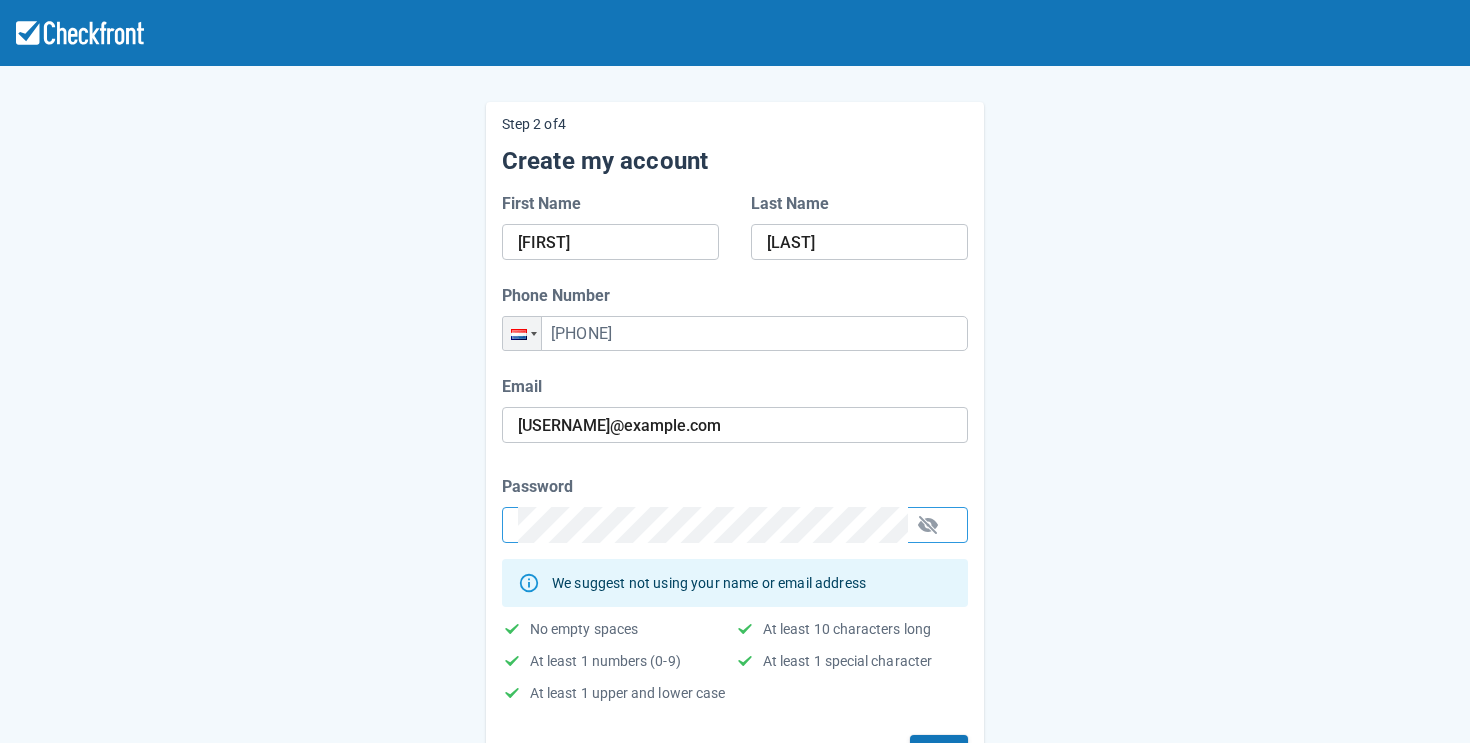 click on "Step 2 of 4 Create my account First Name [FIRST] Last Name [LAST] Phone Number Phone [PHONE] Email [USERNAME] Password We suggest not using your name or email address No empty spaces At least 10 characters long At least 1 numbers (0-9) At least 1 special character At least 1 upper and lower case Back Next" at bounding box center [735, 428] 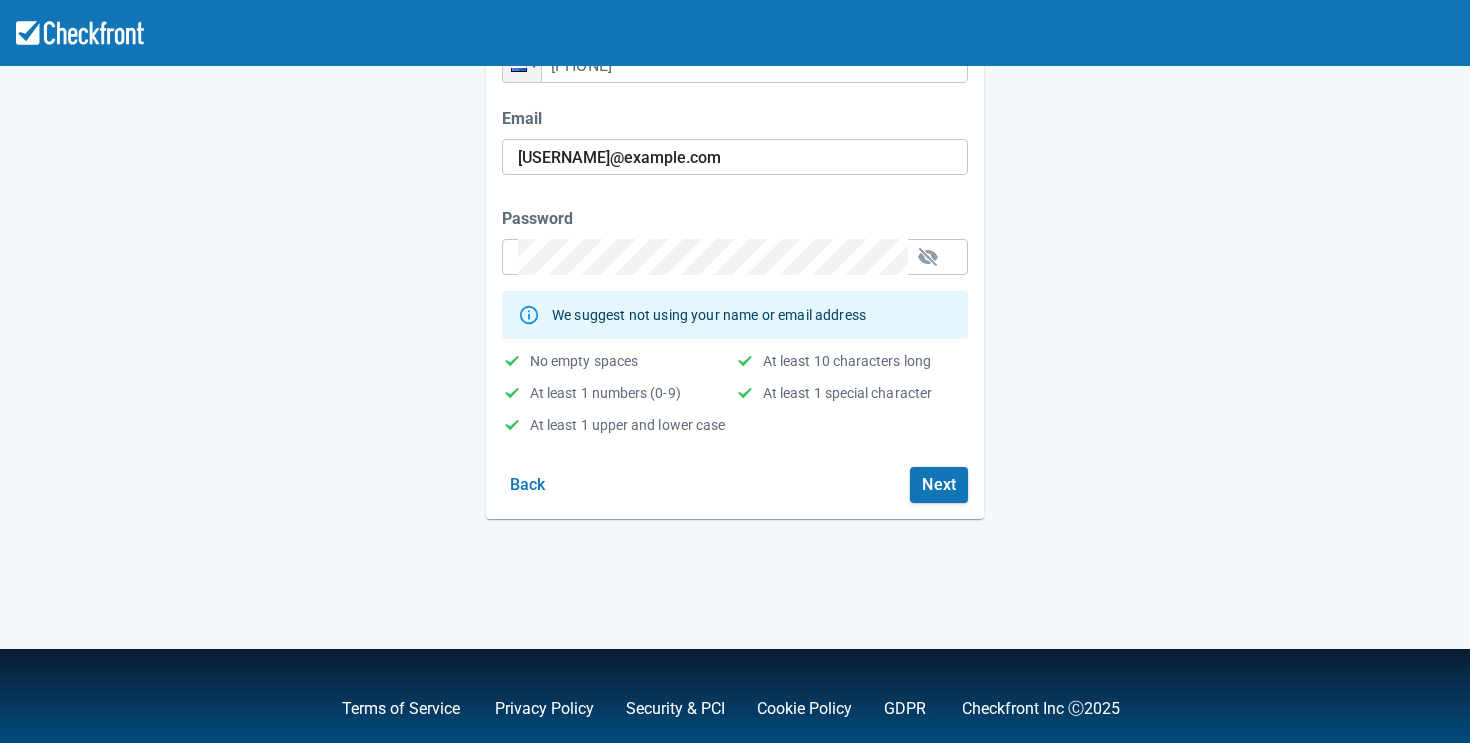scroll, scrollTop: 290, scrollLeft: 0, axis: vertical 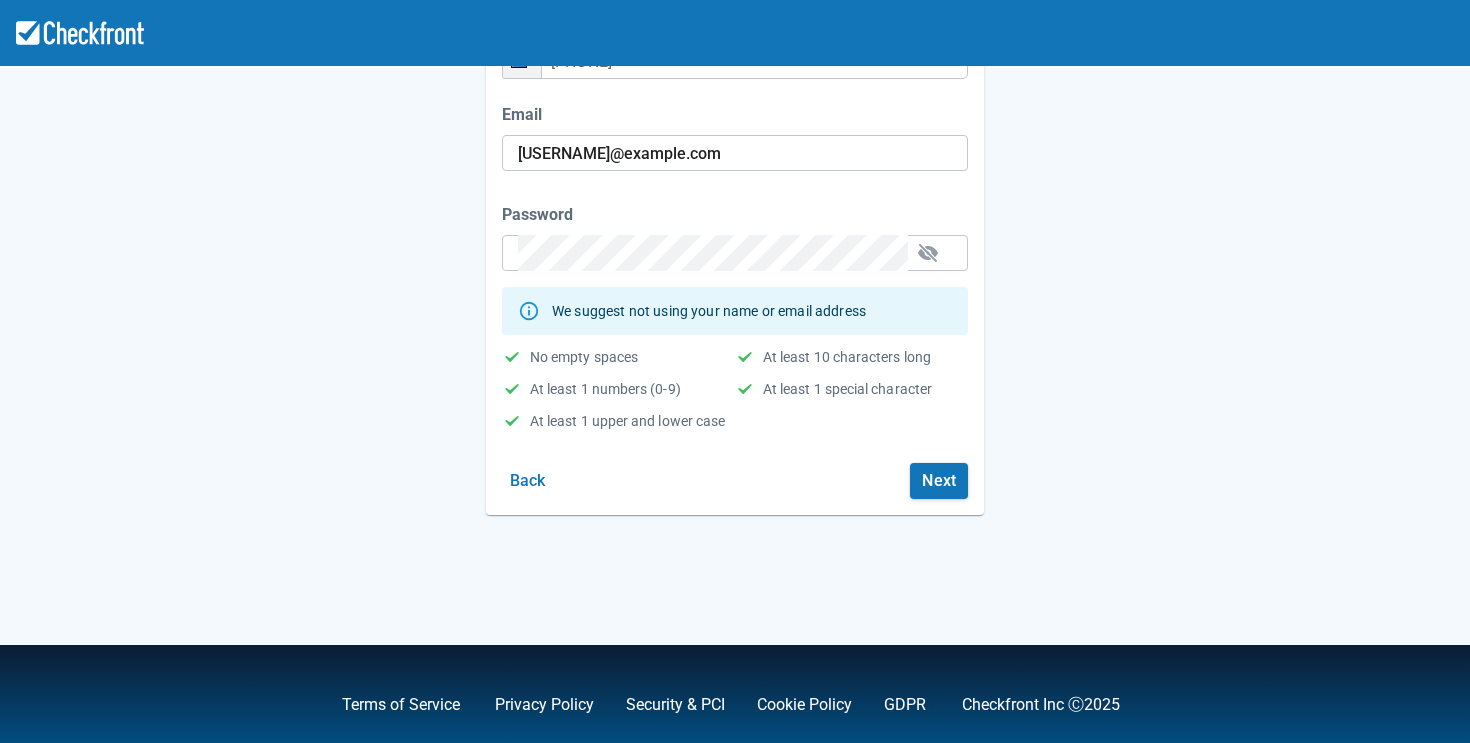 click on "Step 2 of 4 Create my account First Name [FIRST] Last Name [LAST] Phone Number Phone [PHONE] Email [USERNAME] Password We suggest not using your name or email address No empty spaces At least 10 characters long At least 1 numbers (0-9) At least 1 special character At least 1 upper and lower case Back Next" at bounding box center (735, 172) 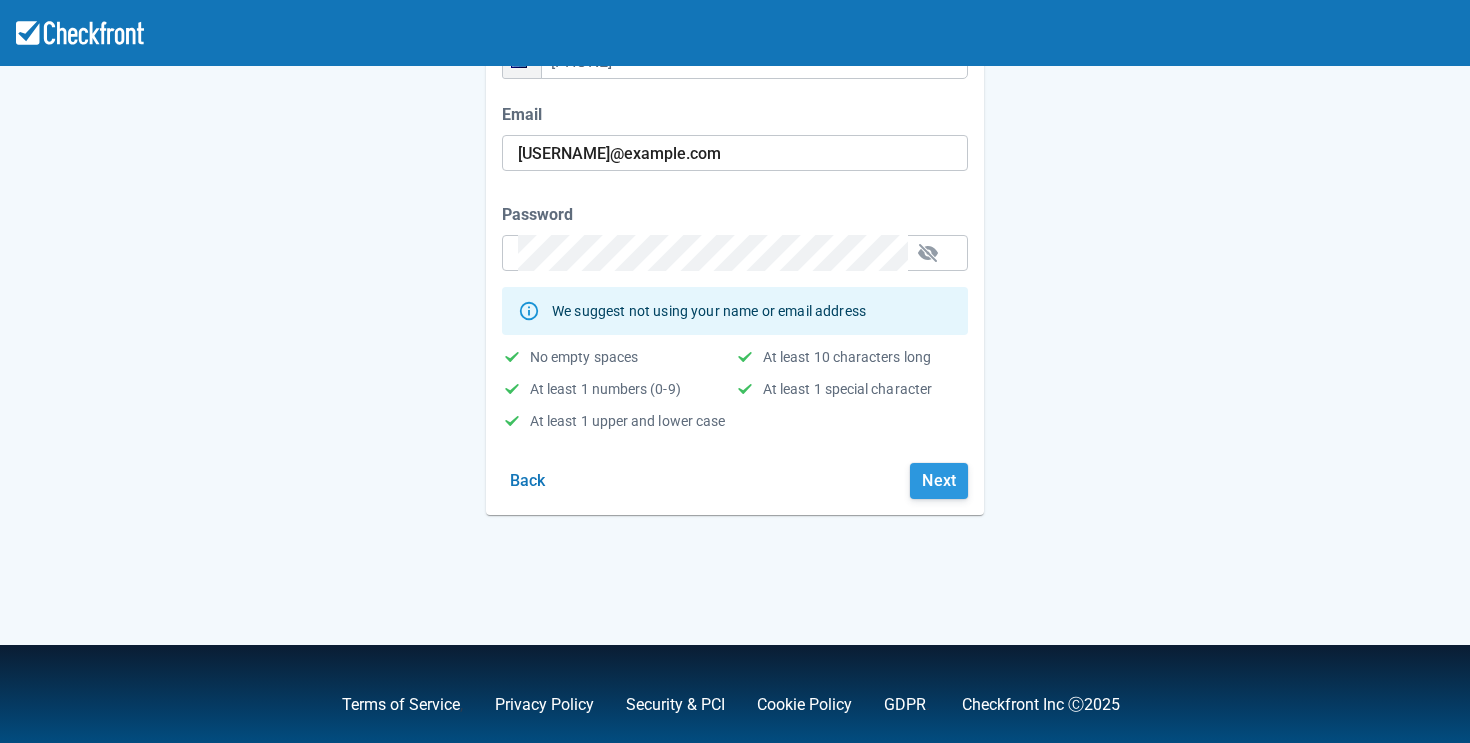 click on "Next" at bounding box center [939, 481] 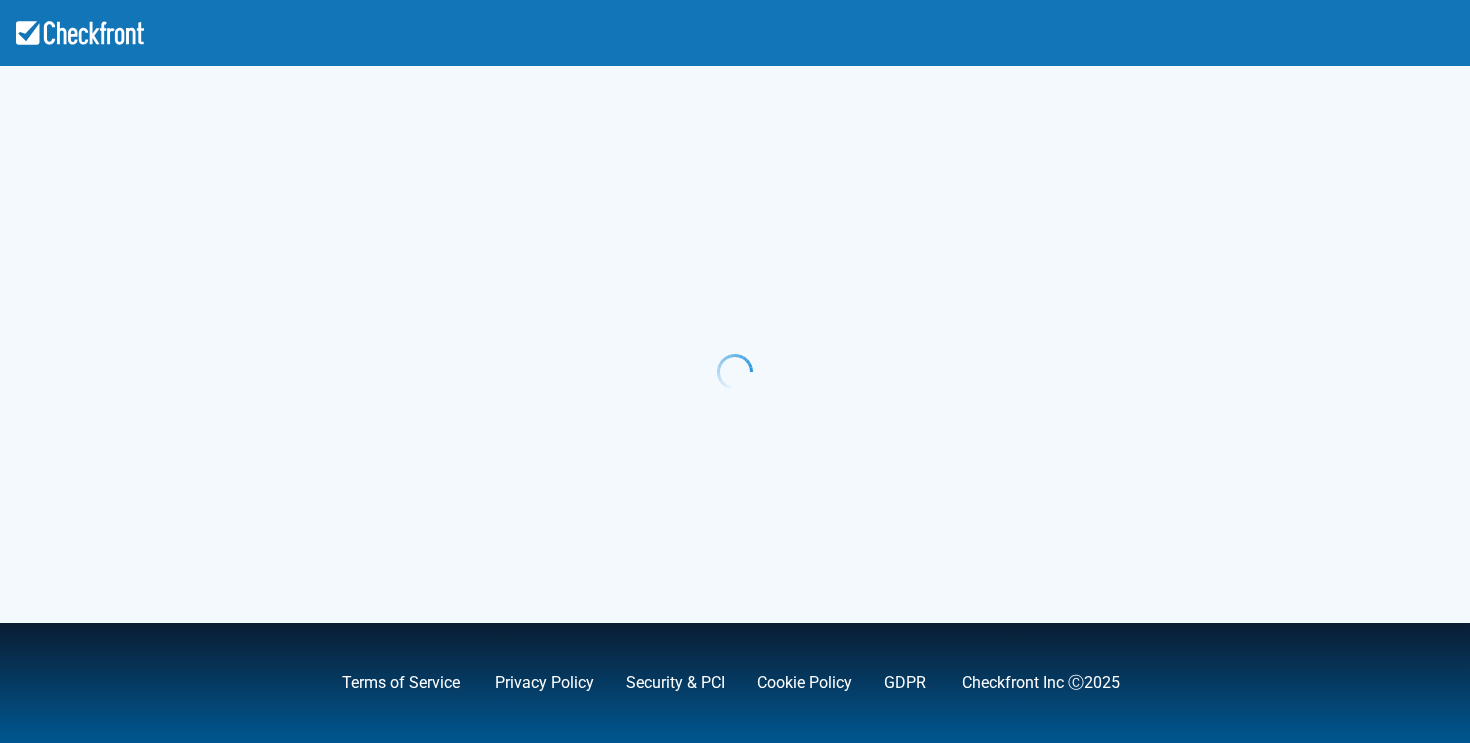 scroll, scrollTop: 0, scrollLeft: 0, axis: both 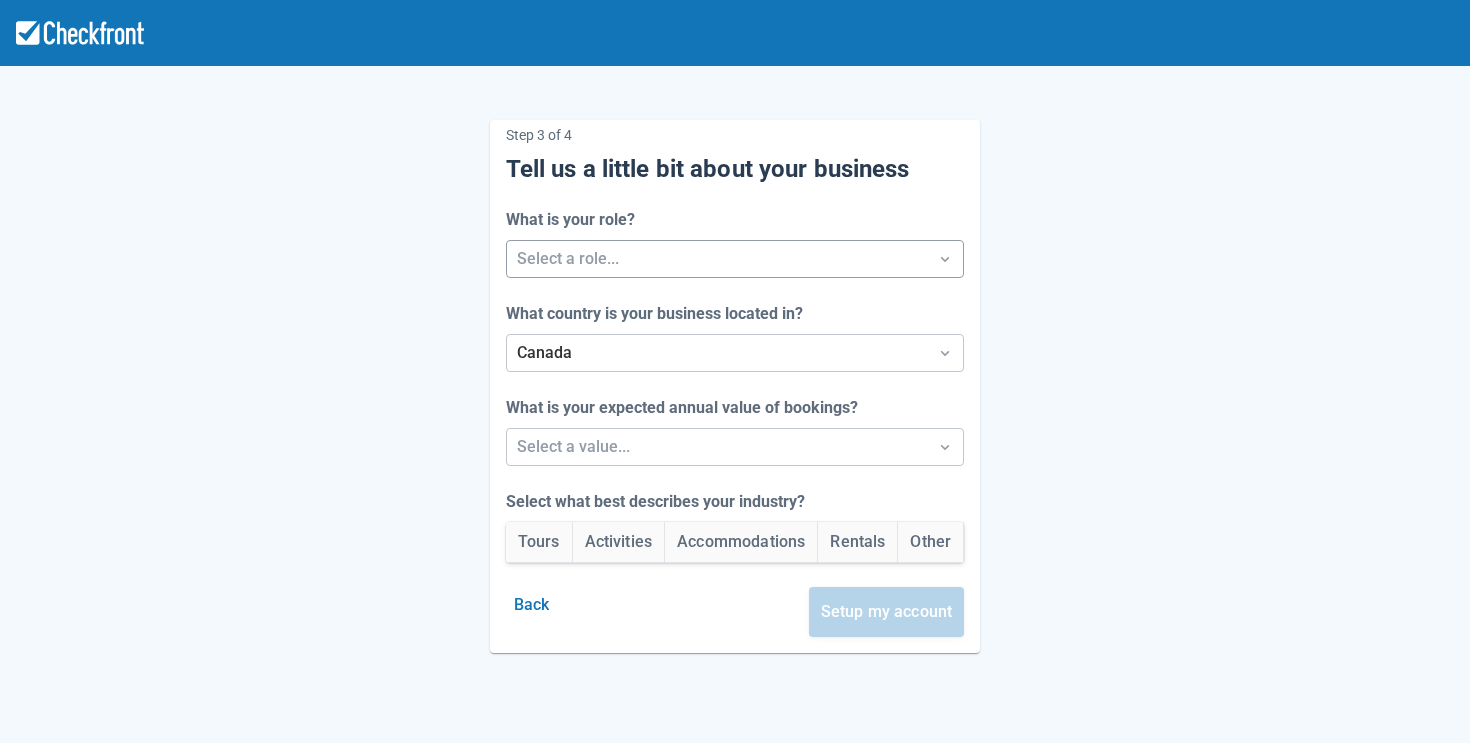 click at bounding box center (717, 259) 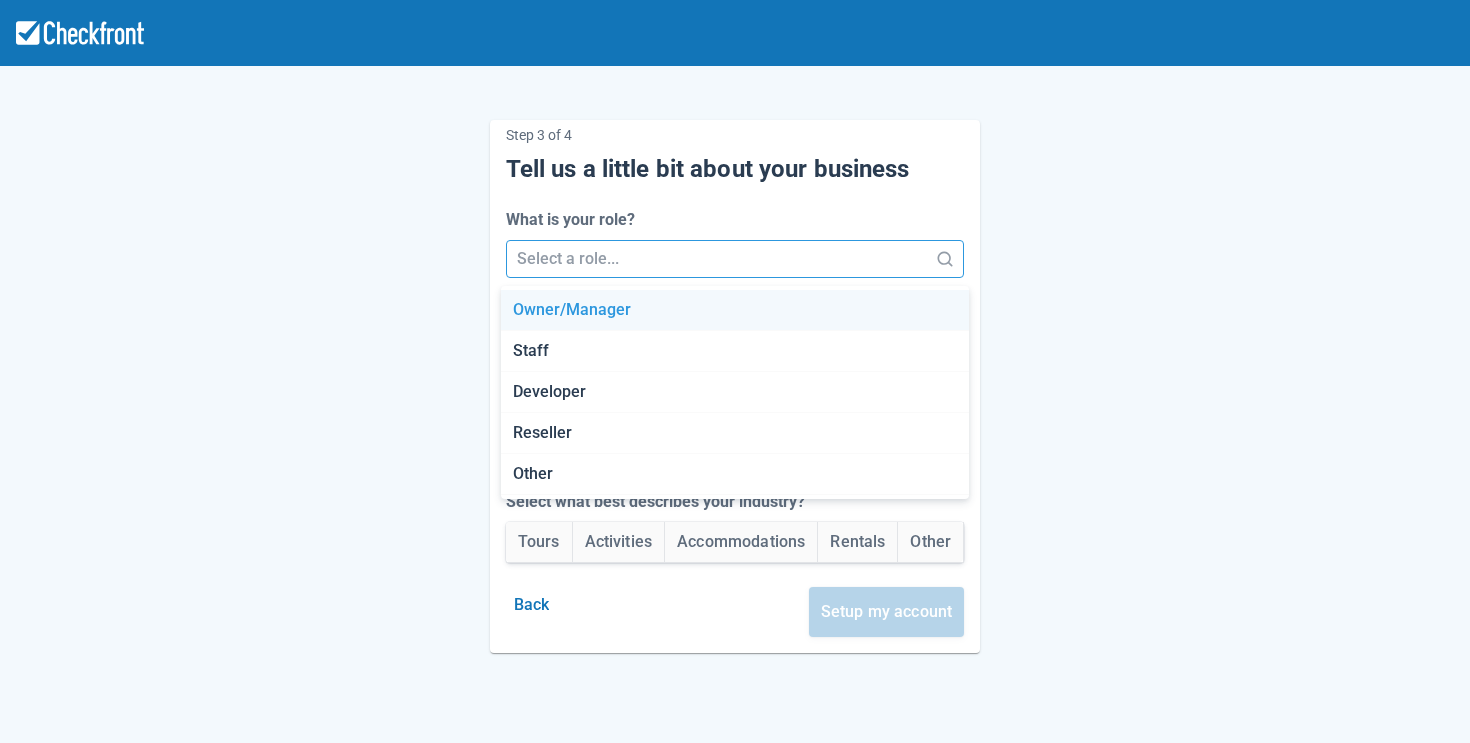 click on "Owner/Manager" at bounding box center [735, 310] 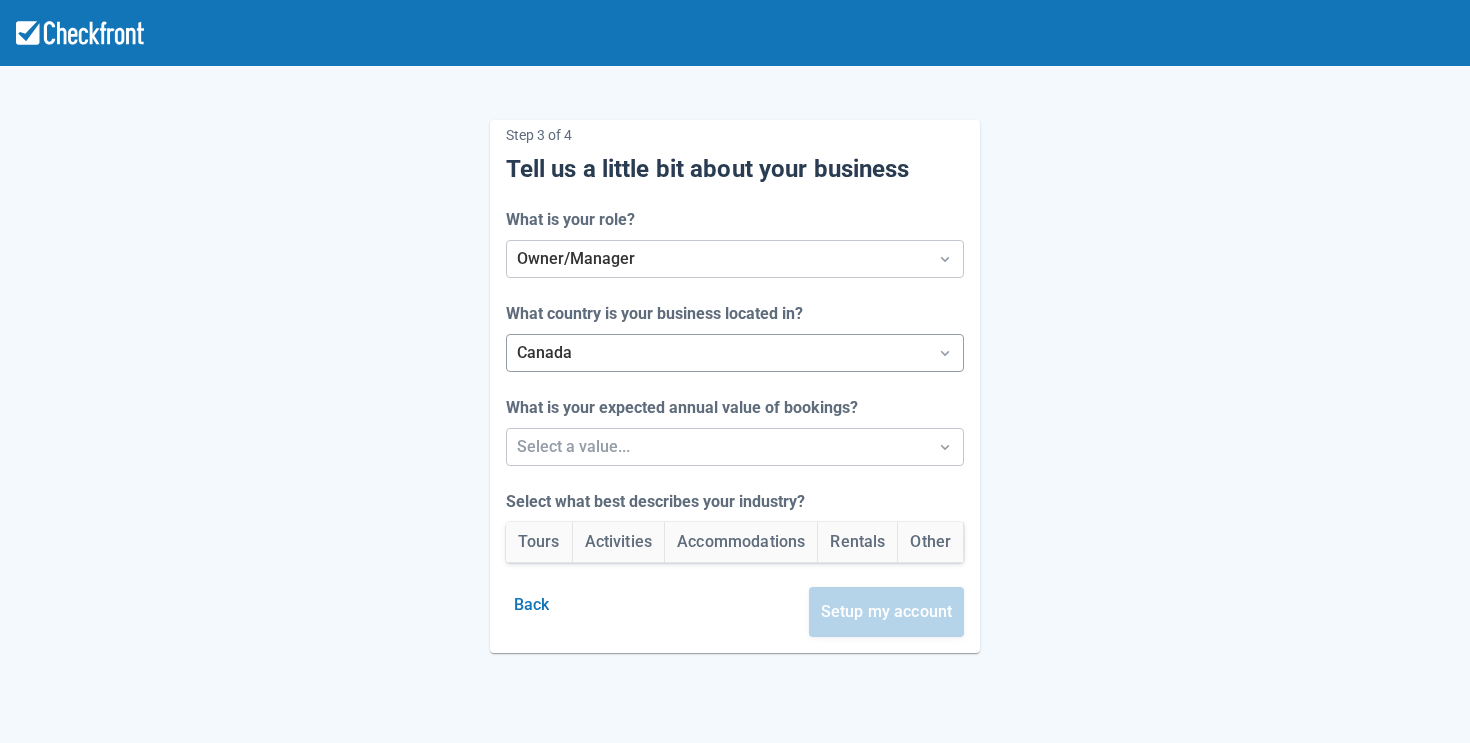 click at bounding box center (717, 353) 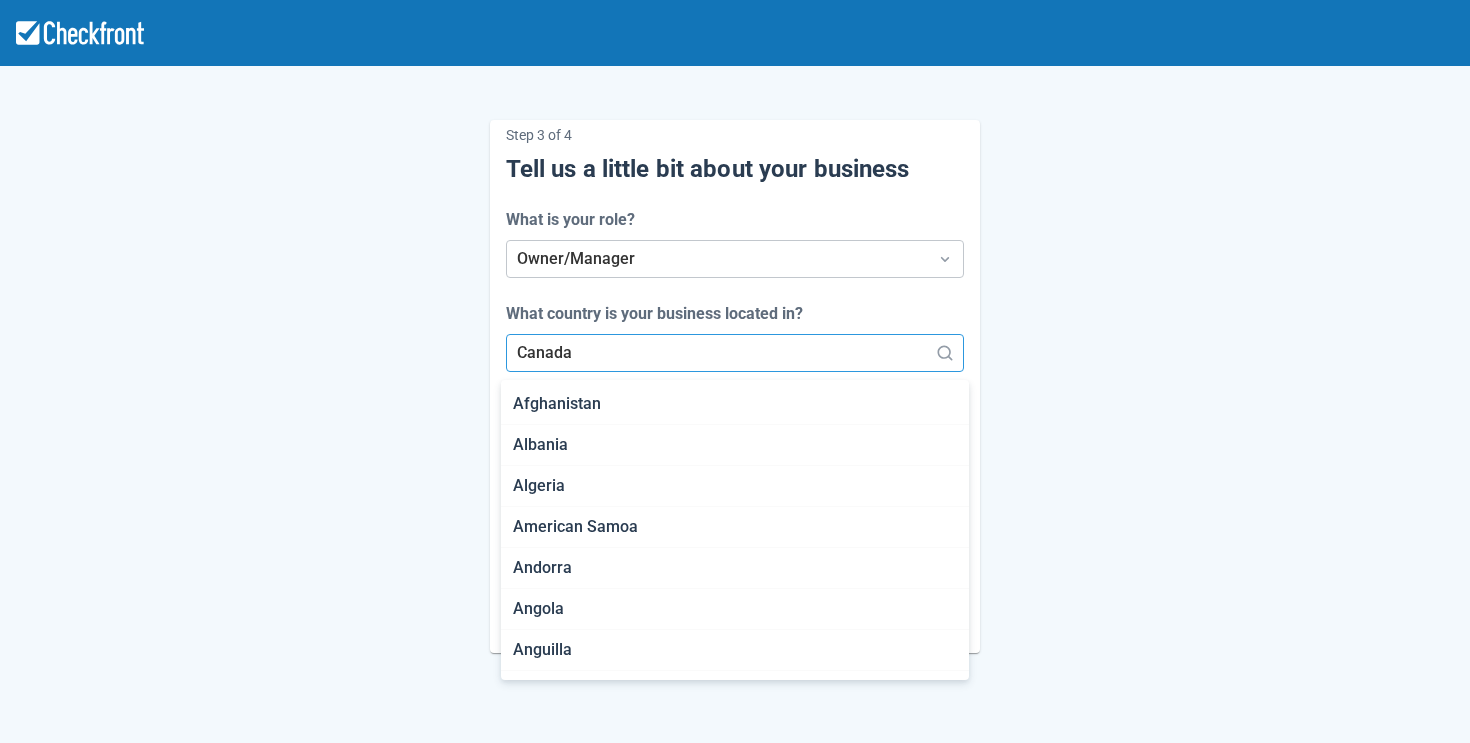 scroll, scrollTop: 1151, scrollLeft: 0, axis: vertical 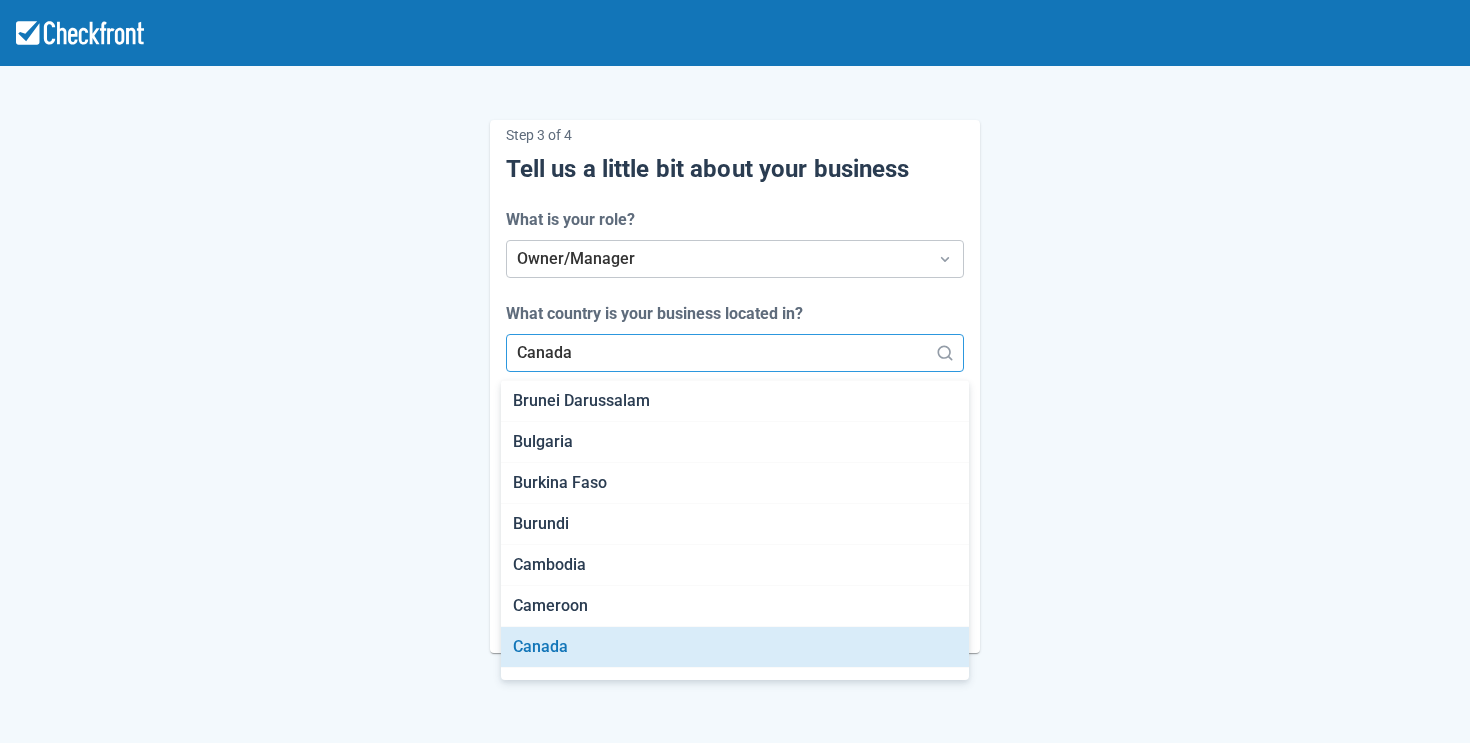 click on "Step 3 of 4 Tell us a little bit about your business What is your role? Owner/Manager What country is your business located in? option Canada selected, 35 of 224. 224 results available. Use Up and Down to choose options, press Enter to select the currently focused option, press Escape to exit the menu, press Tab to select the option and exit the menu. Canada What is your expected annual value of bookings? Select a value... Select what best describes your industry? Tours Activities Accommodations Rentals Other Back Setup my account" at bounding box center (735, 370) 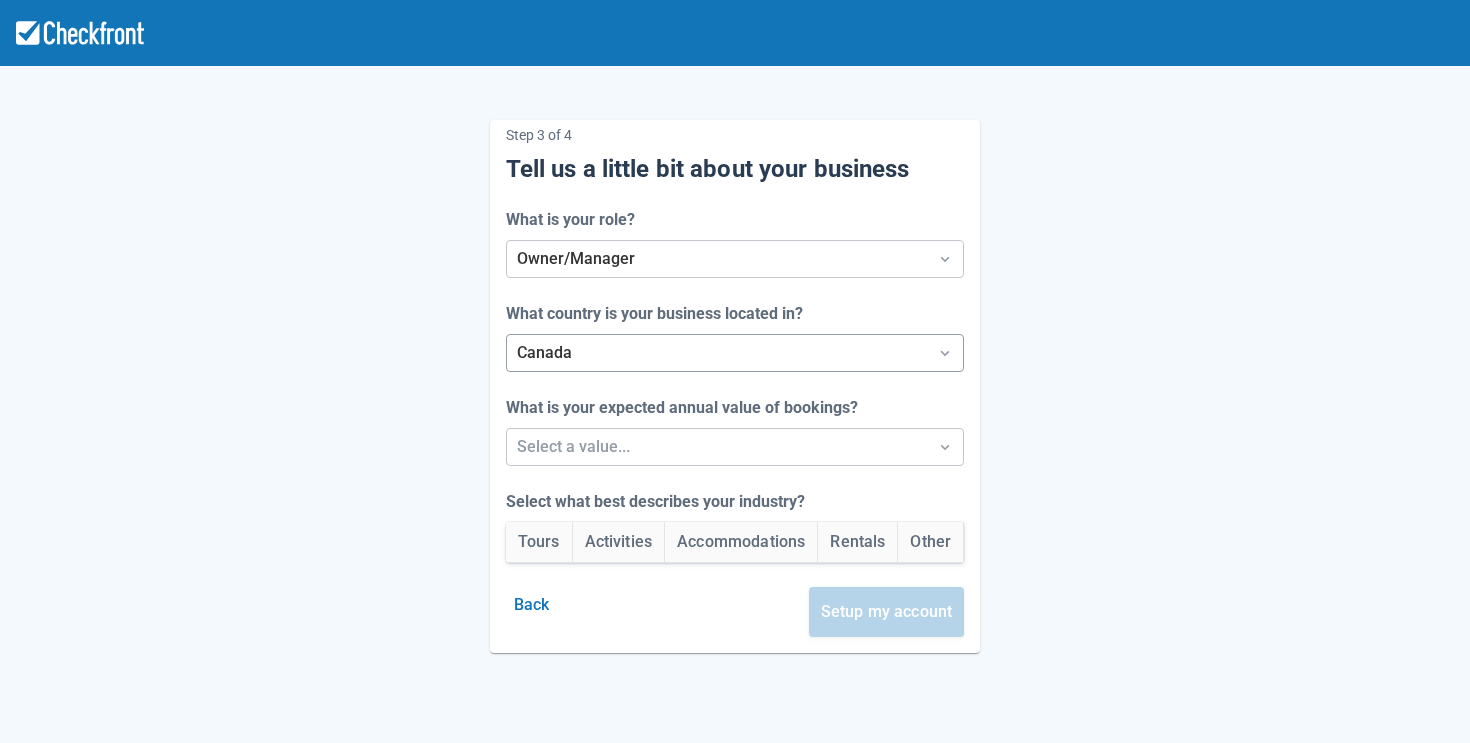 click on "Canada" at bounding box center [717, 353] 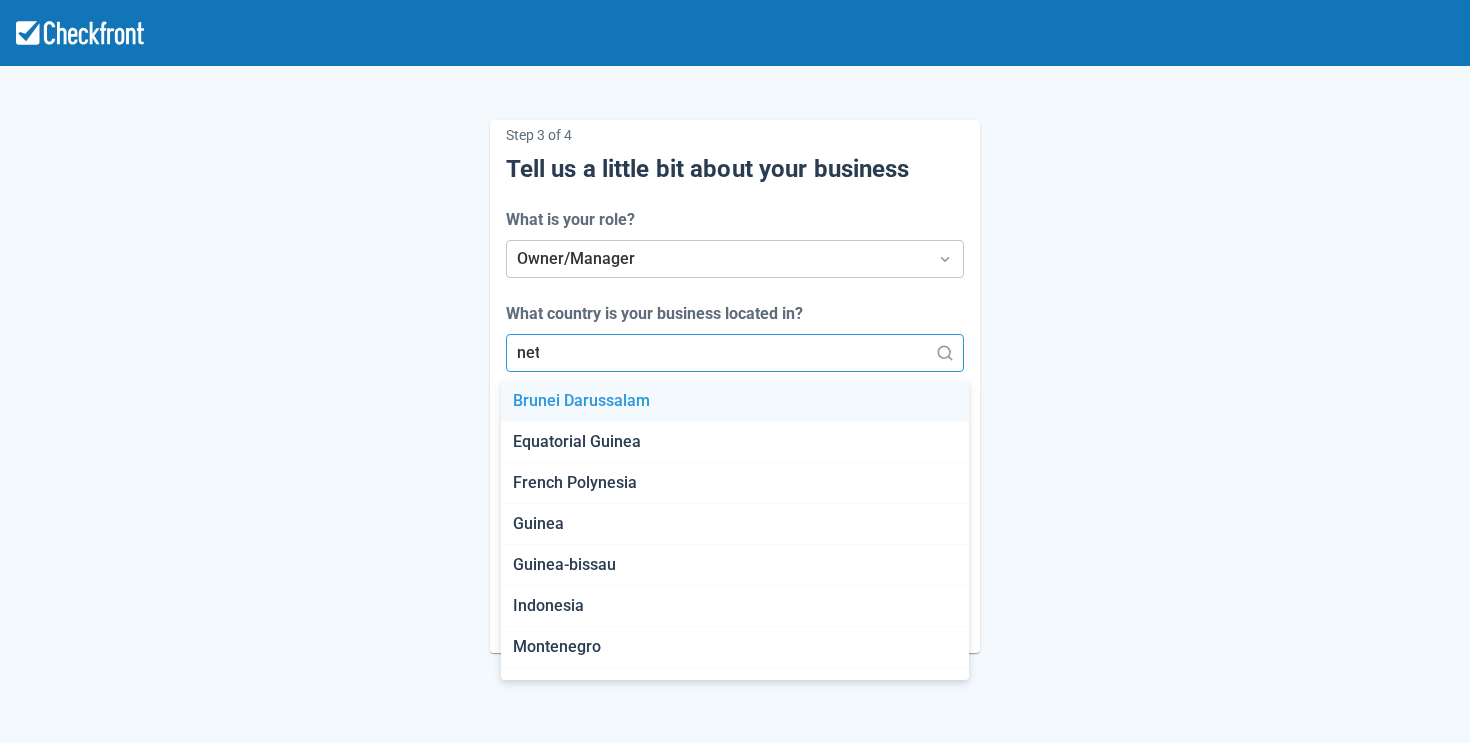 scroll, scrollTop: 0, scrollLeft: 0, axis: both 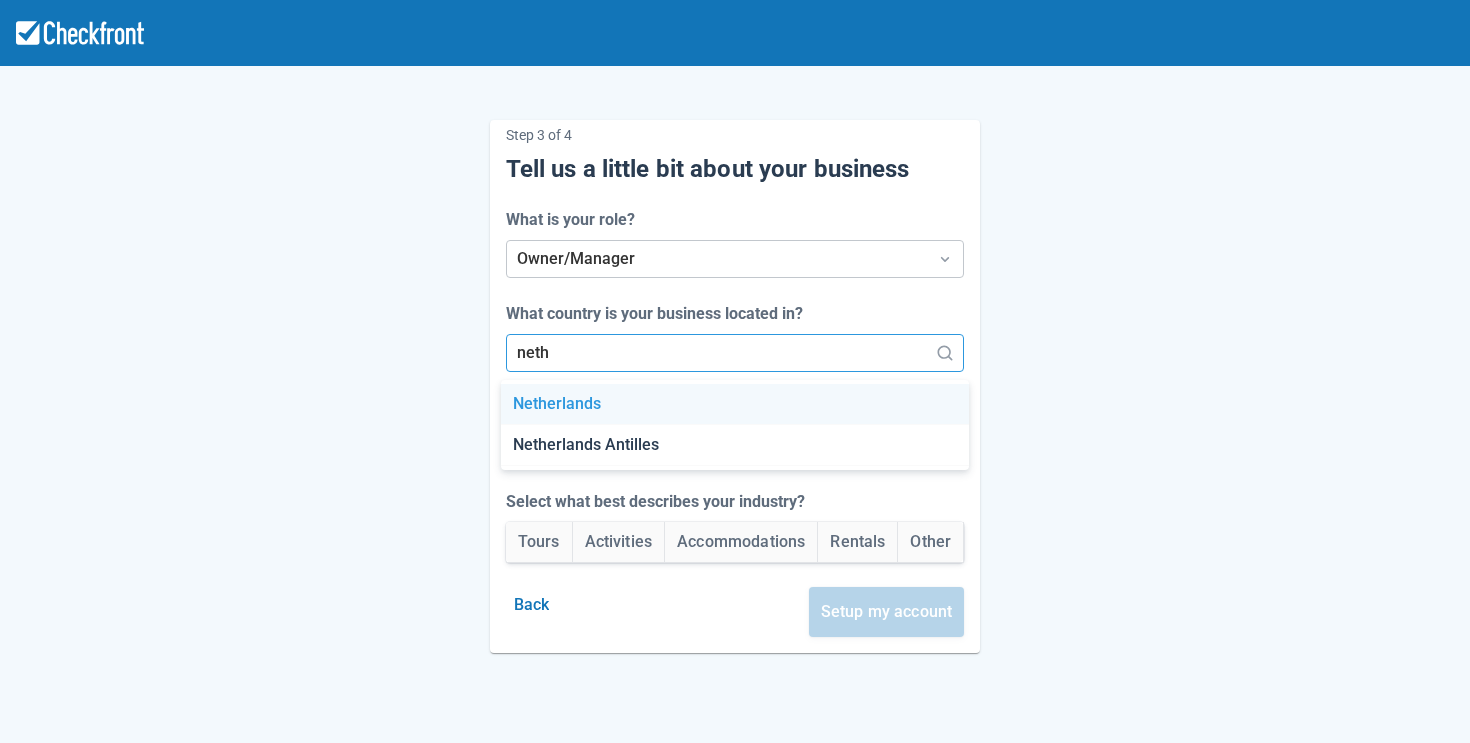 click on "Netherlands" at bounding box center (735, 404) 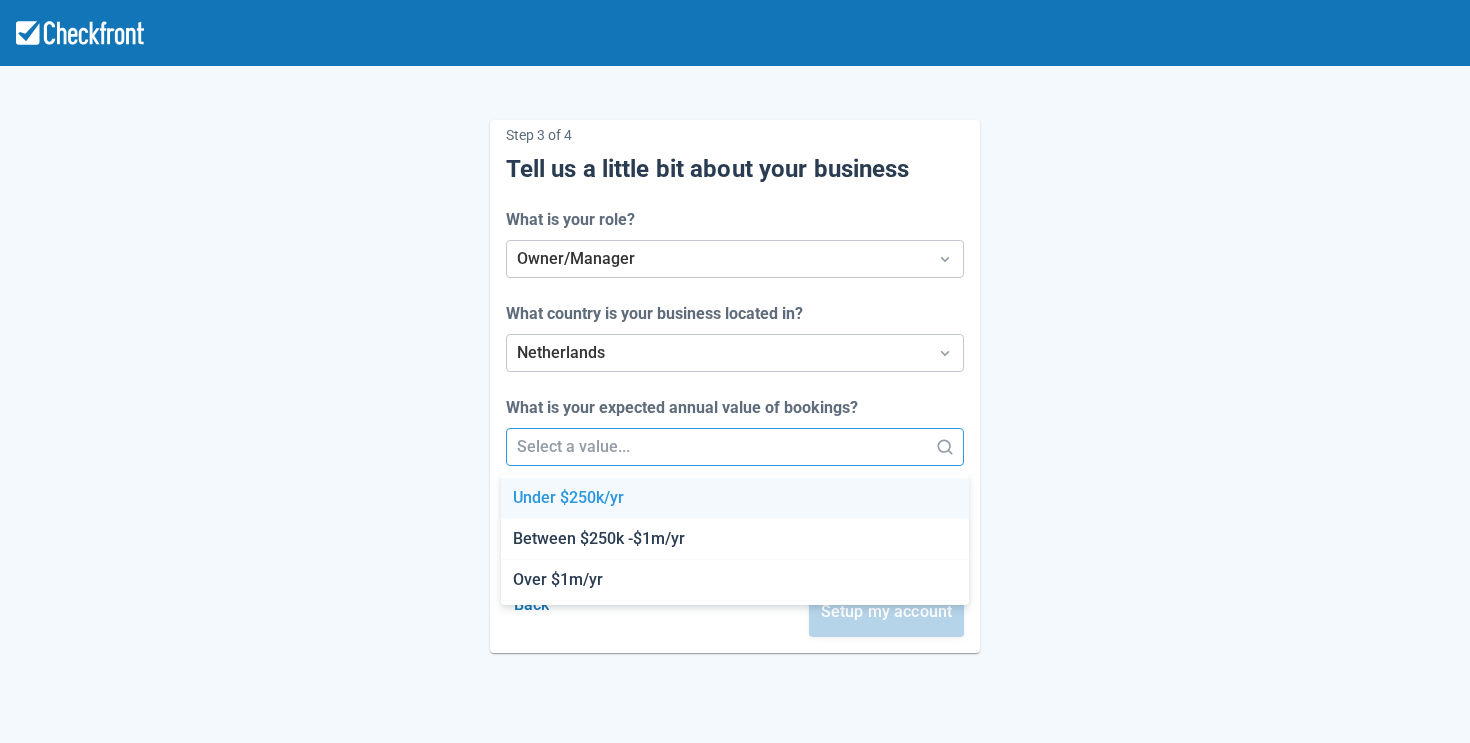 click at bounding box center [717, 447] 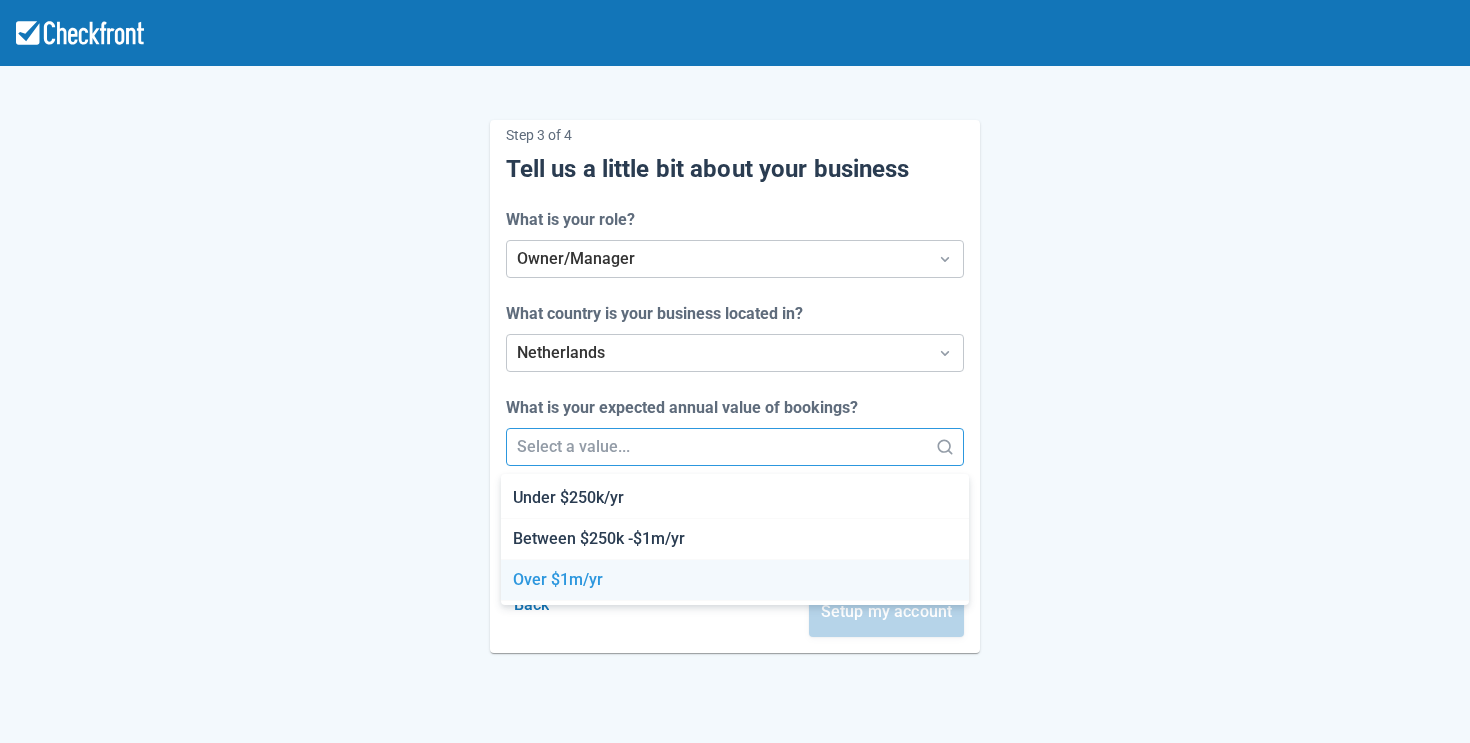 click on "Over $1m/yr" at bounding box center [735, 580] 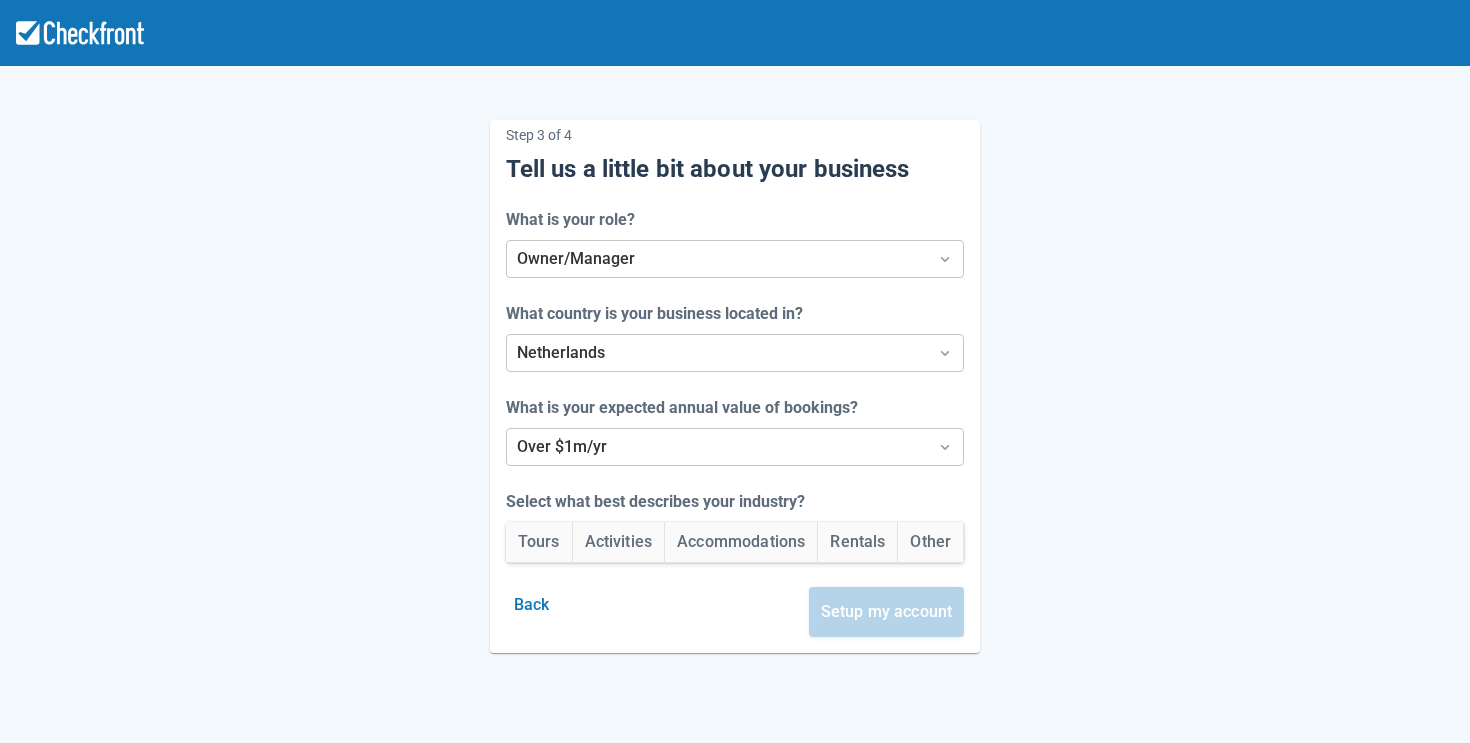 scroll, scrollTop: 87, scrollLeft: 0, axis: vertical 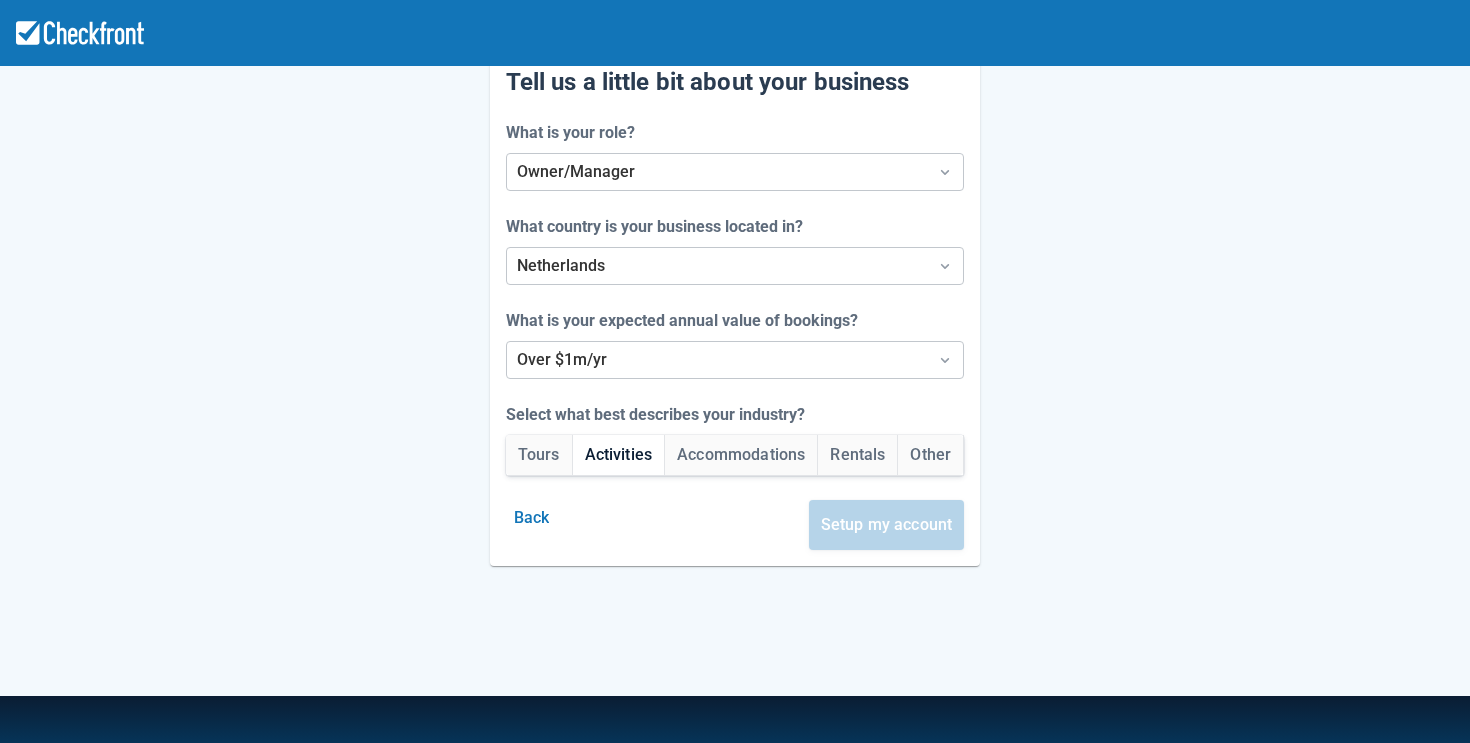 click on "Activities" at bounding box center [619, 455] 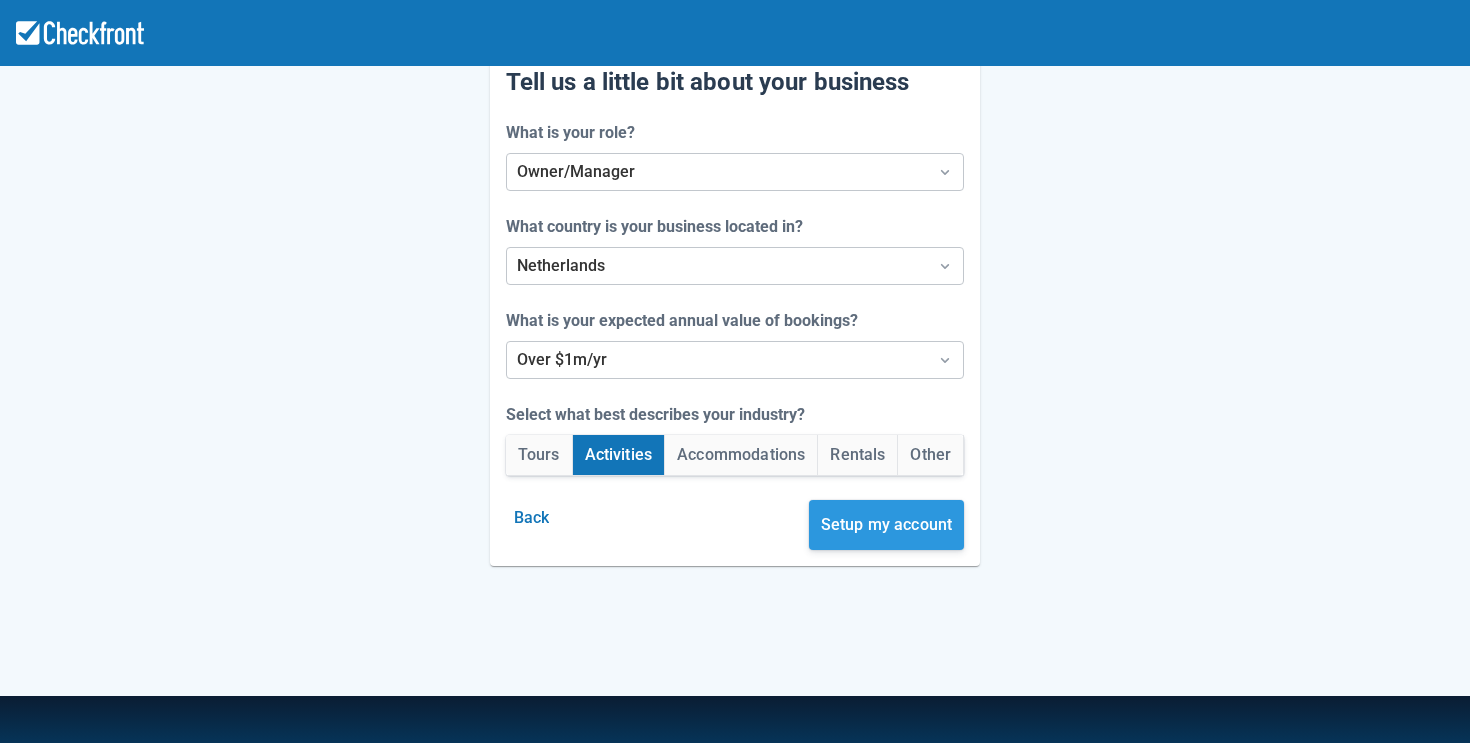 click on "Setup my account" at bounding box center (887, 525) 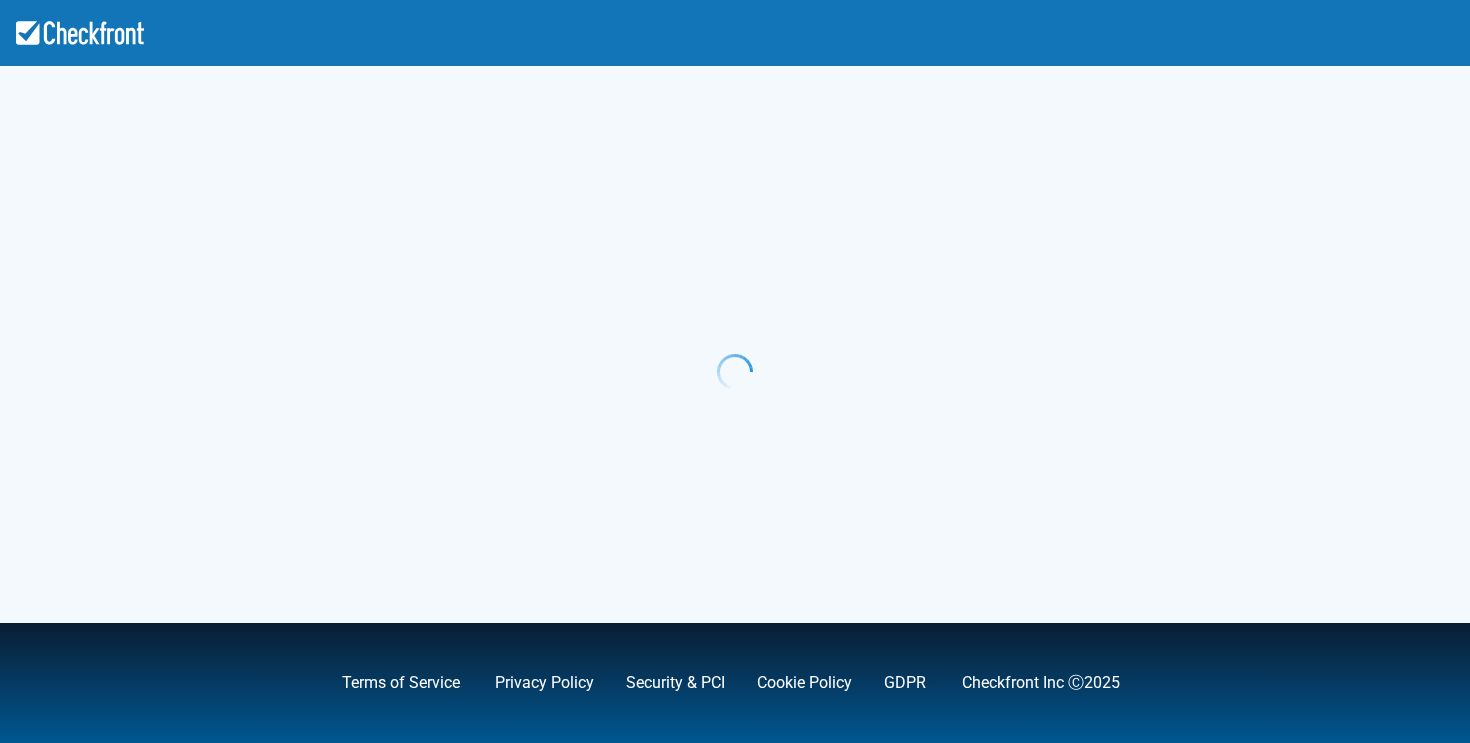 scroll, scrollTop: 0, scrollLeft: 0, axis: both 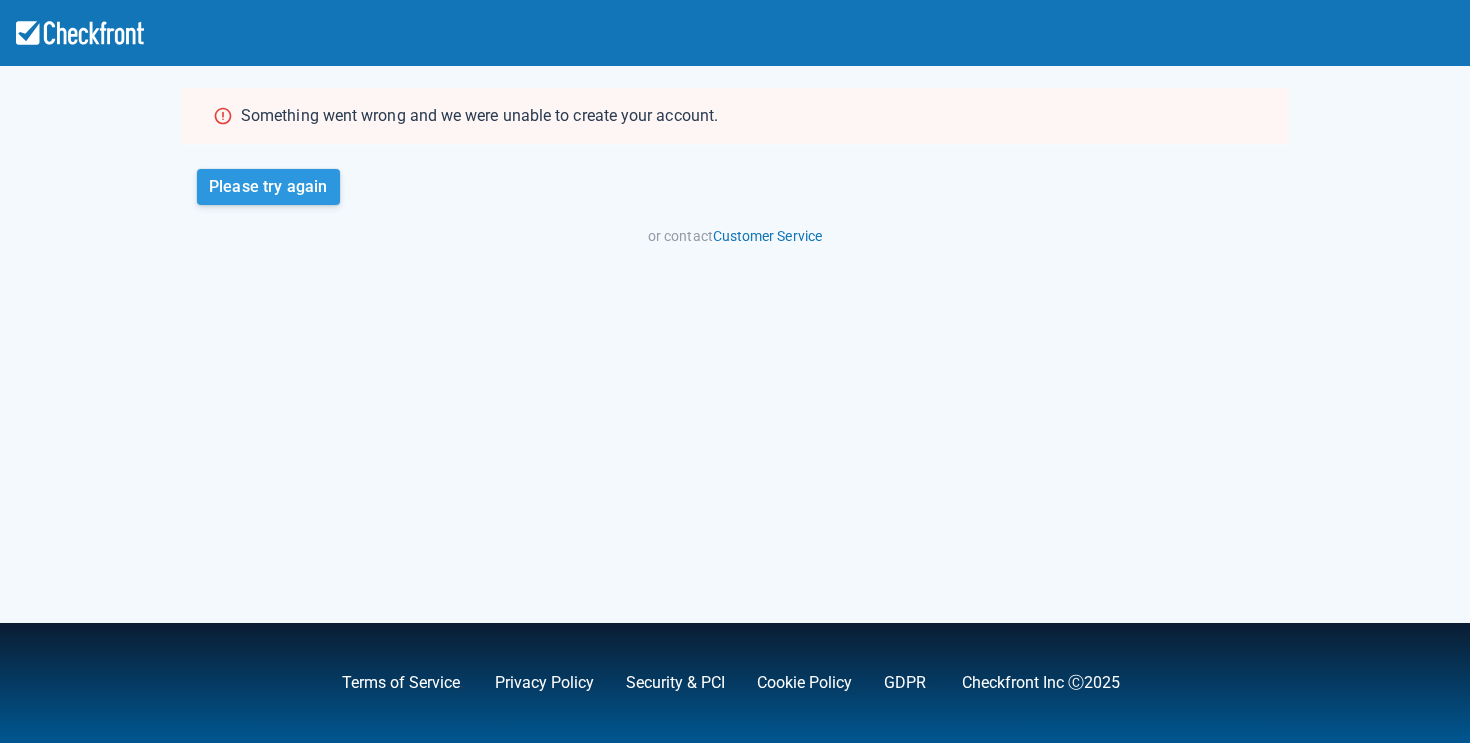 click on "Please try again" at bounding box center (268, 187) 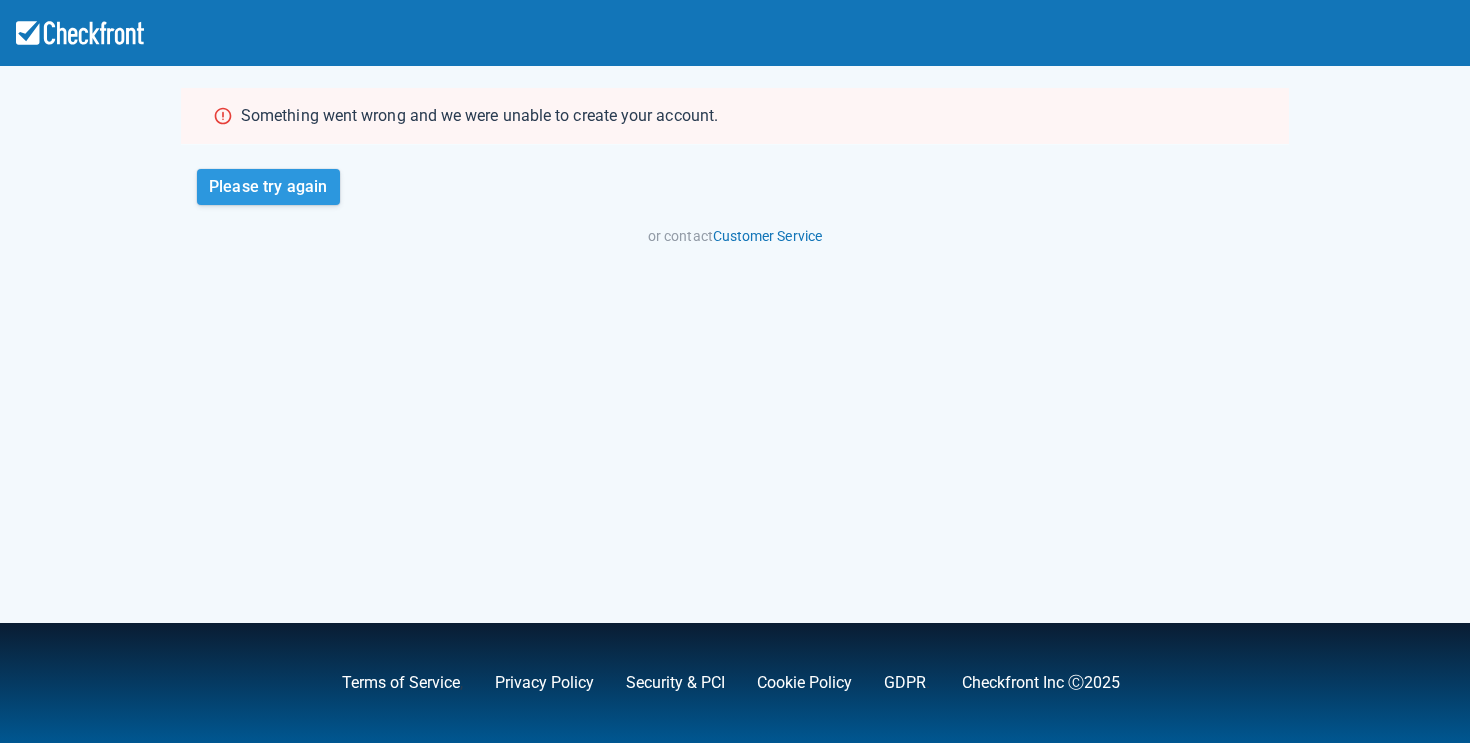 click on "Please try again" at bounding box center (268, 187) 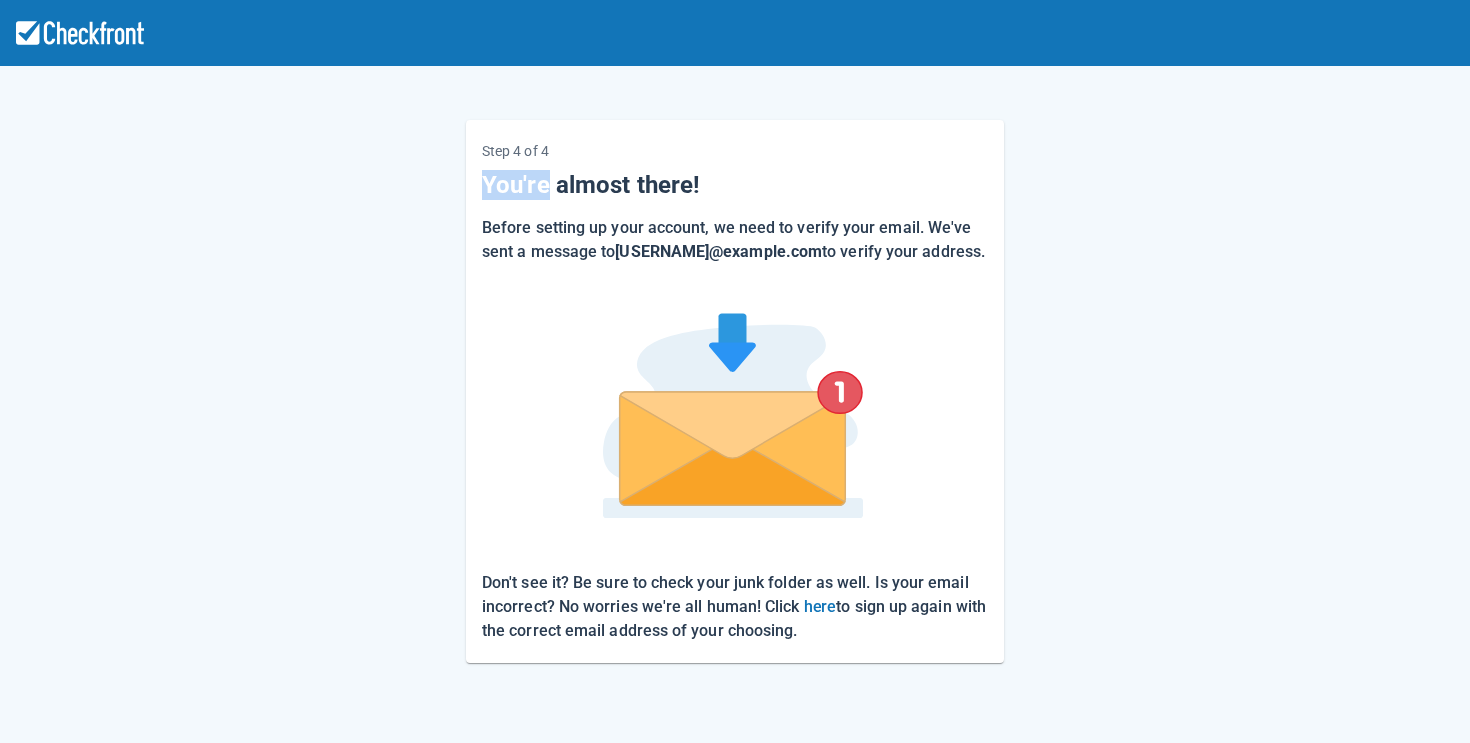 click on "Step 4 of 4 You're almost there! Before setting up your account, we need to verify your email. We've sent a message to  andrei.fisca@regiondo.com  to verify your address. Don't see it? Be sure to check your junk folder as well. Is your email incorrect? No worries we're all human! Click   here  to sign up again with the correct email address of your choosing." at bounding box center [735, 375] 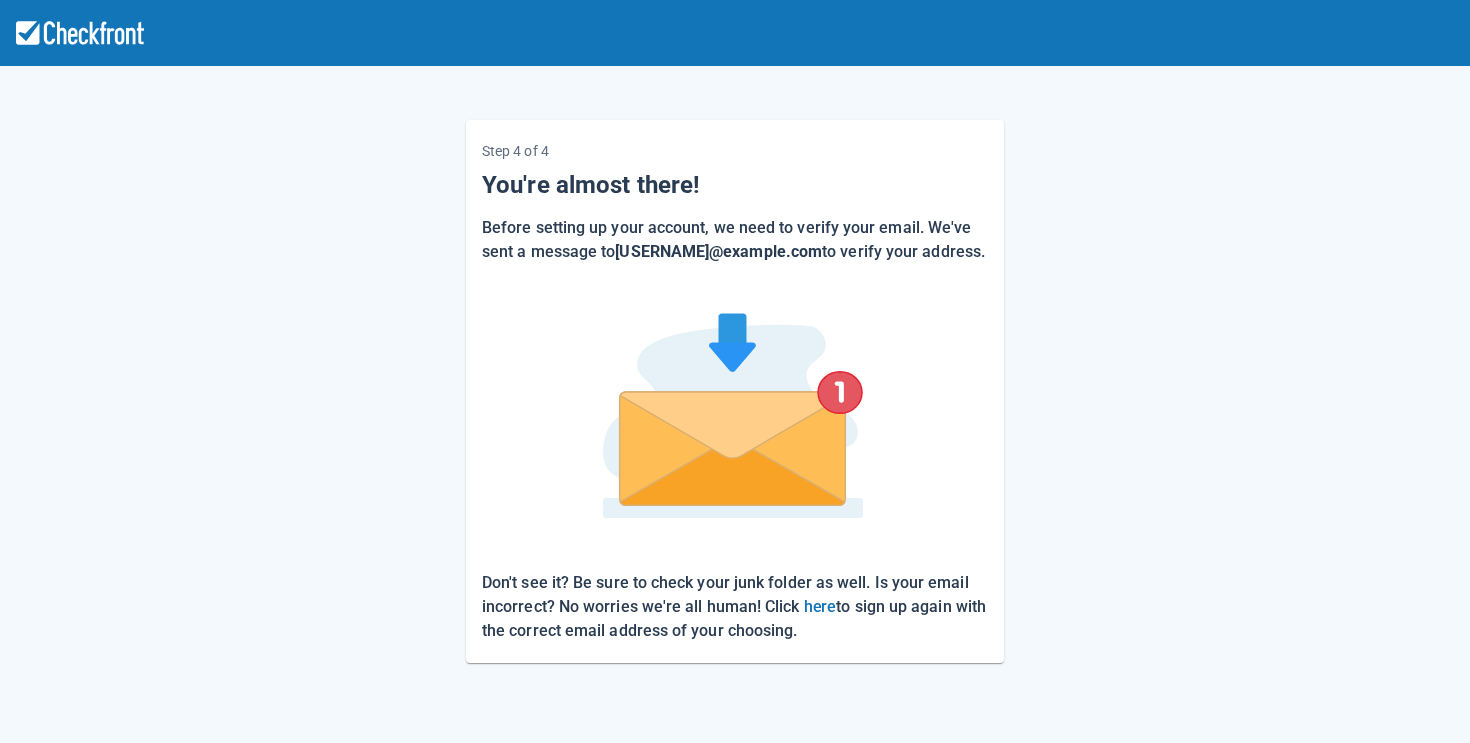 click on "Step 4 of 4 You're almost there! Before setting up your account, we need to verify your email. We've sent a message to  andrei.fisca@regiondo.com  to verify your address. Don't see it? Be sure to check your junk folder as well. Is your email incorrect? No worries we're all human! Click   here  to sign up again with the correct email address of your choosing." at bounding box center [735, 375] 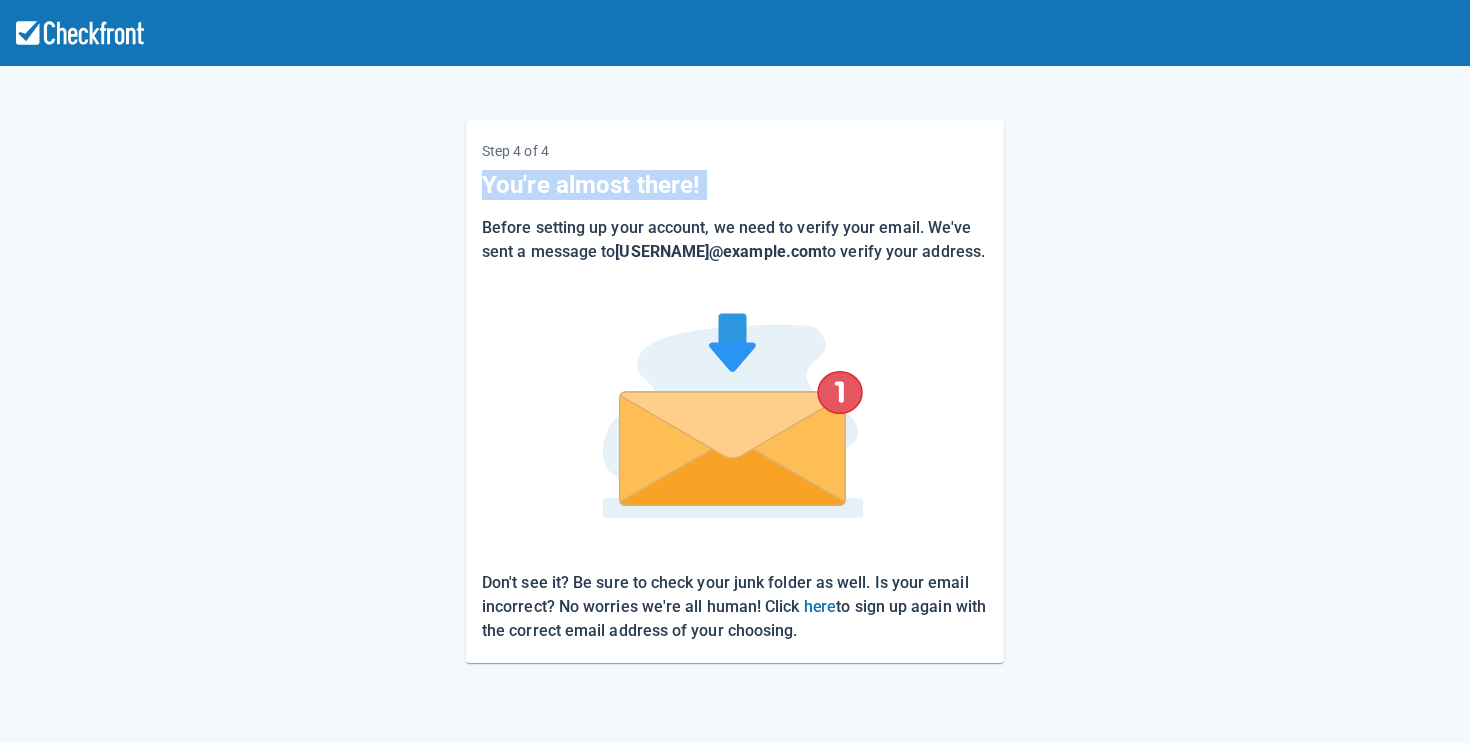 click on "Step 4 of 4 You're almost there! Before setting up your account, we need to verify your email. We've sent a message to  andrei.fisca@regiondo.com  to verify your address. Don't see it? Be sure to check your junk folder as well. Is your email incorrect? No worries we're all human! Click   here  to sign up again with the correct email address of your choosing." at bounding box center [735, 375] 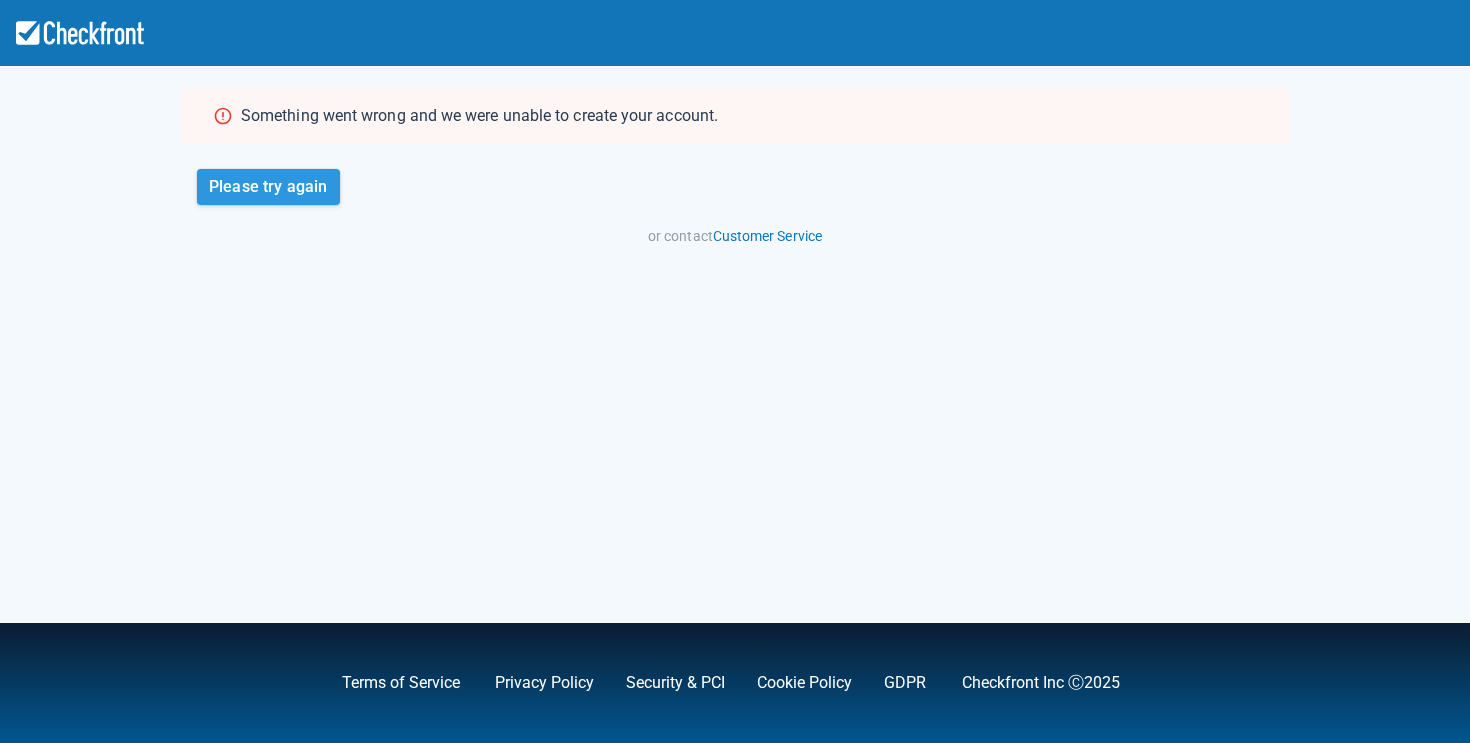 click on "Please try again" at bounding box center [268, 187] 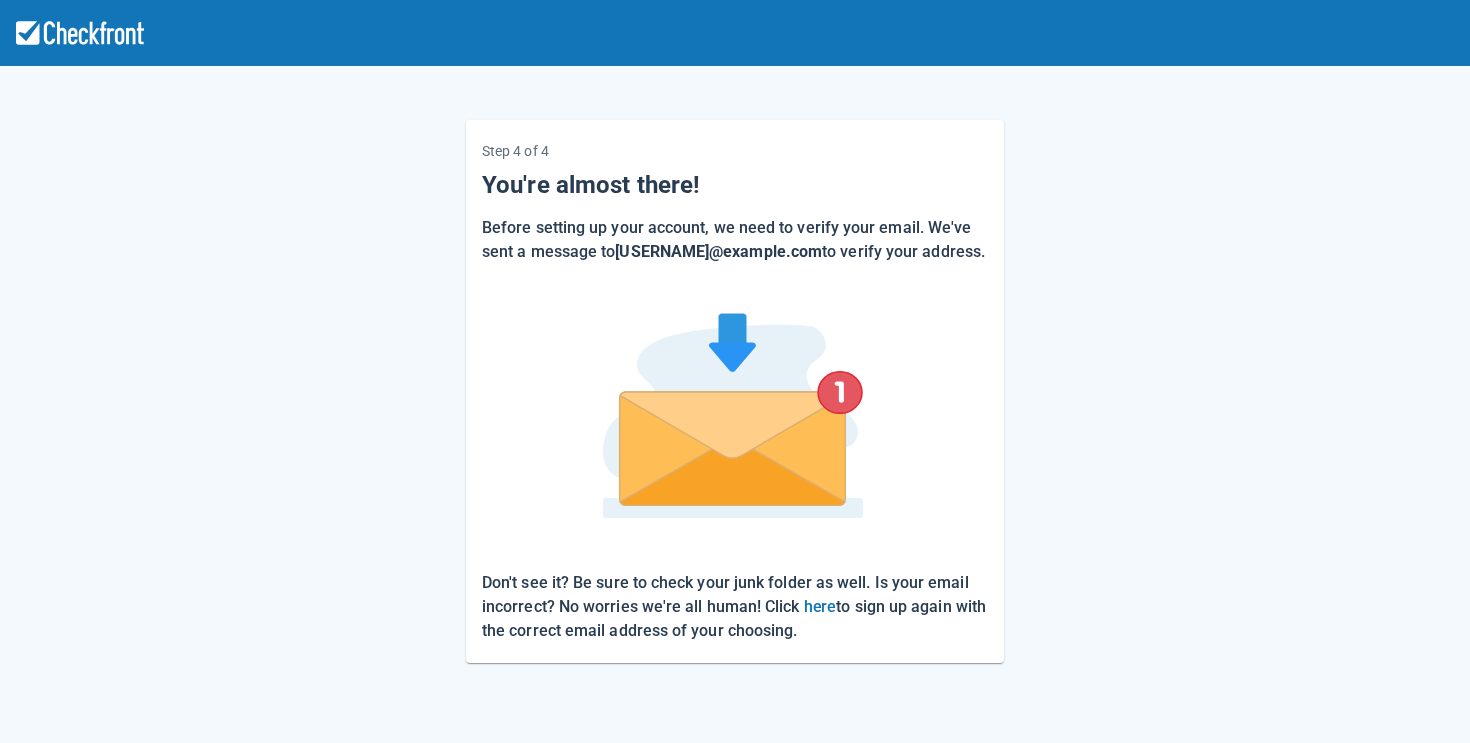 click on "Step 4 of 4 You're almost there! Before setting up your account, we need to verify your email. We've sent a message to  andrei.fisca@regiondo.com  to verify your address. Don't see it? Be sure to check your junk folder as well. Is your email incorrect? No worries we're all human! Click   here  to sign up again with the correct email address of your choosing." at bounding box center [735, 375] 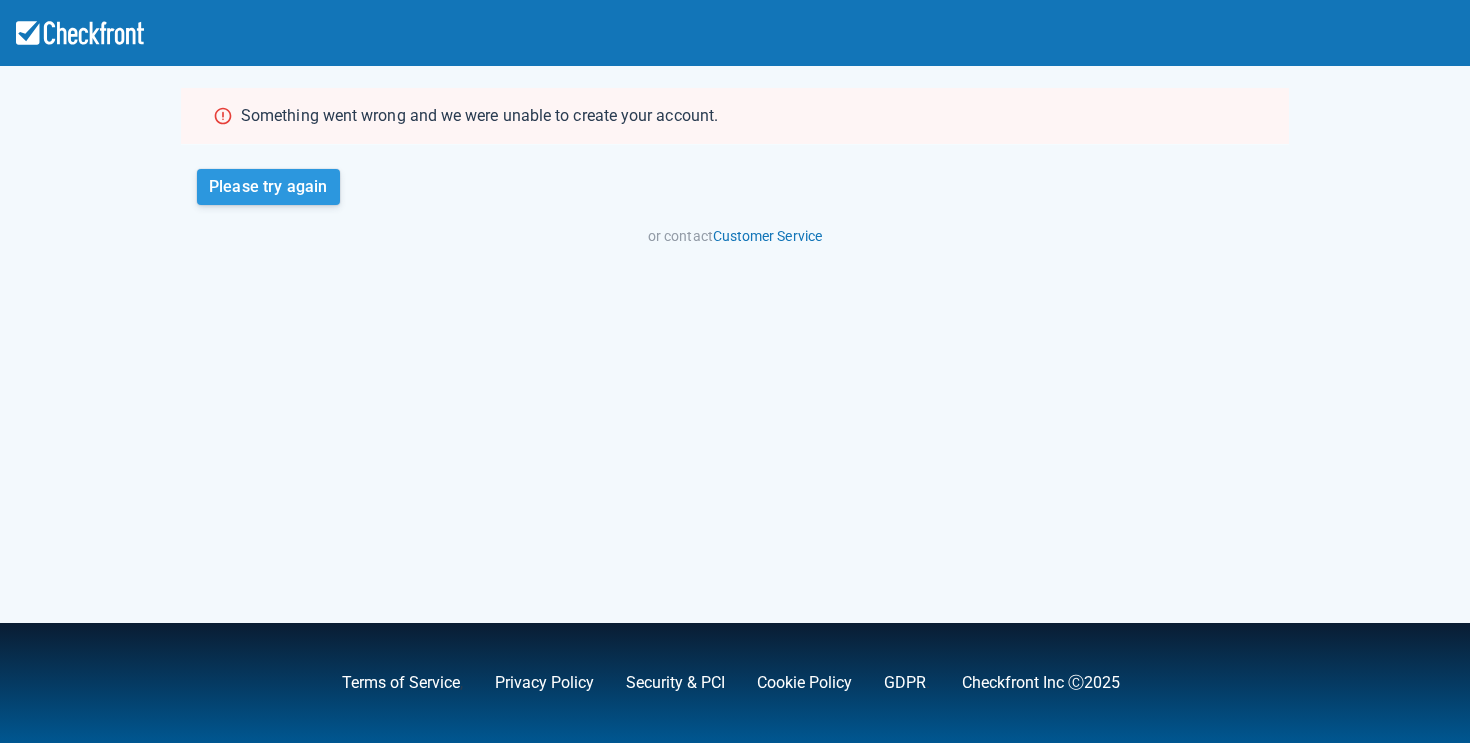 click on "Please try again" at bounding box center [268, 187] 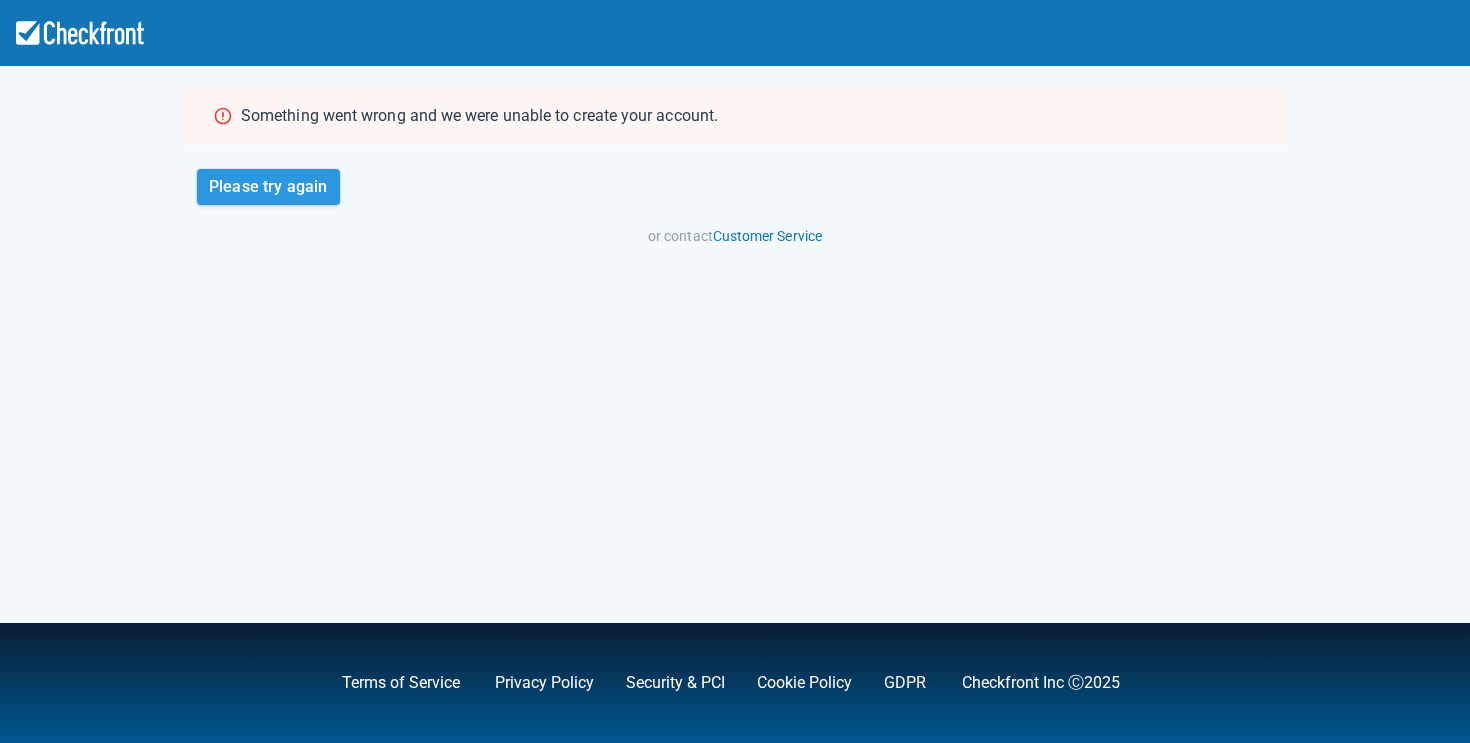 click on "Please try again" at bounding box center [268, 187] 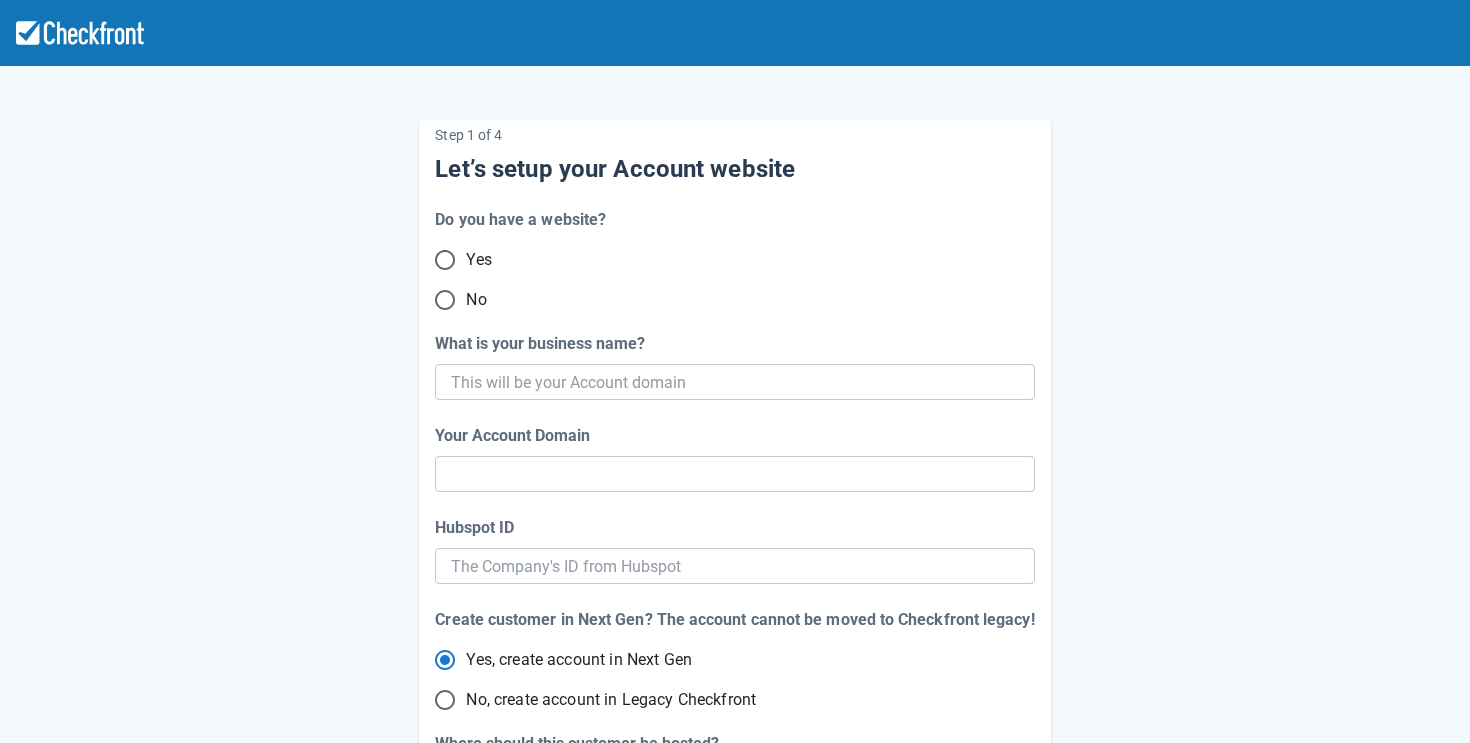 scroll, scrollTop: 0, scrollLeft: 0, axis: both 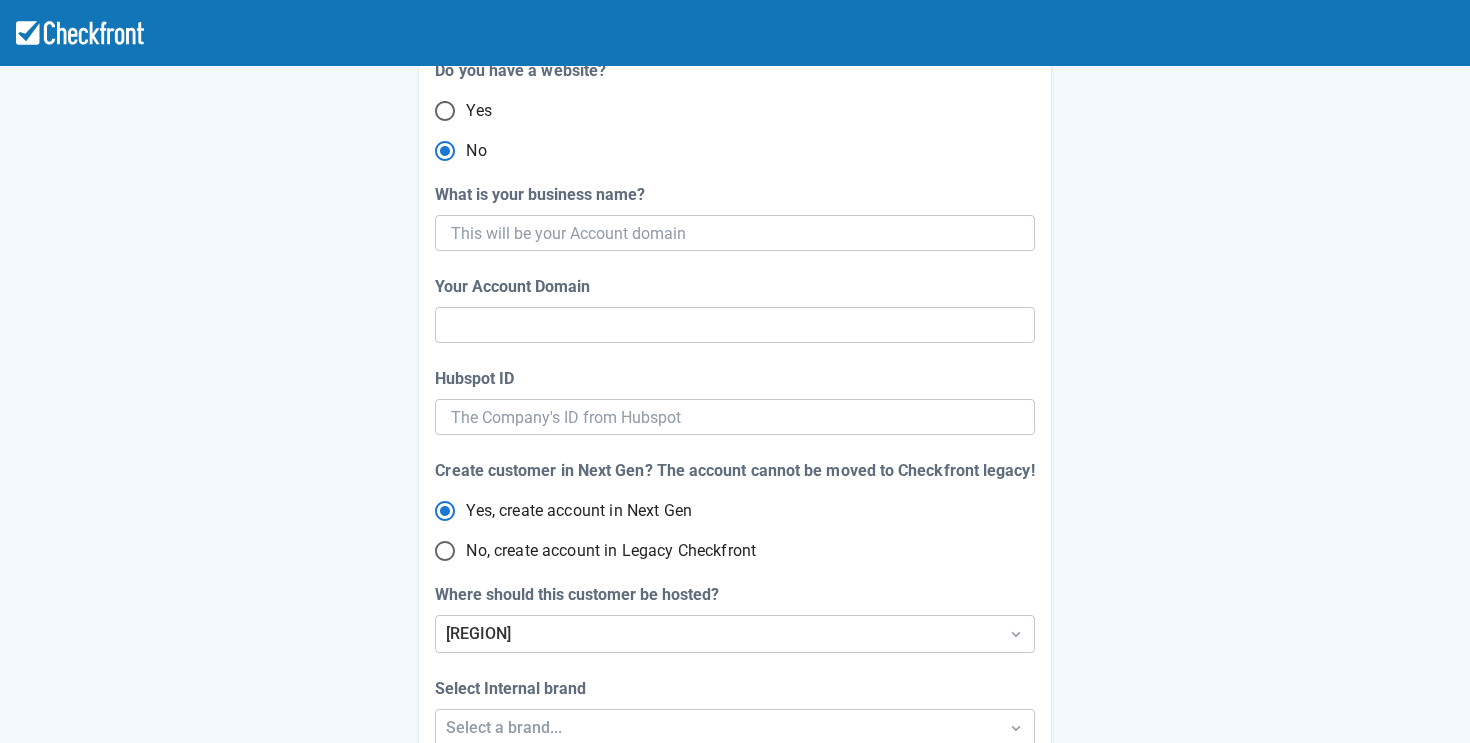 radio on "true" 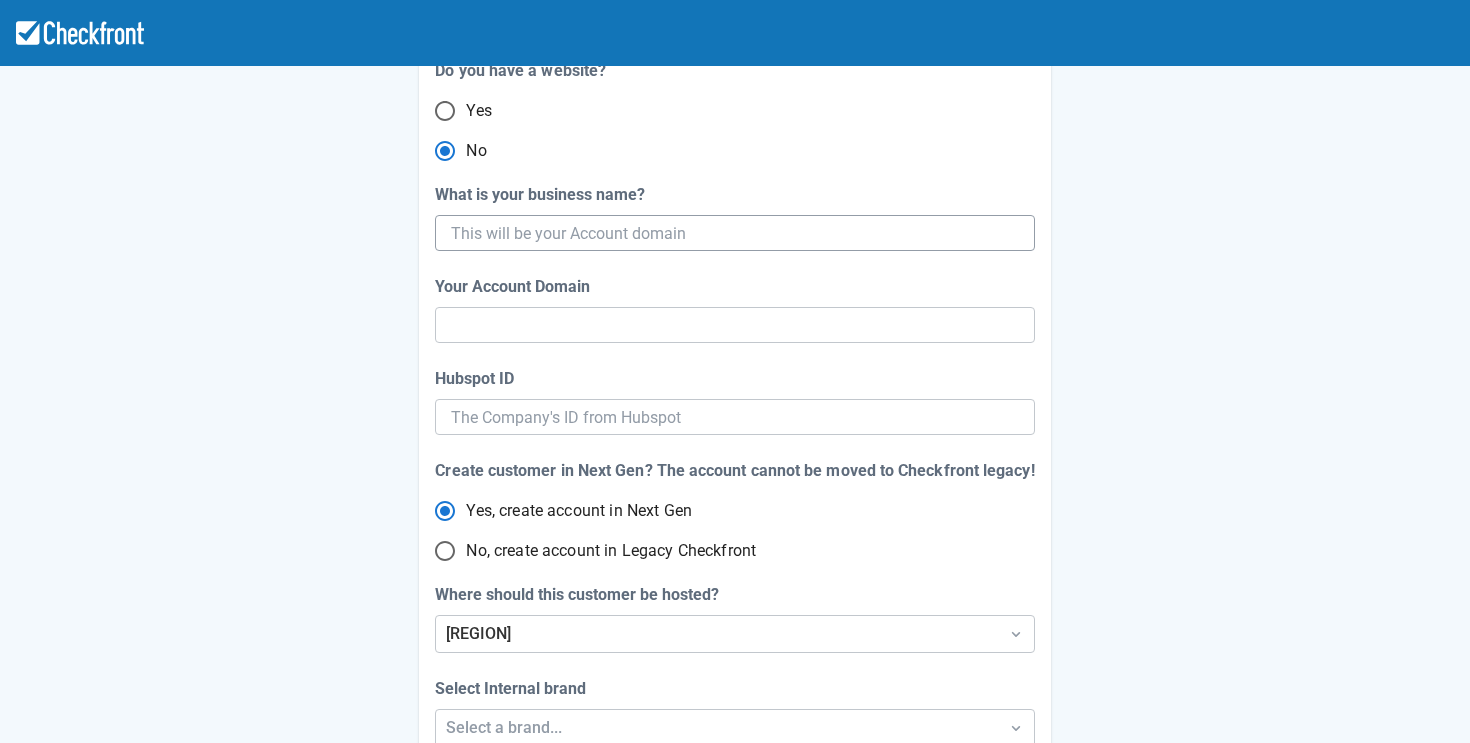 click on "What is your business name?" at bounding box center (732, 233) 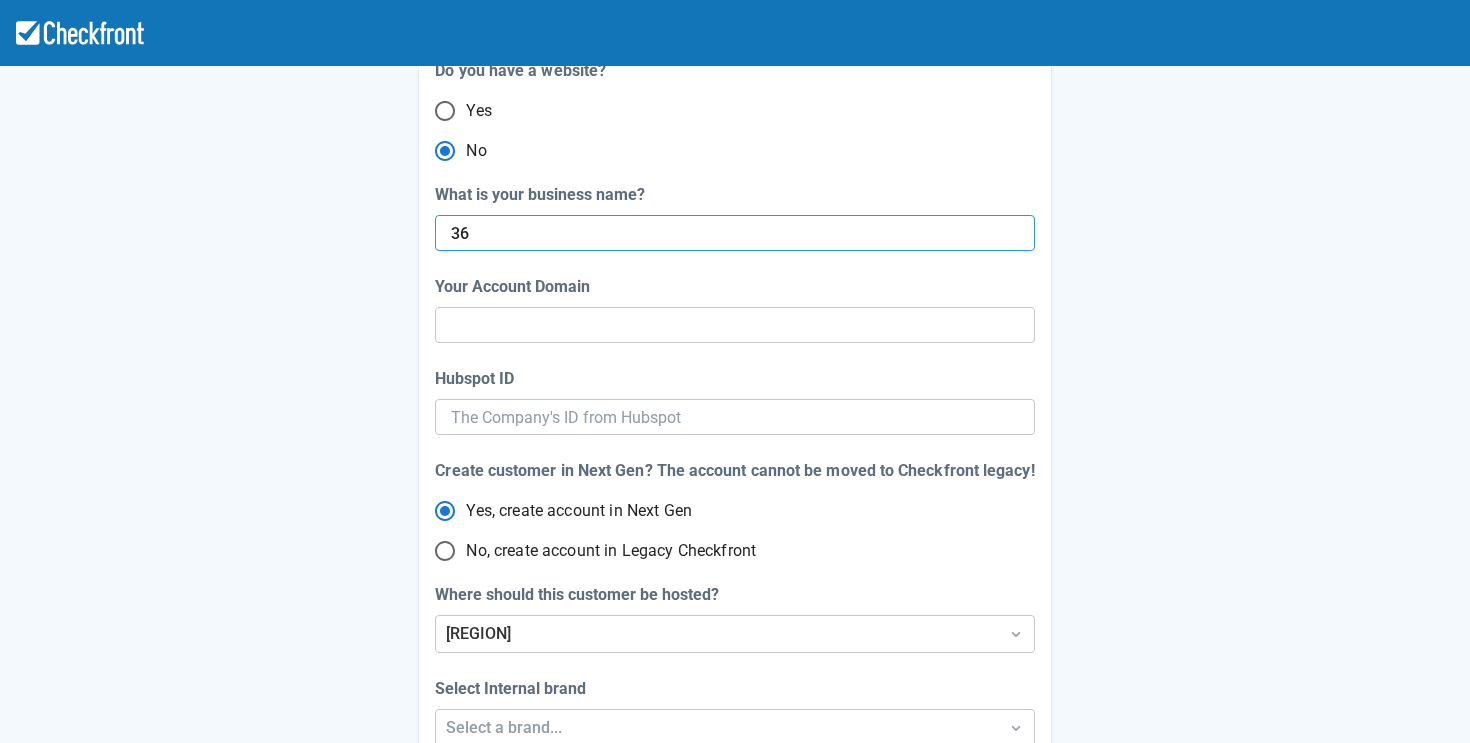 type on "360" 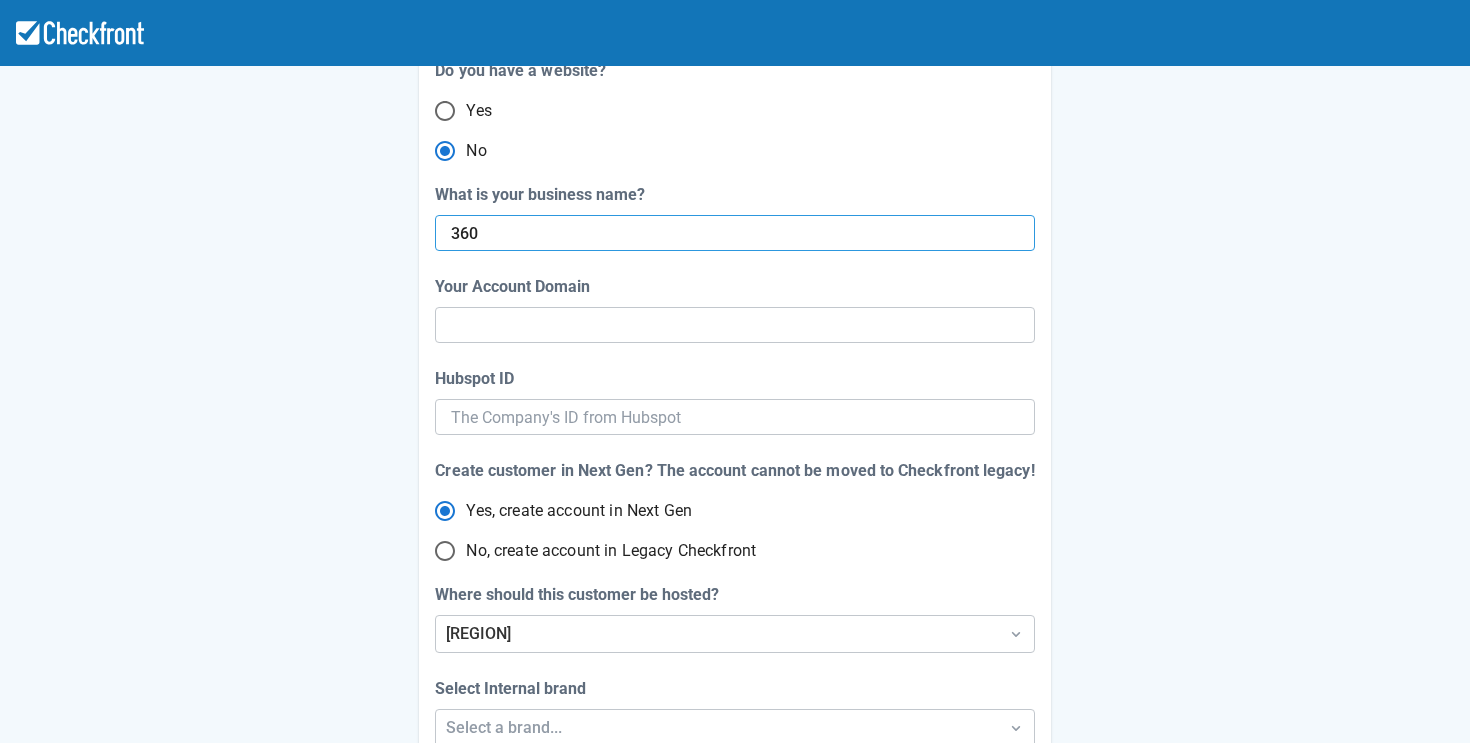 type on "360" 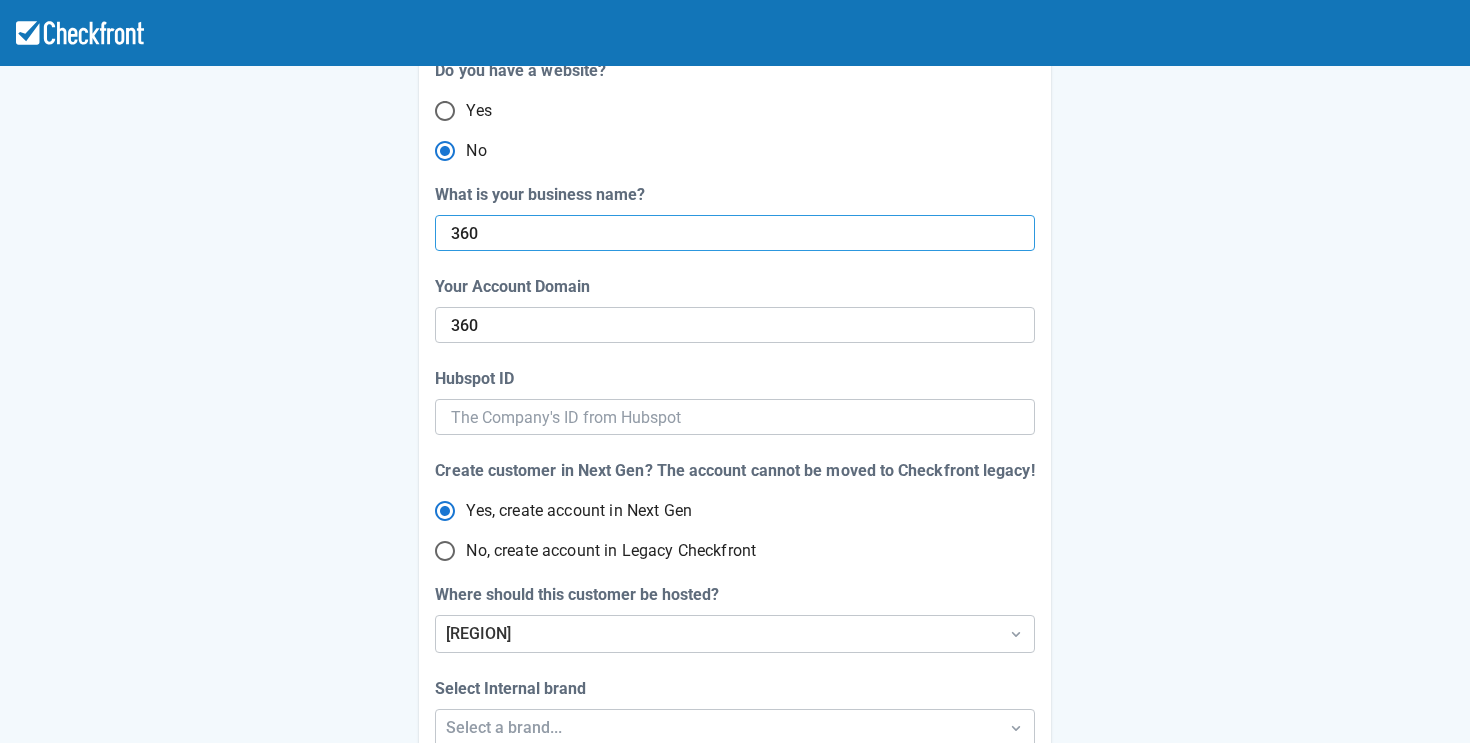 radio on "false" 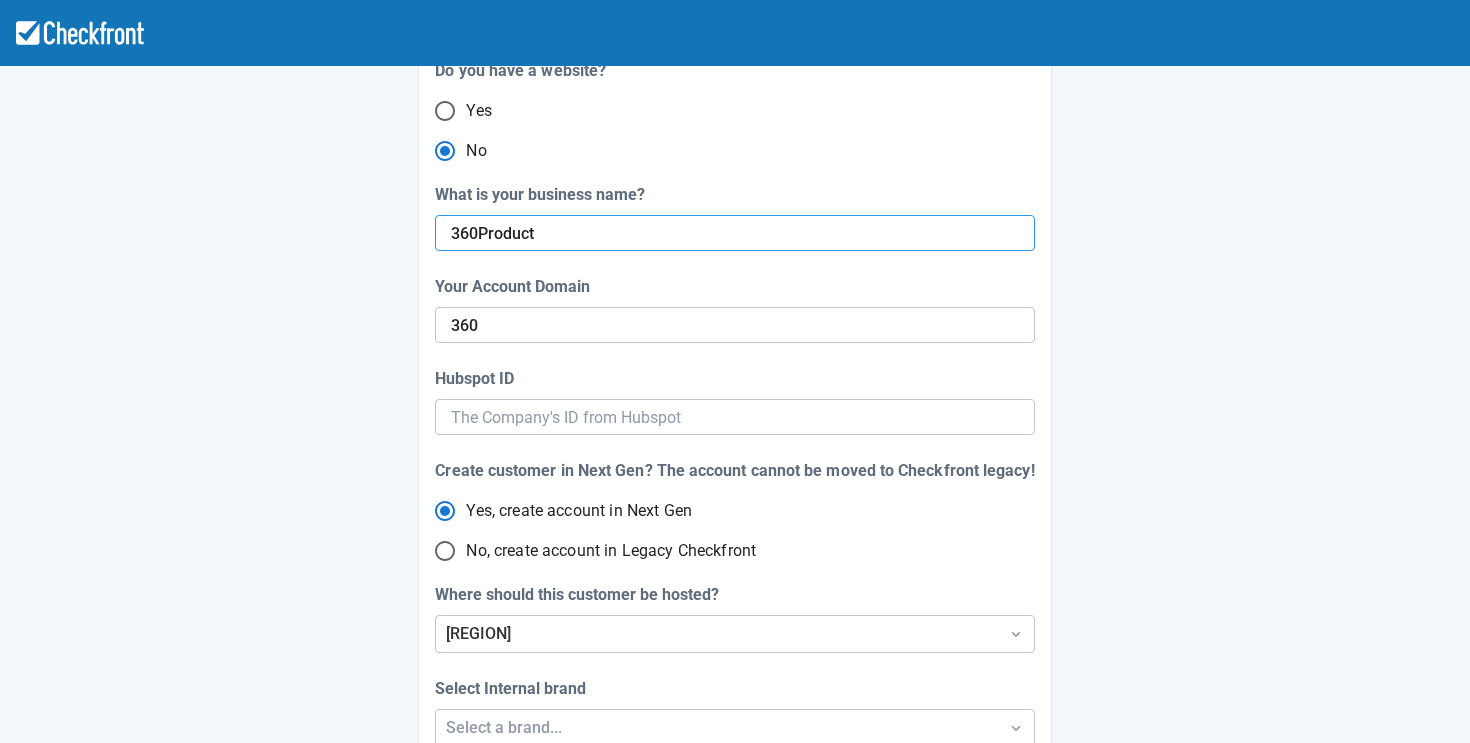 type on "360Products" 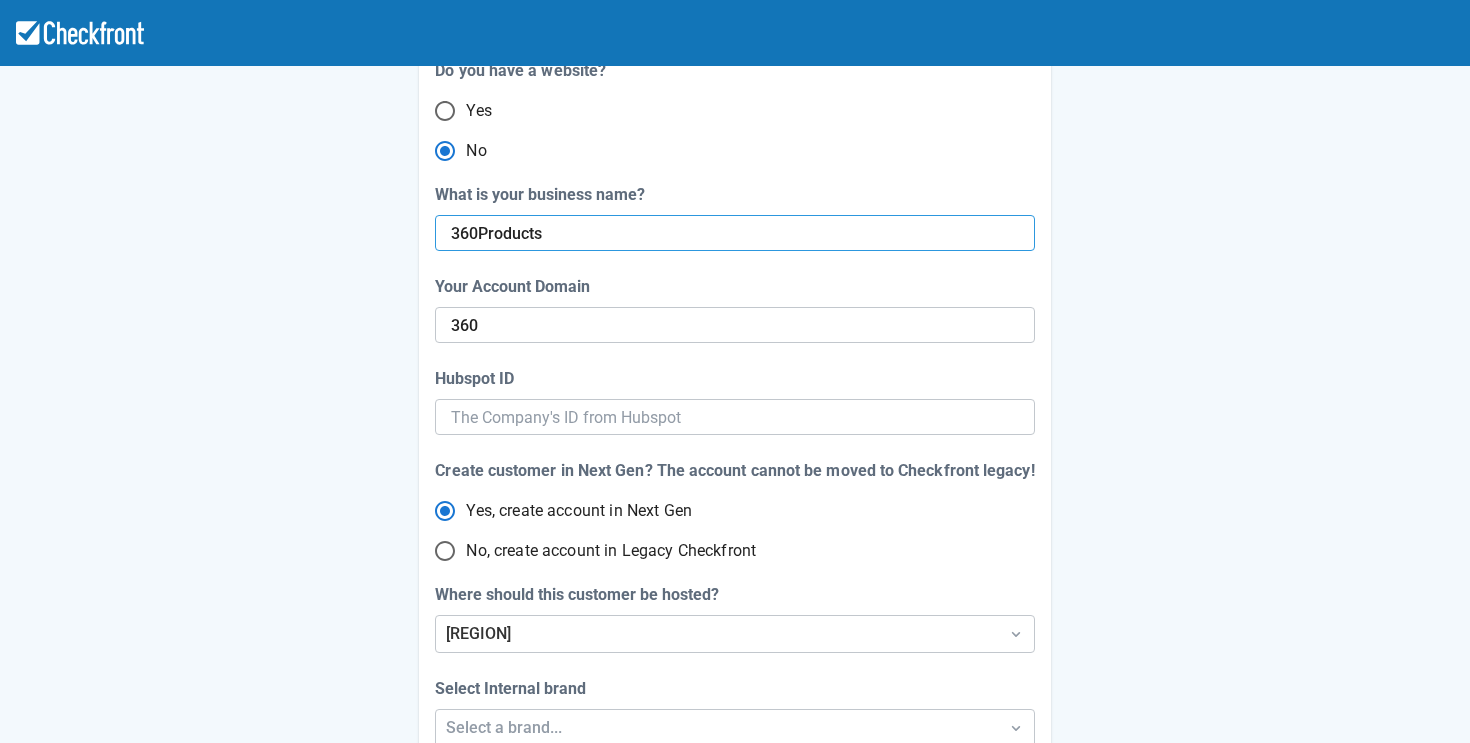 radio on "false" 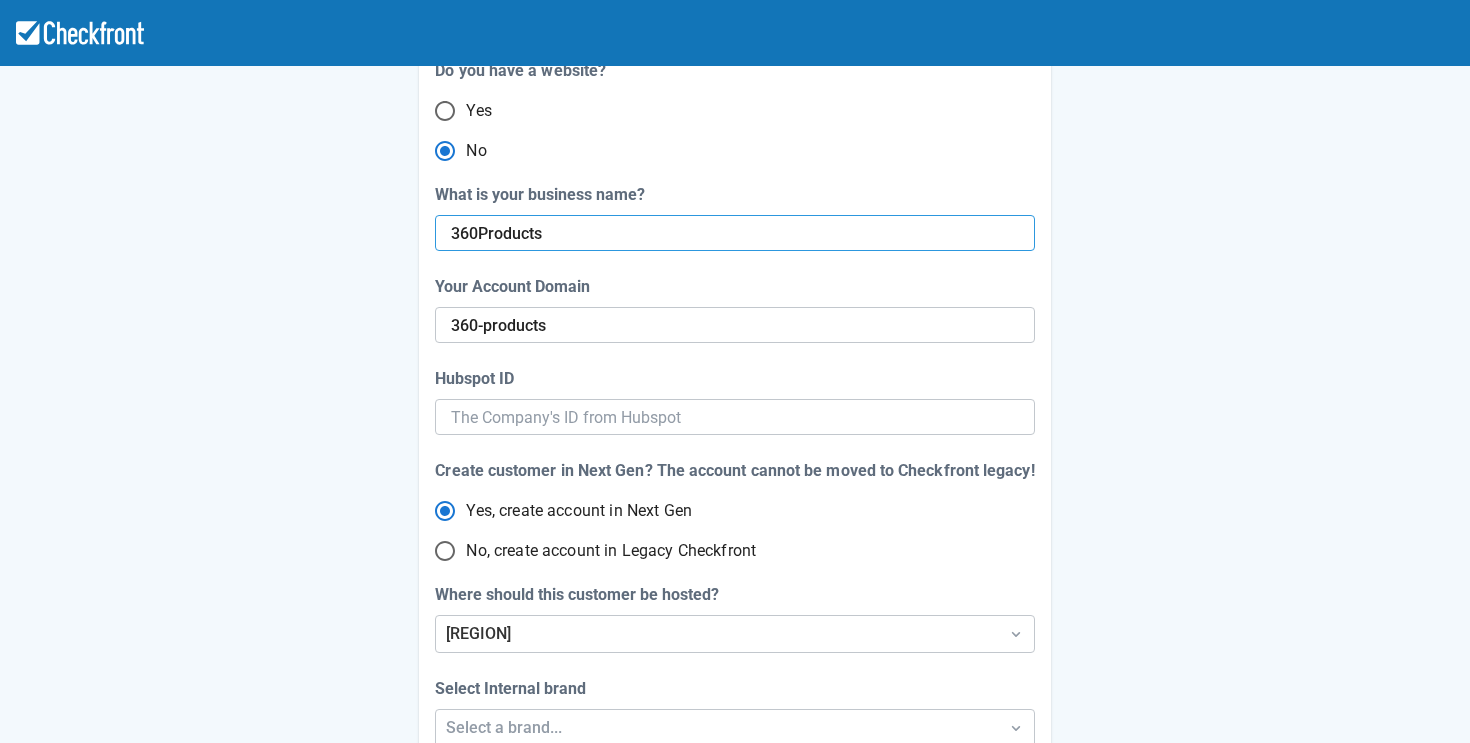 radio on "false" 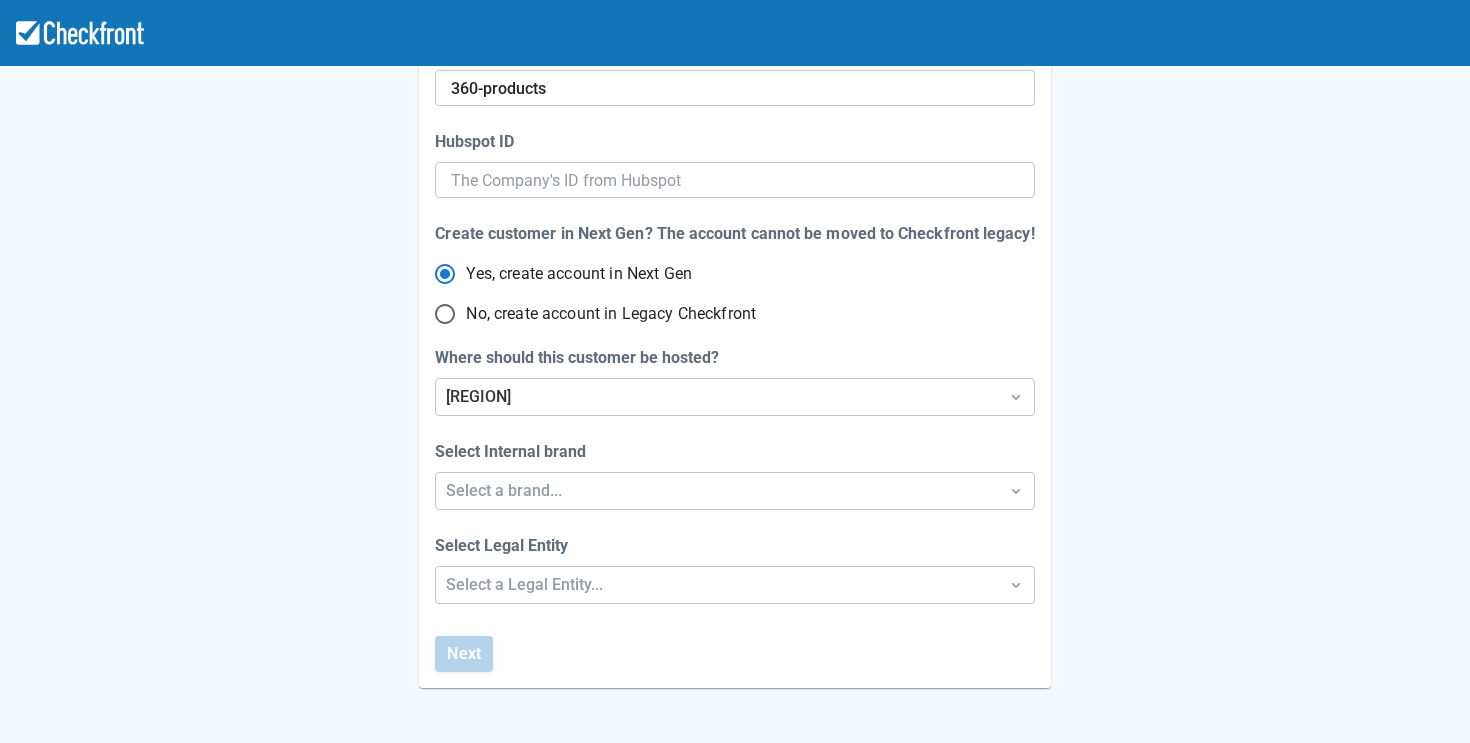 scroll, scrollTop: 440, scrollLeft: 0, axis: vertical 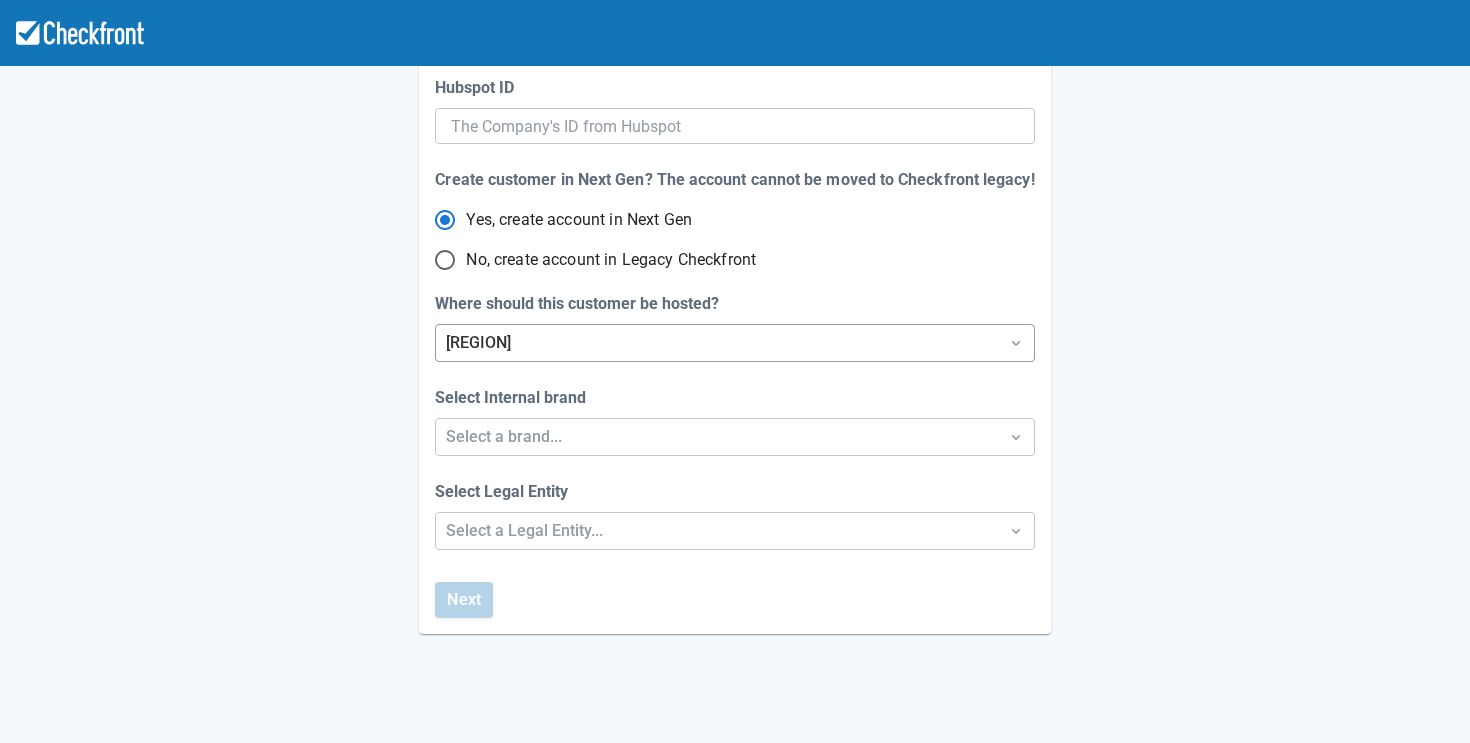 type on "360Products" 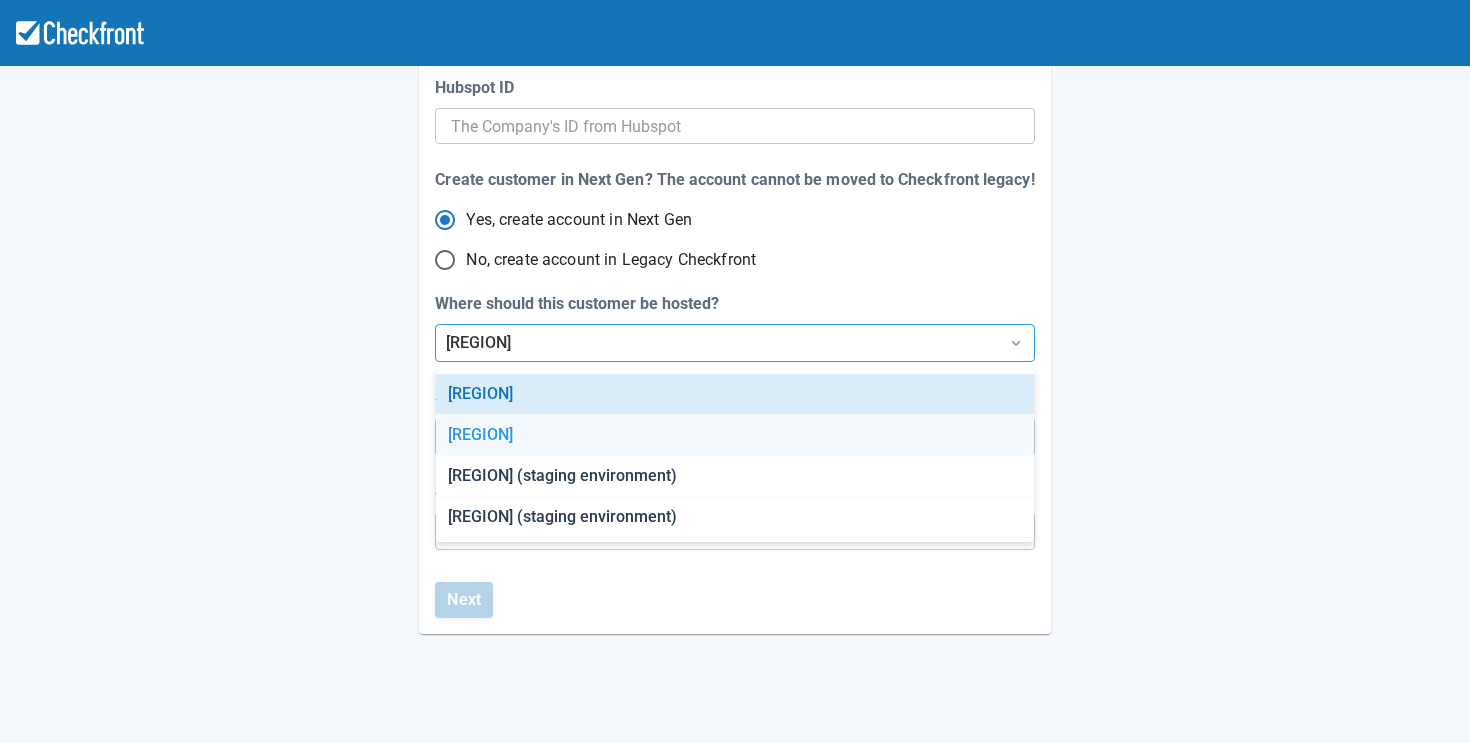 click on "[REGION]" at bounding box center [735, 435] 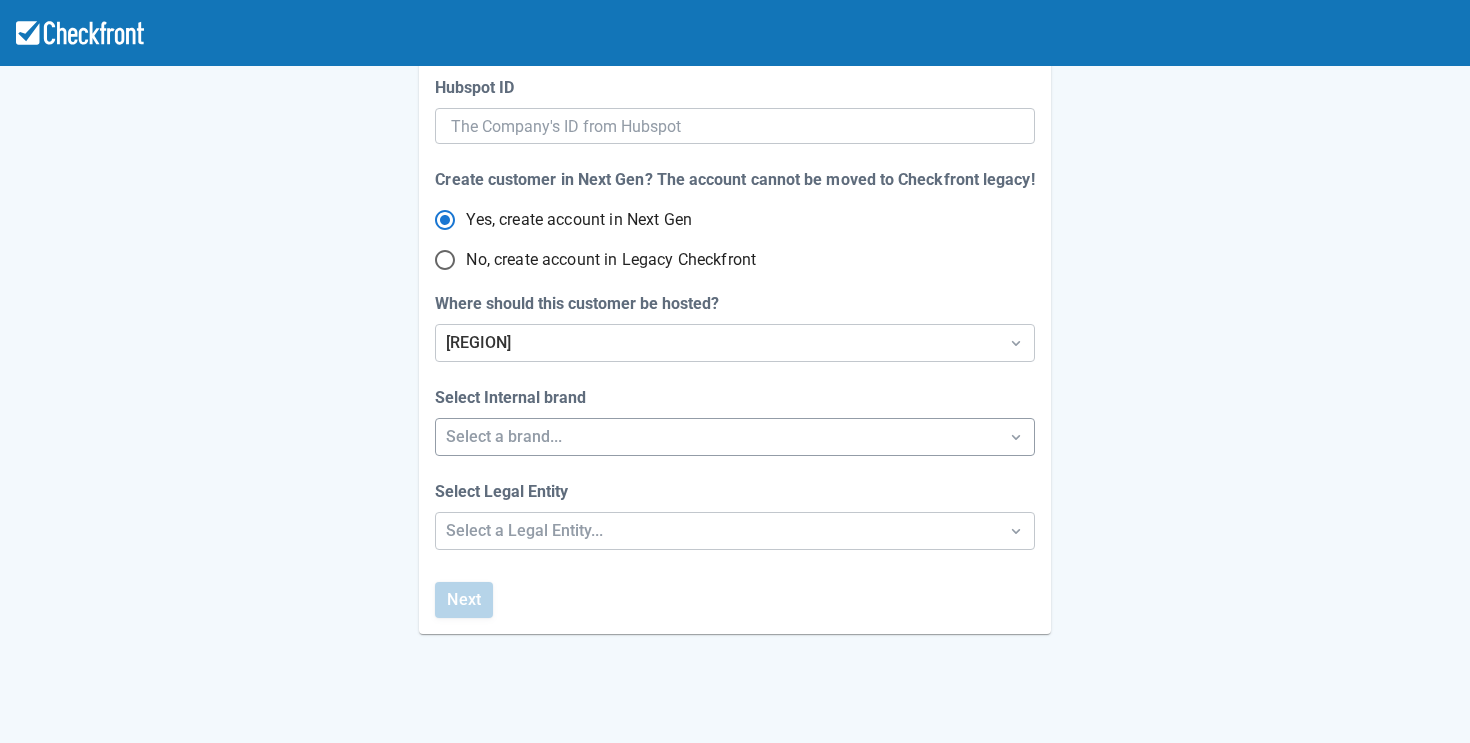 click on "Select a brand..." at bounding box center [716, 437] 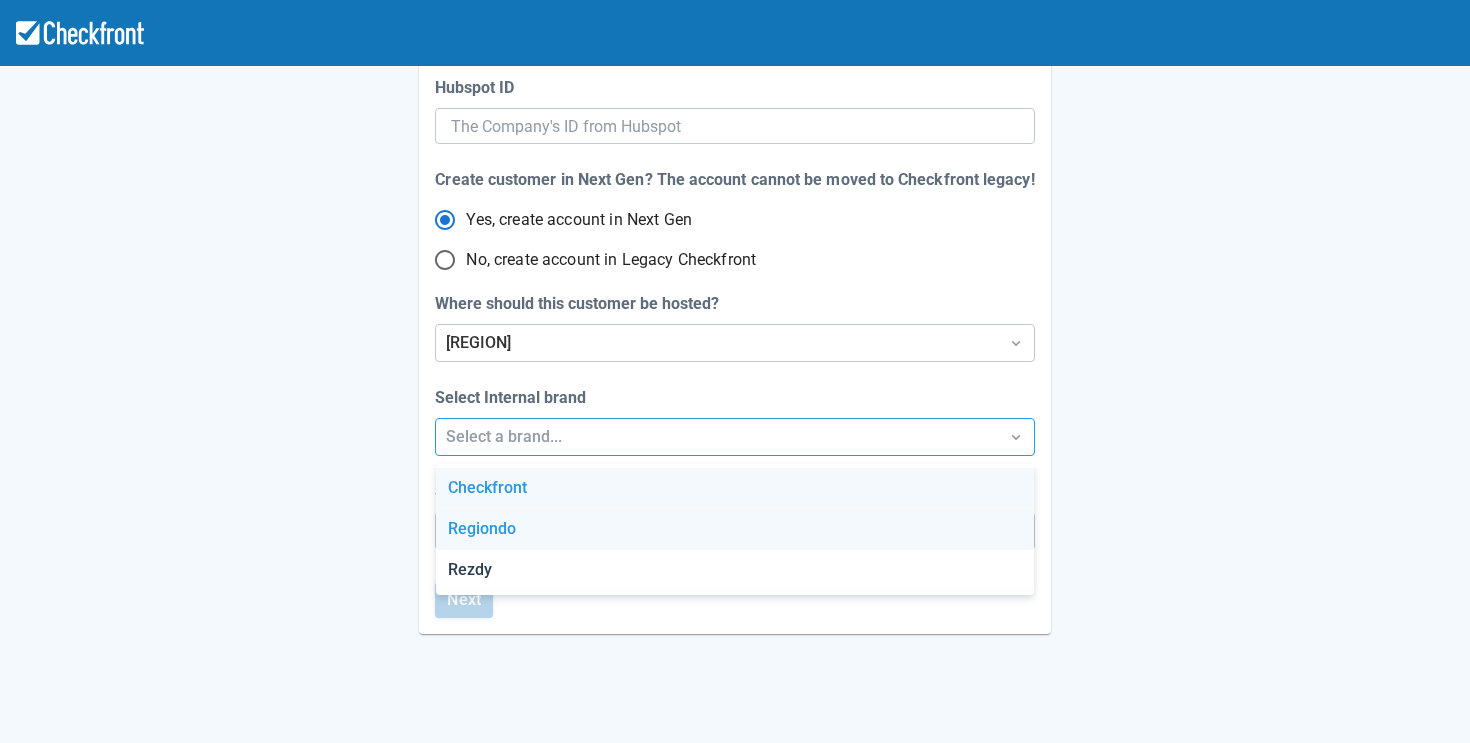 click on "Checkfront" at bounding box center (735, 488) 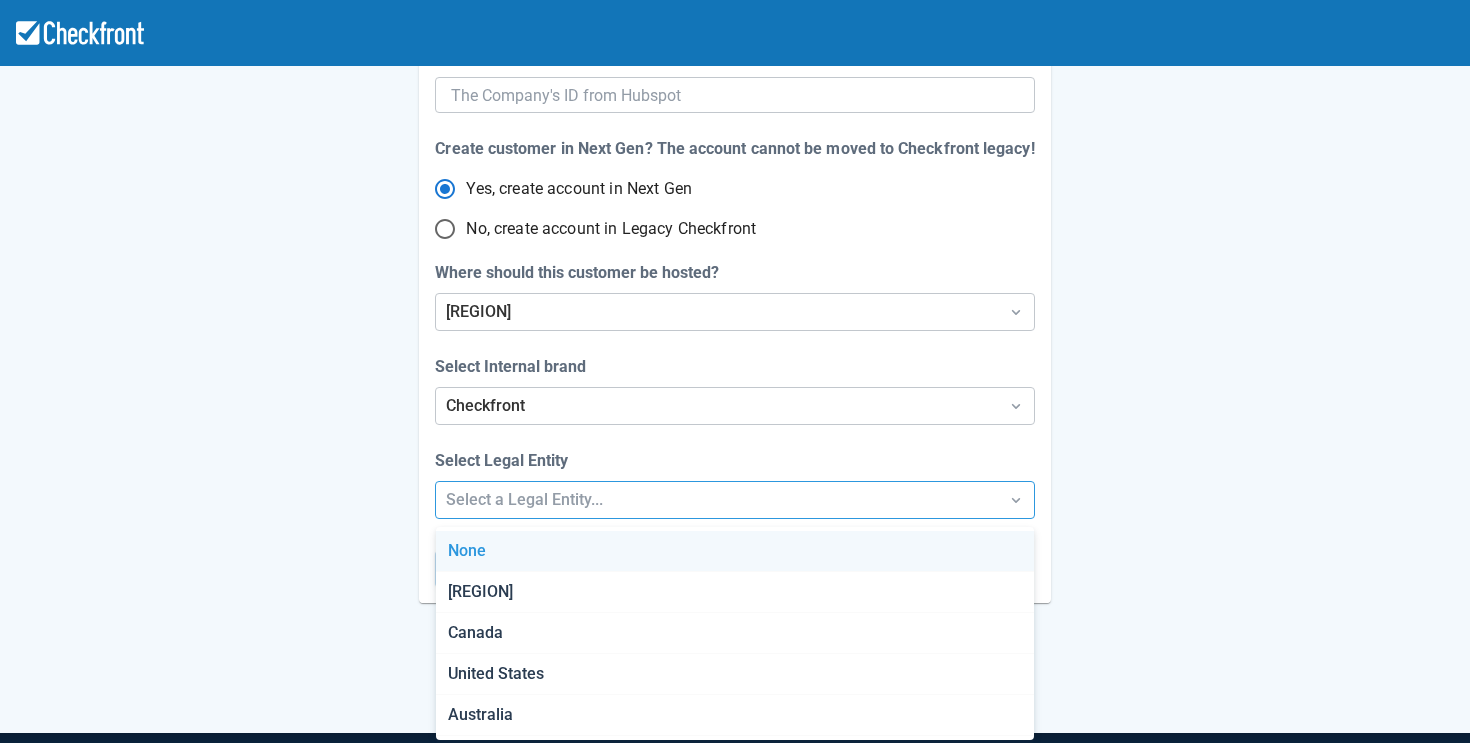 click on "Step 2 of 4 Create my account First Name [FIRST] Last Name [LAST] Phone Number Phone [PHONE] Email [USERNAME] Password We suggest not using your name or email address No empty spaces At least 10 characters long At least 1 numbers (0-9) At least 1 special character At least 1 upper and lower case Back Next" at bounding box center (735, 191) 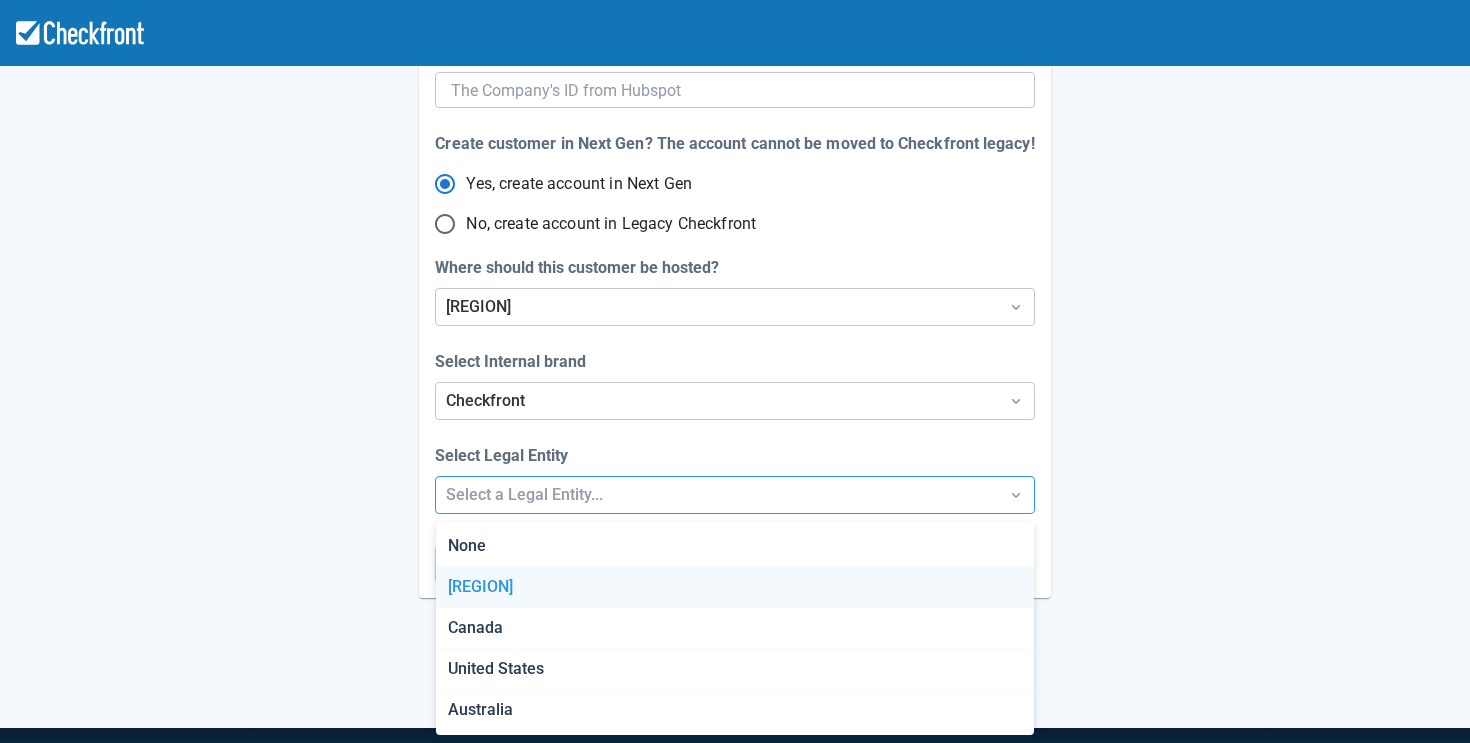 click on "[REGION]" at bounding box center [735, 587] 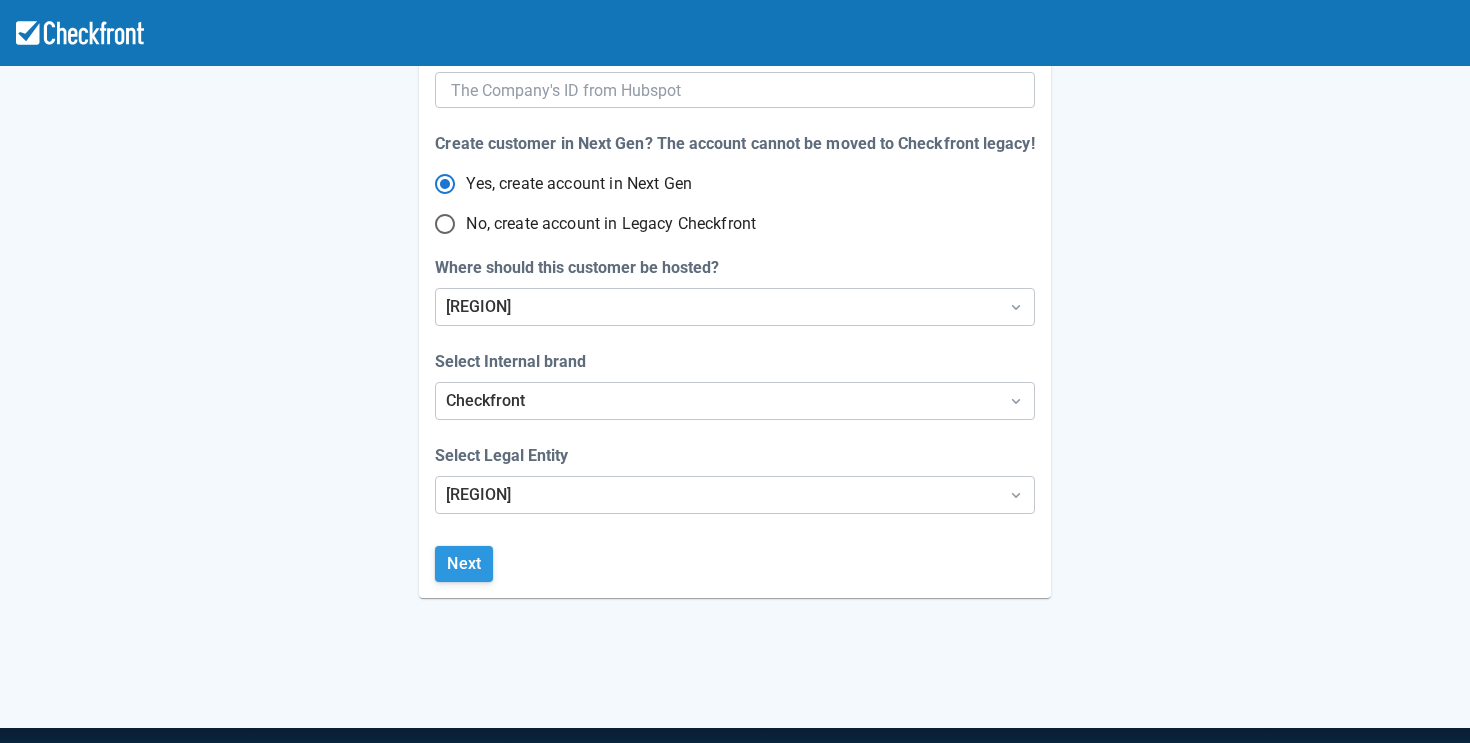 click on "Next" at bounding box center [464, 564] 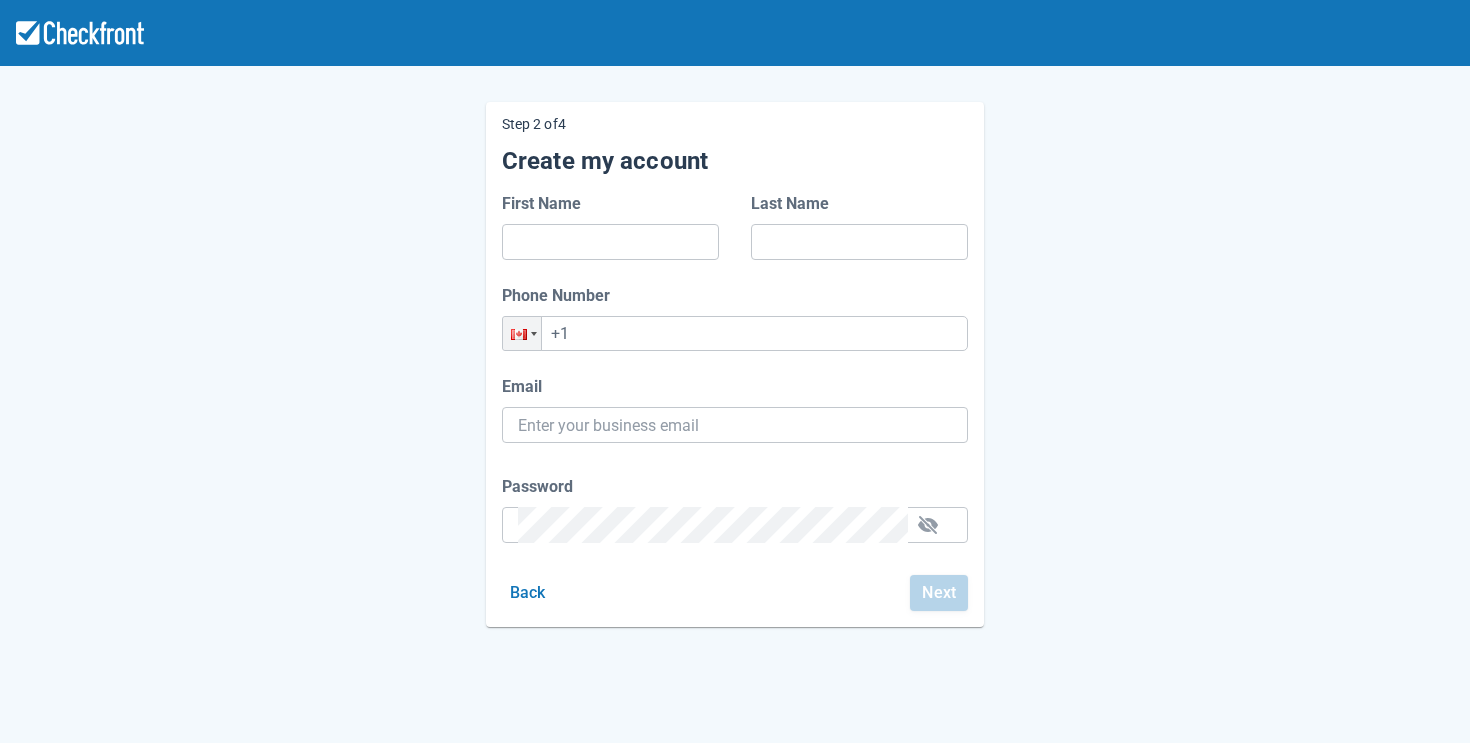 scroll, scrollTop: 0, scrollLeft: 0, axis: both 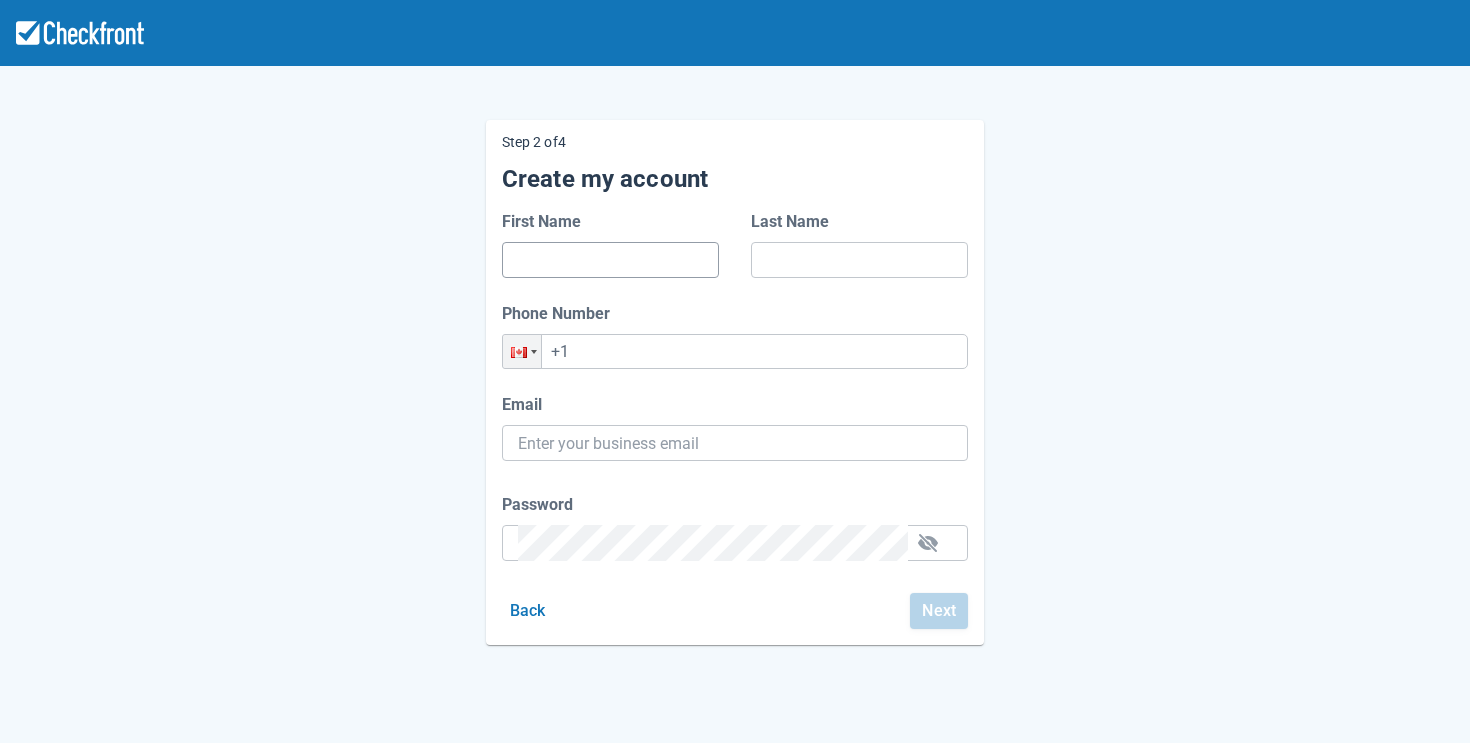 click on "First Name" at bounding box center (610, 260) 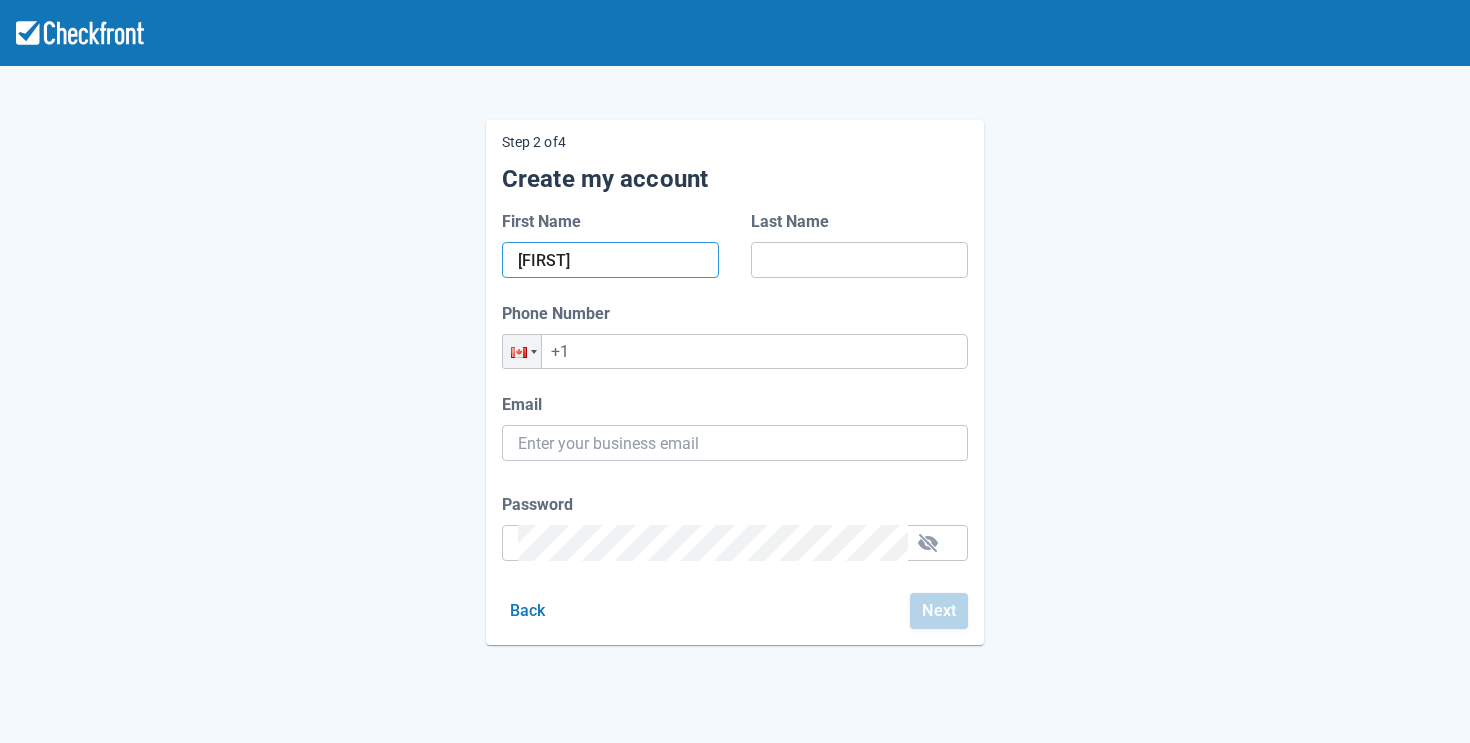 type on "[FIRST]" 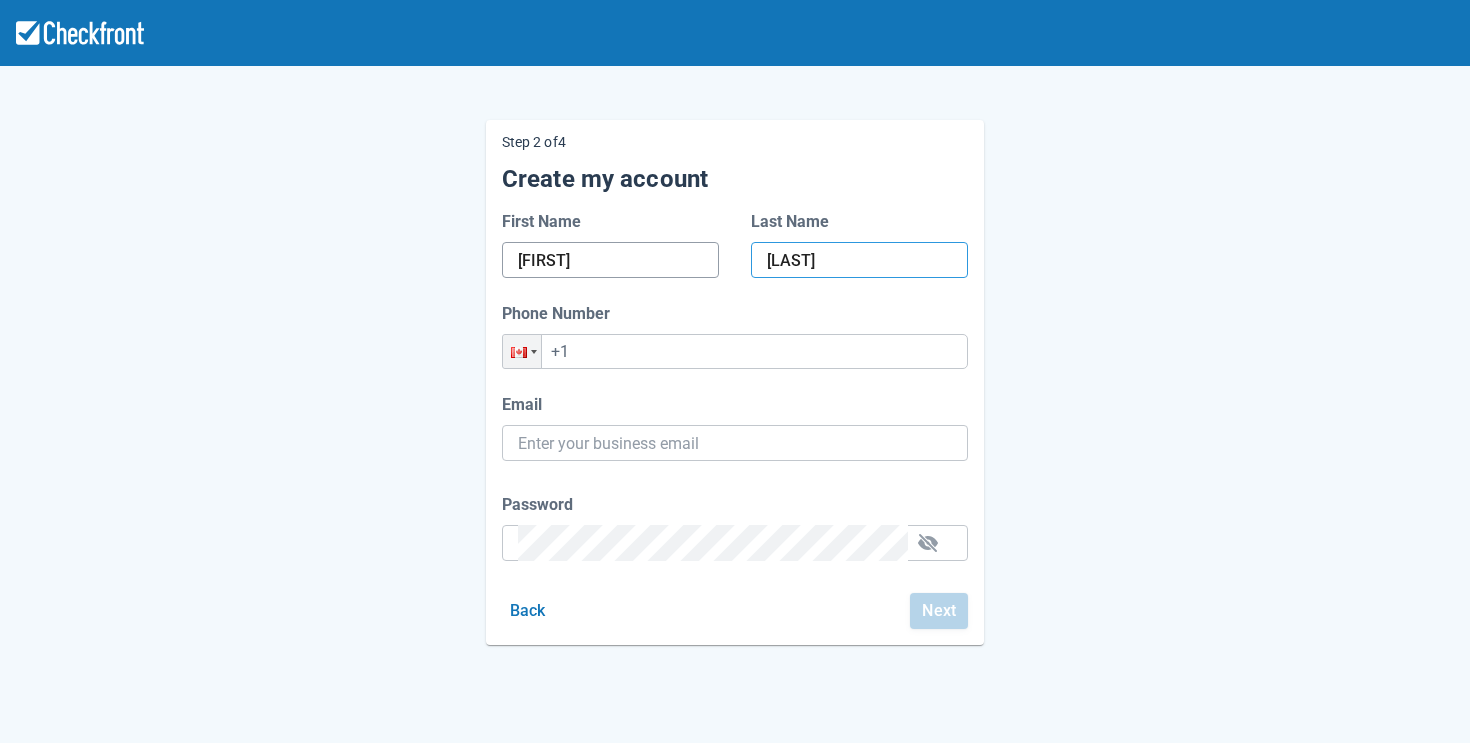type on "[LAST]" 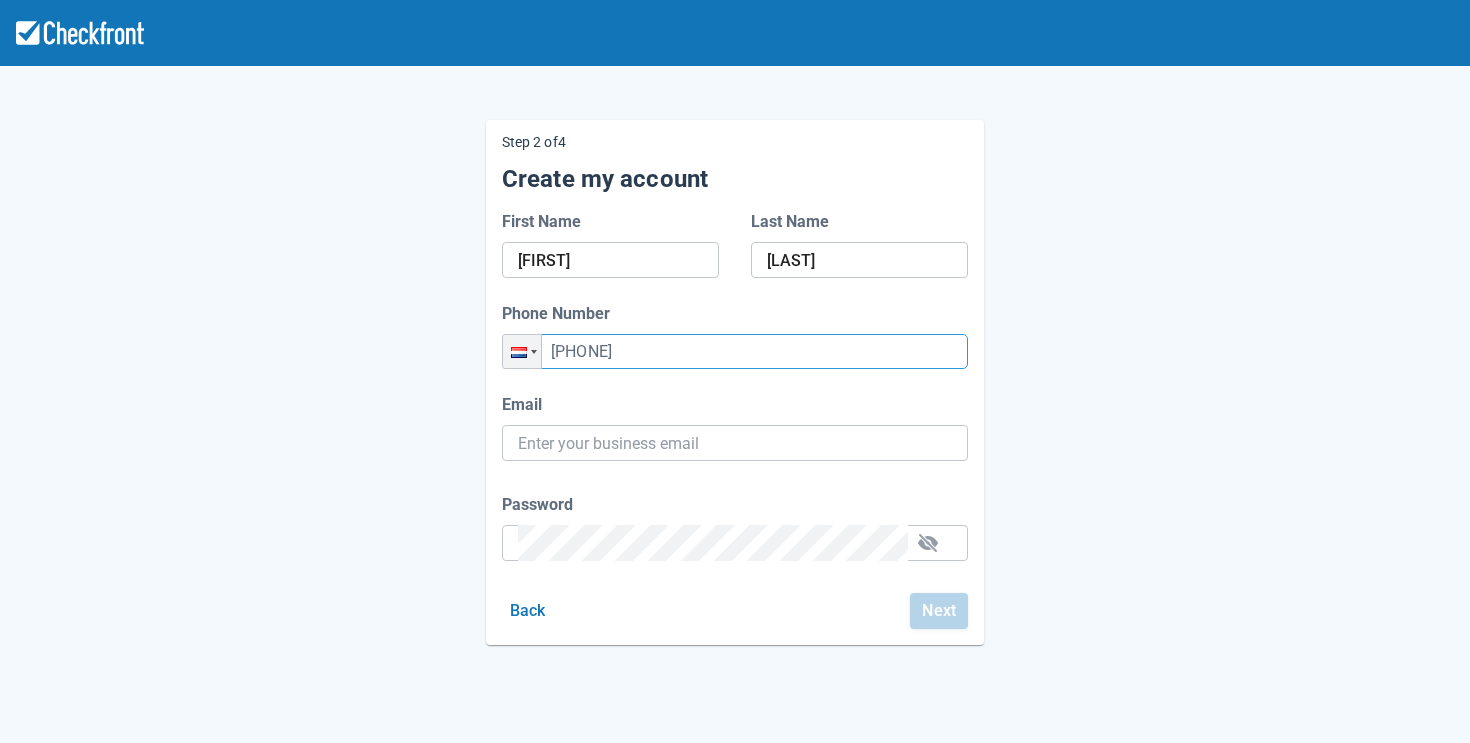 type on "[PHONE]" 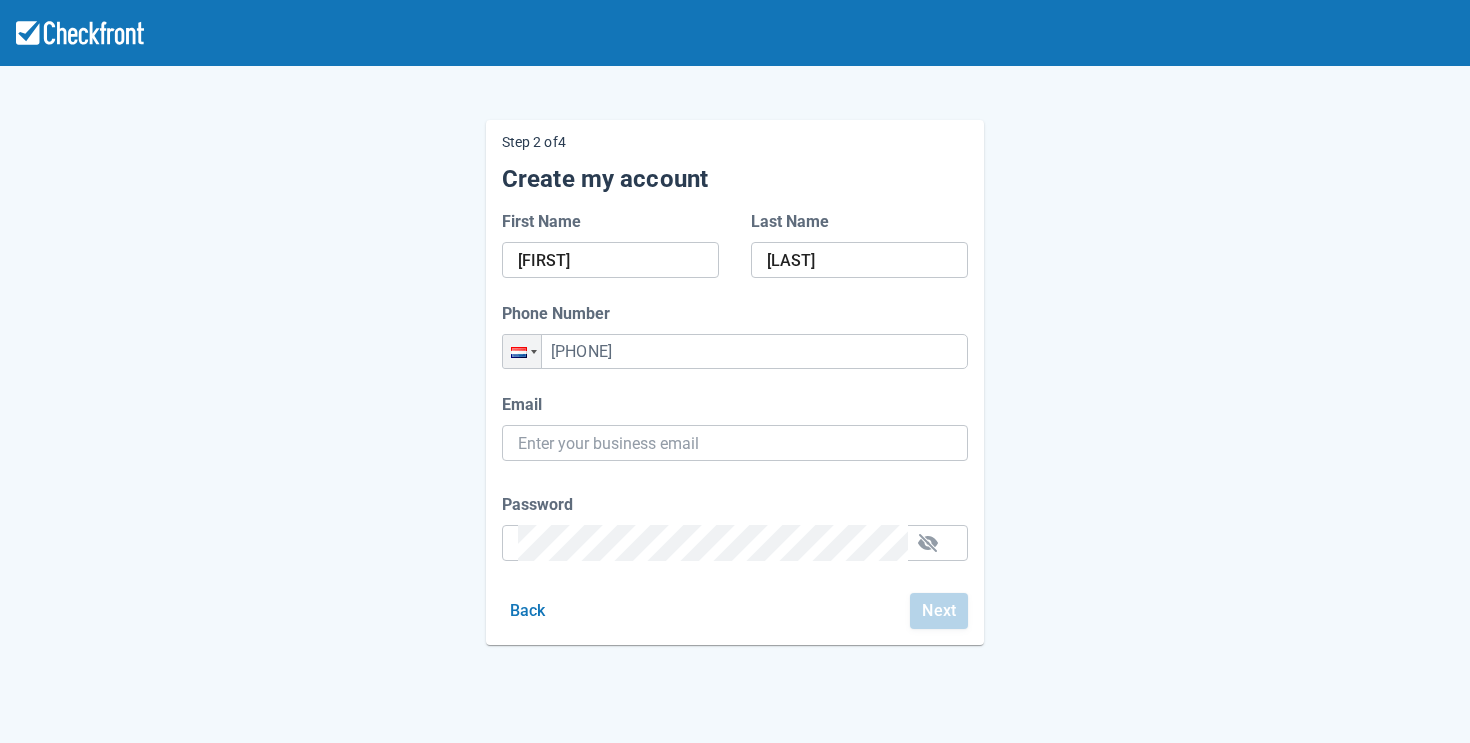 click on "Email" at bounding box center (735, 405) 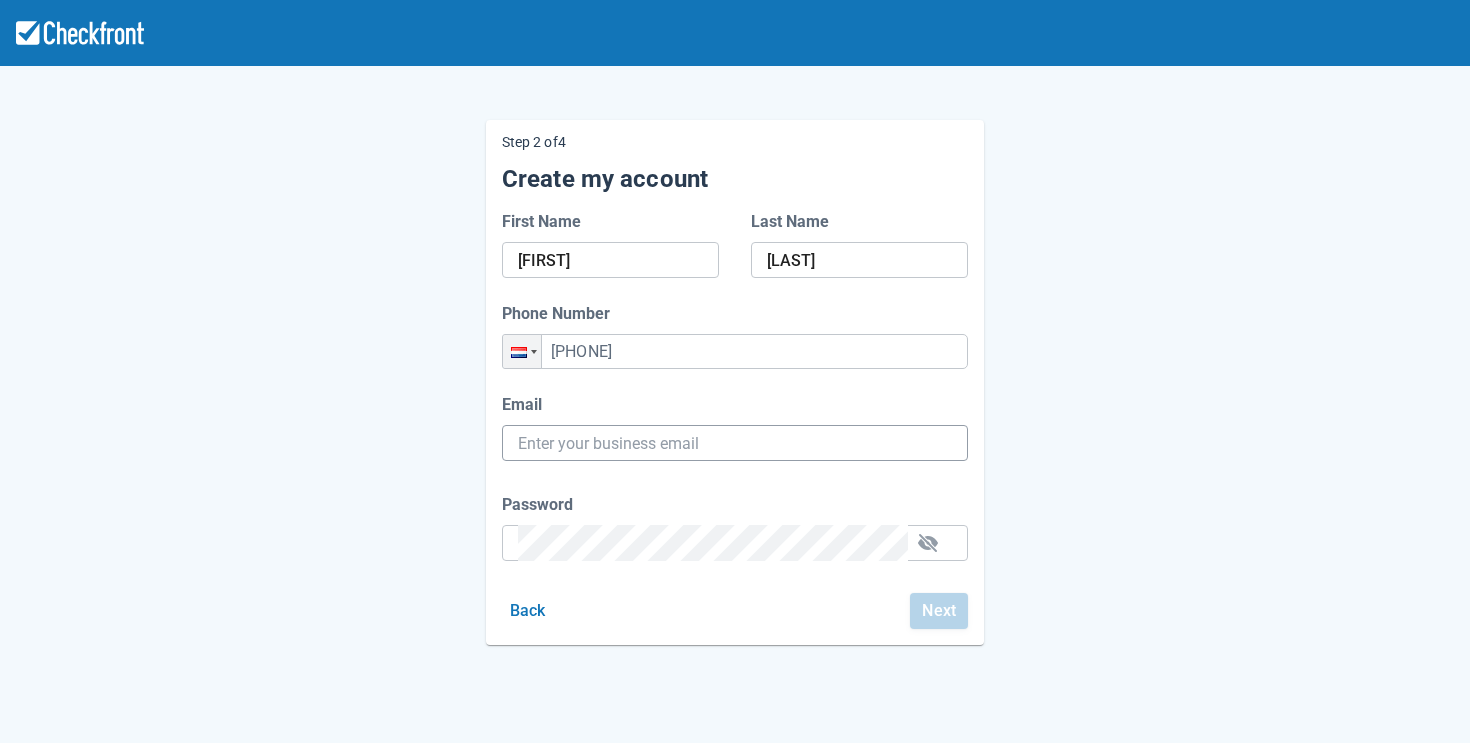 click on "Email" at bounding box center [735, 443] 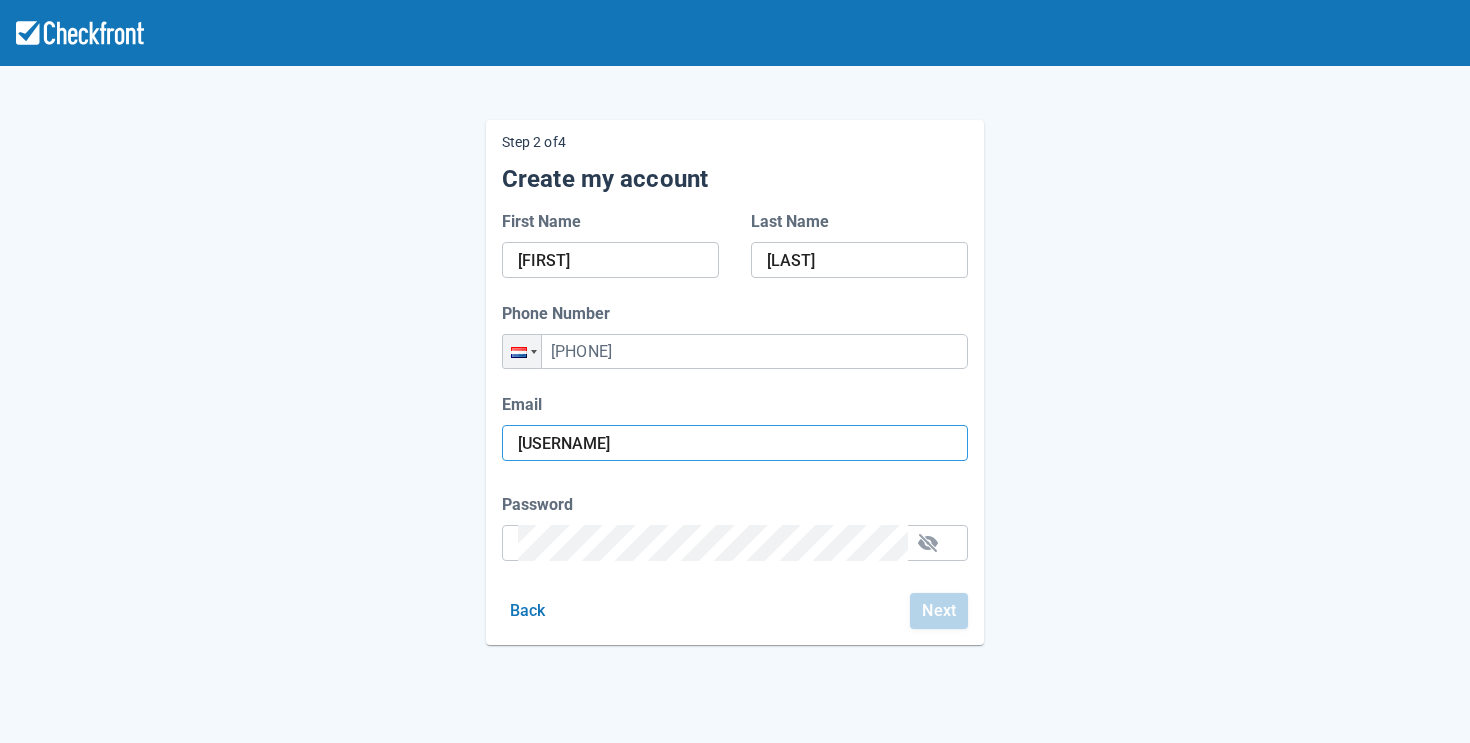 type on "[USERNAME]" 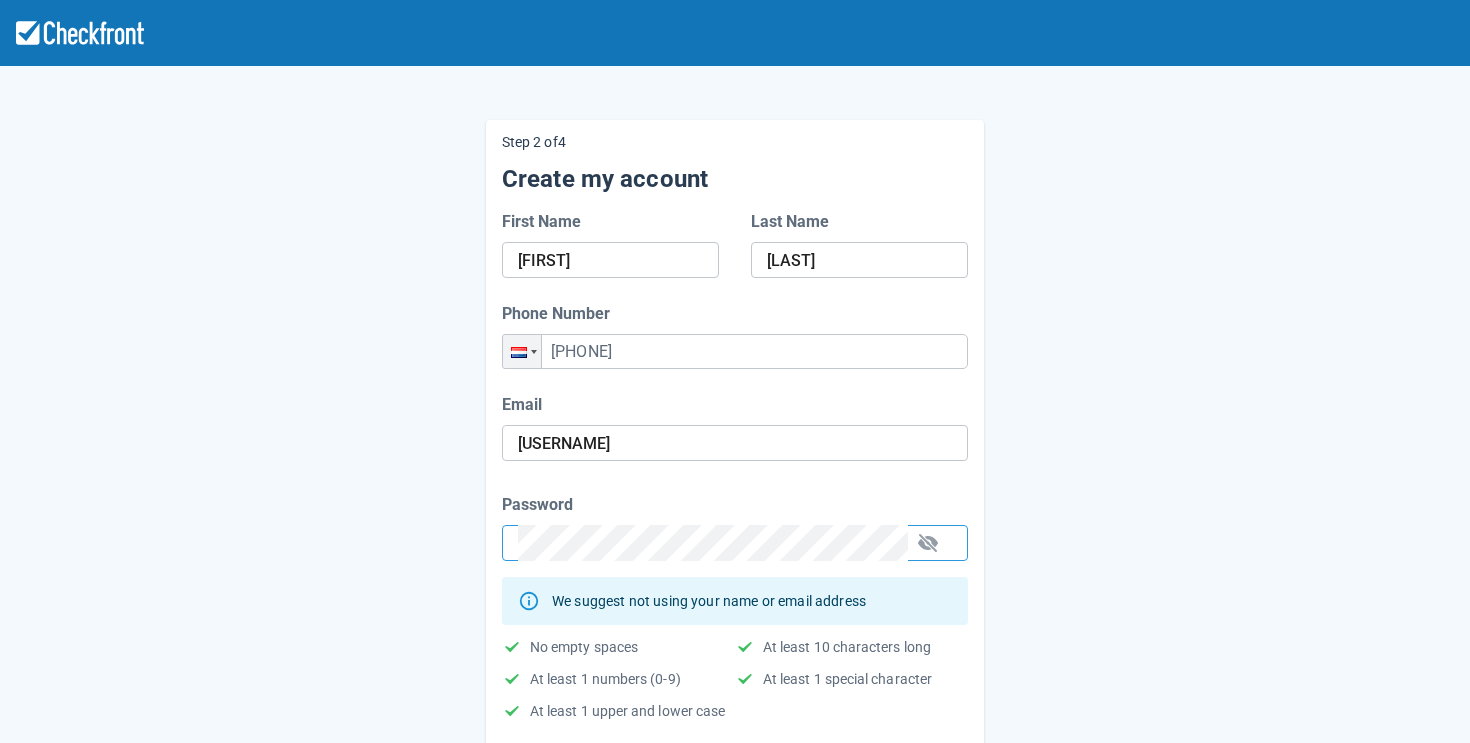 click on "Step 2 of 4 Create my account First Name [FIRST] Last Name [LAST] Phone Number Phone [PHONE] Email [USERNAME] Password We suggest not using your name or email address No empty spaces At least 10 characters long At least 1 numbers (0-9) At least 1 special character At least 1 upper and lower case Back Next" at bounding box center (735, 446) 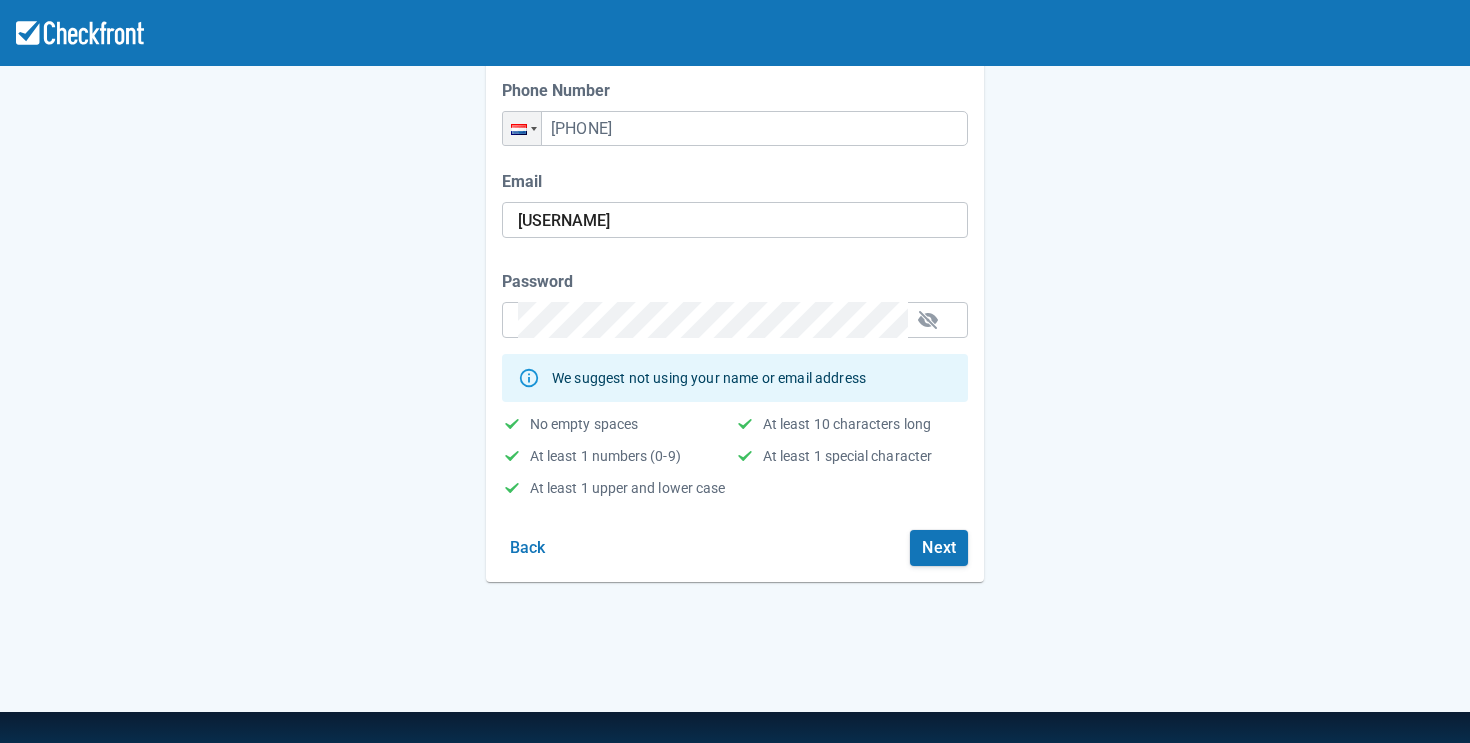 scroll, scrollTop: 222, scrollLeft: 0, axis: vertical 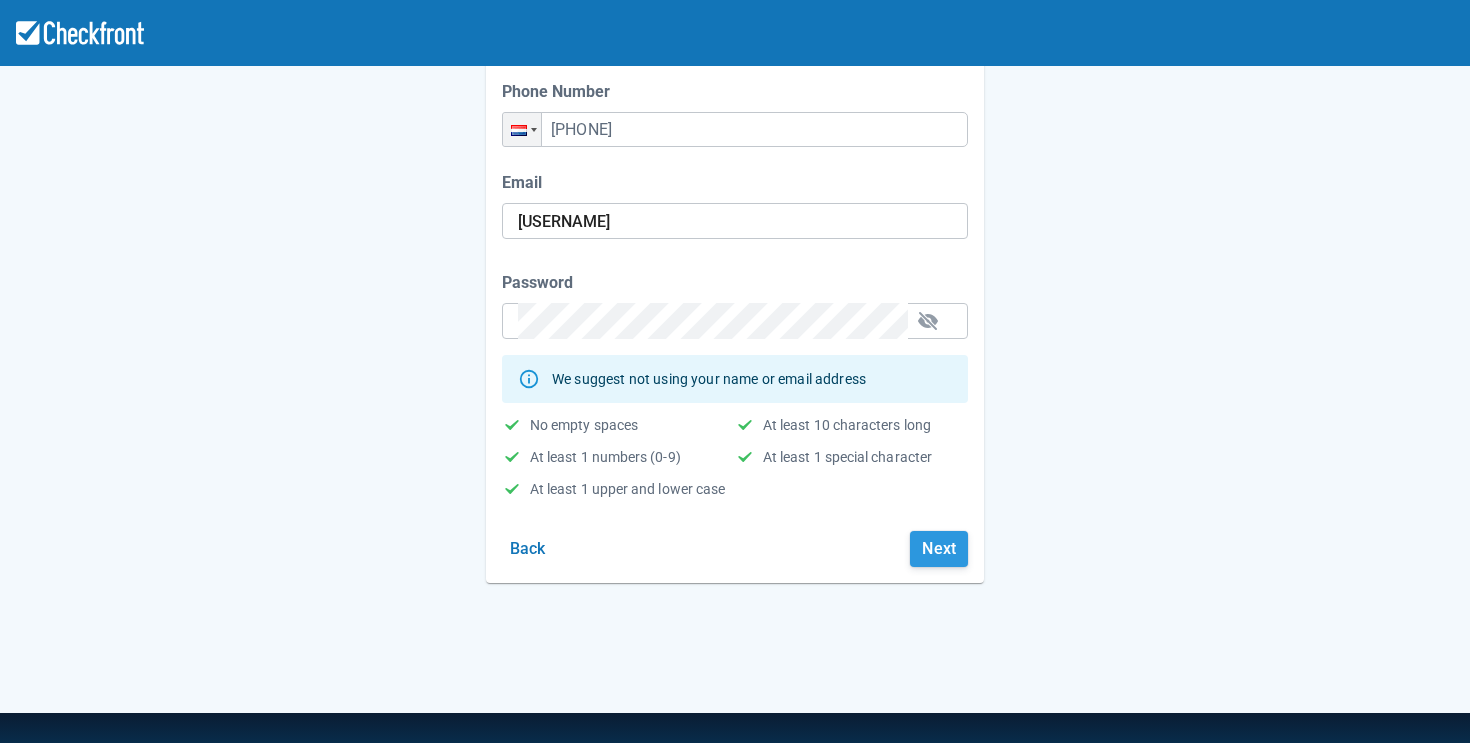 click on "Next" at bounding box center (939, 549) 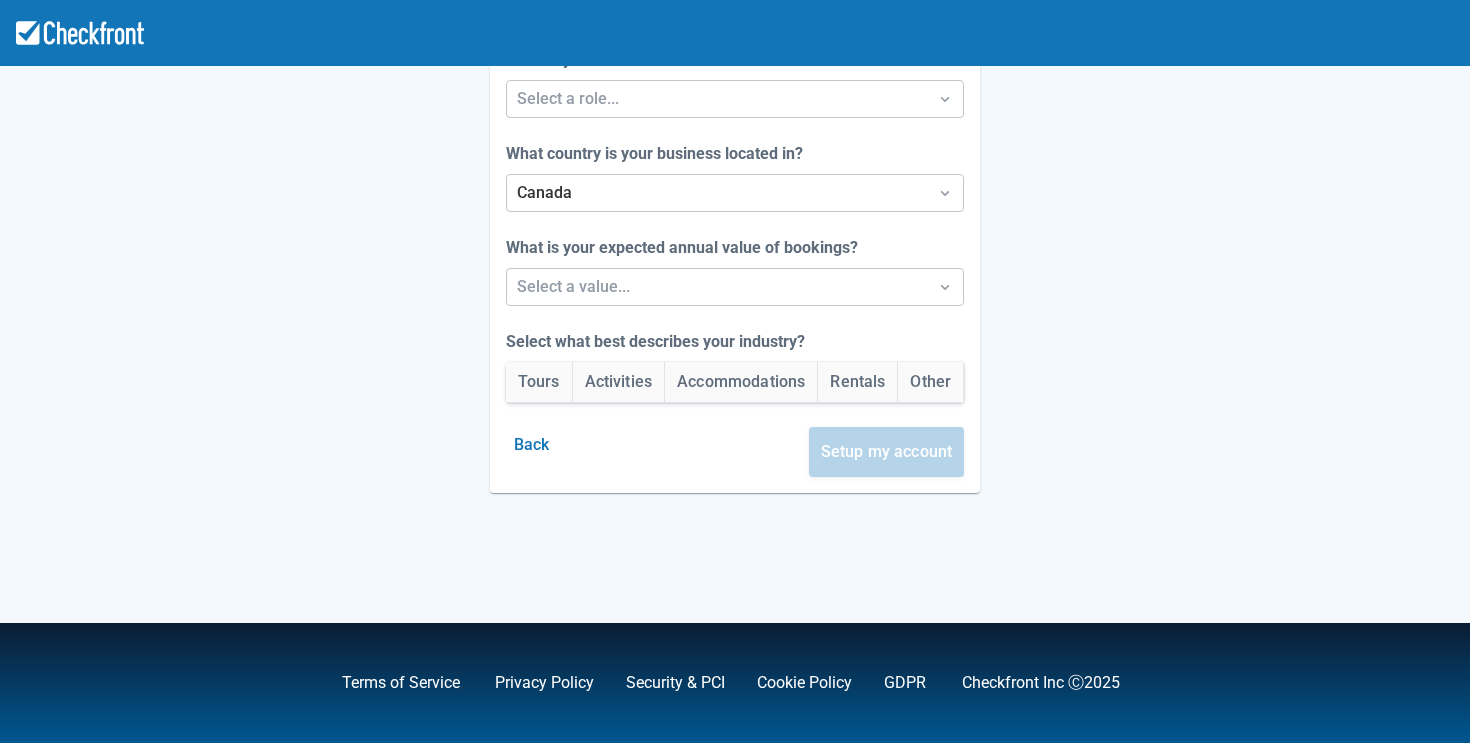 scroll, scrollTop: 0, scrollLeft: 0, axis: both 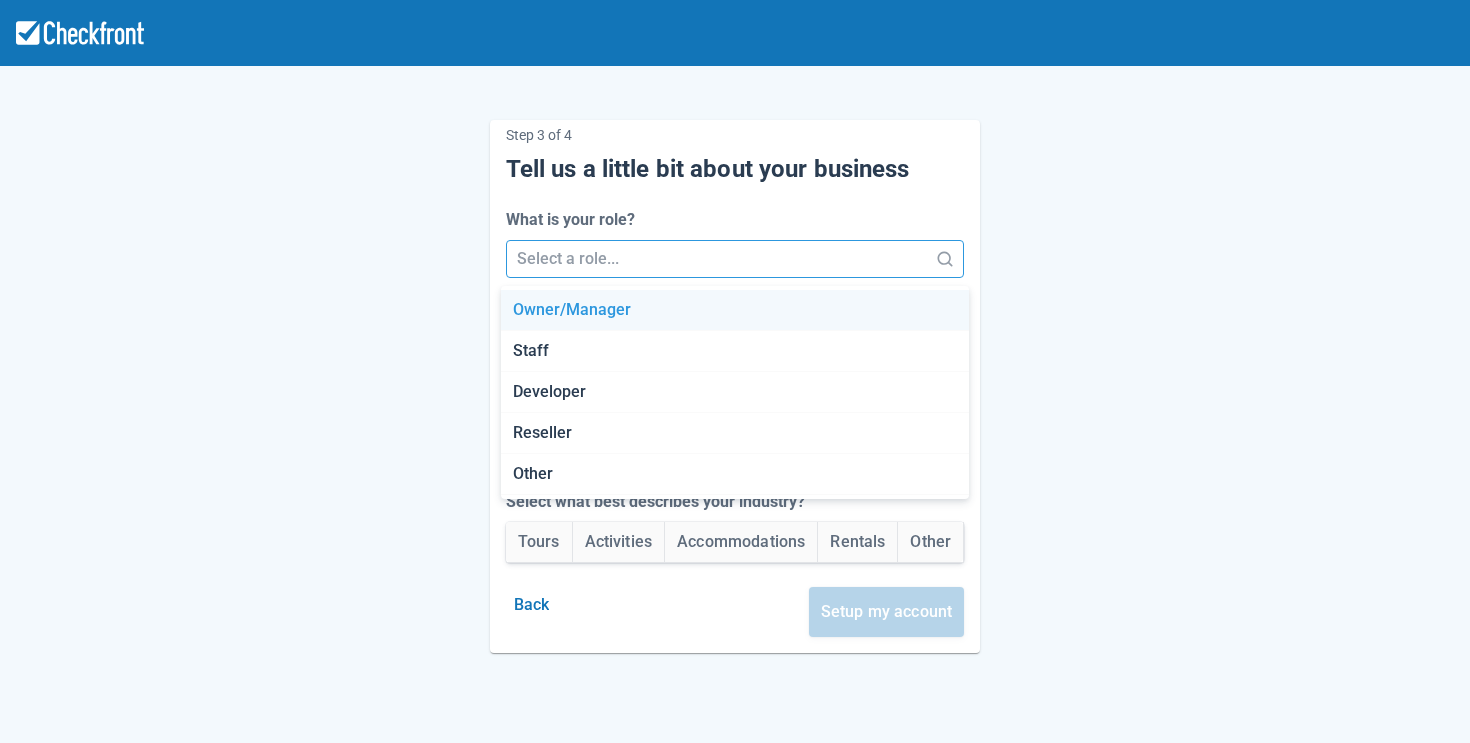 click at bounding box center [717, 259] 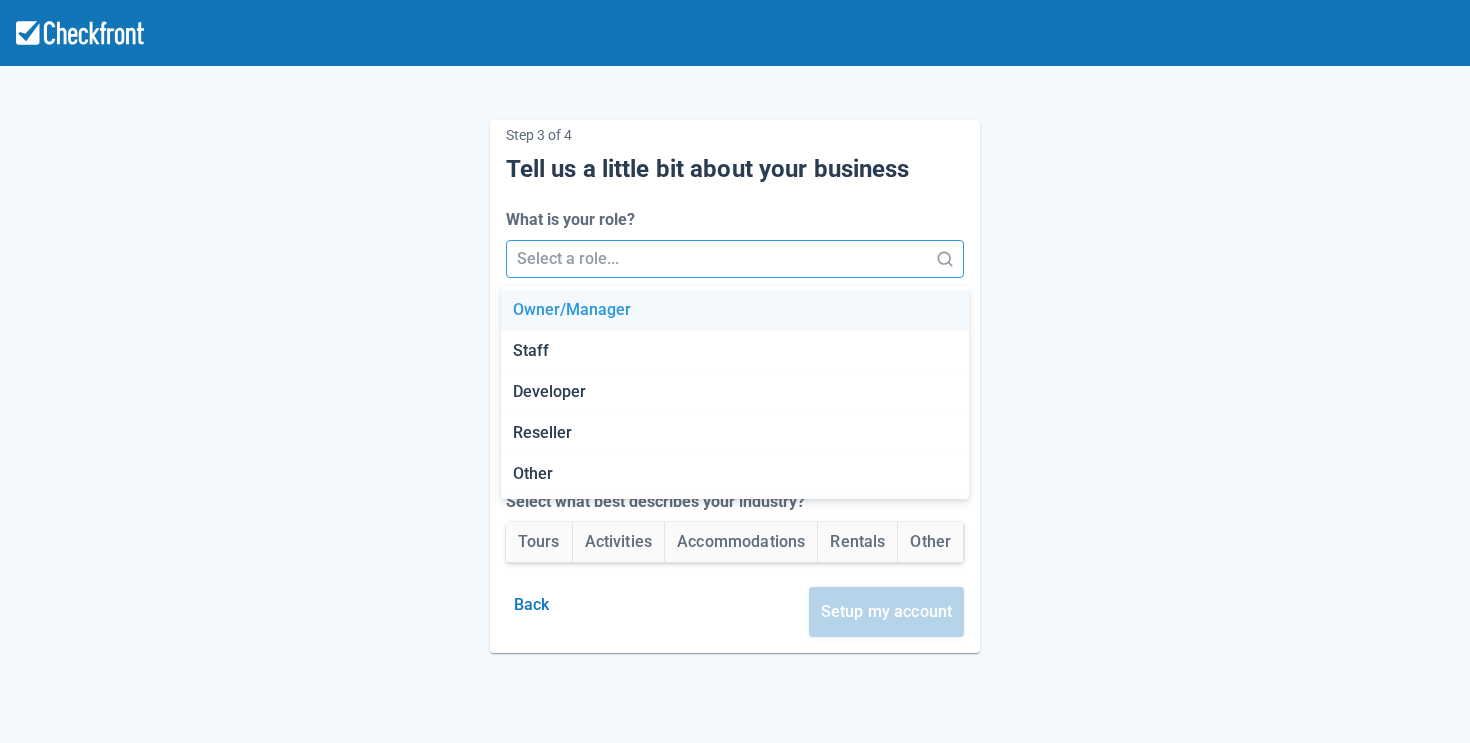 click on "Owner/Manager" at bounding box center (735, 310) 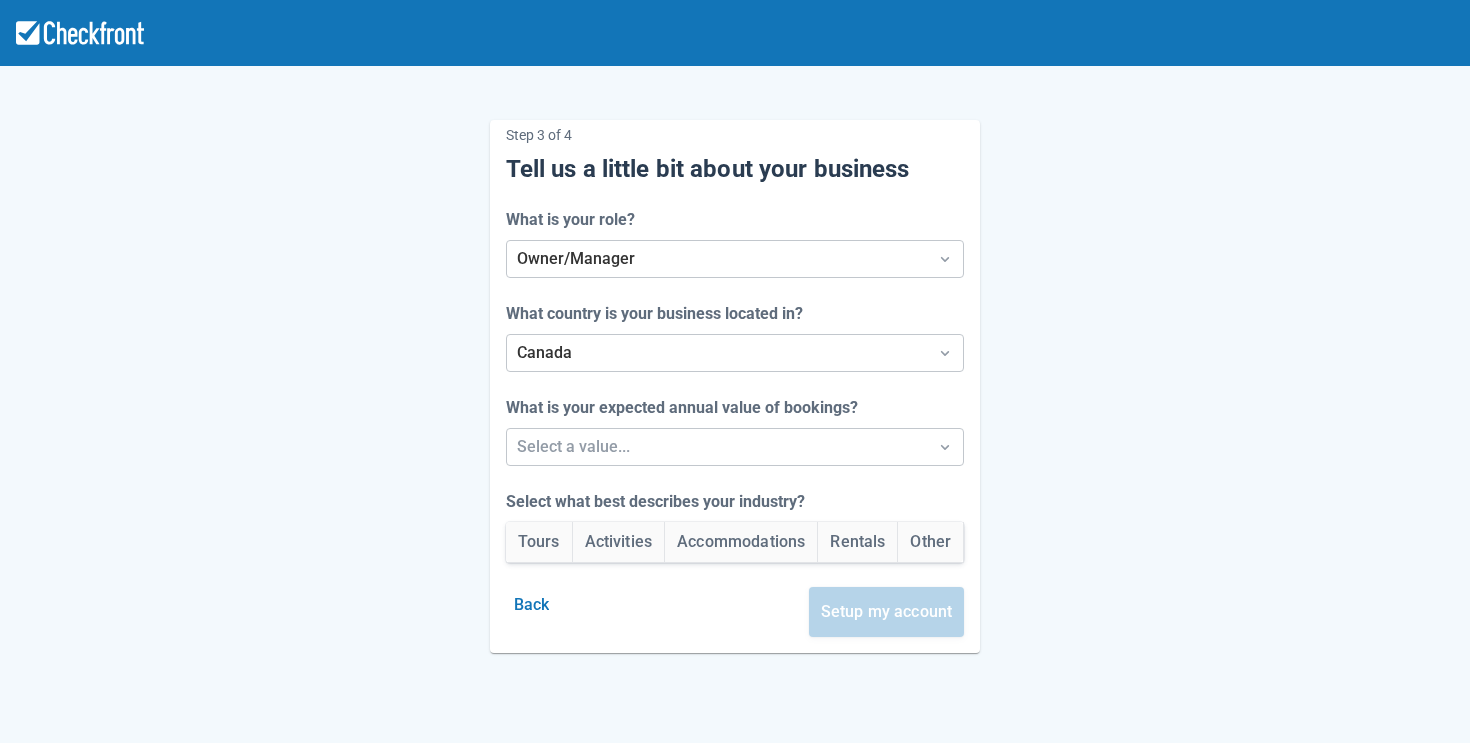 scroll, scrollTop: 85, scrollLeft: 0, axis: vertical 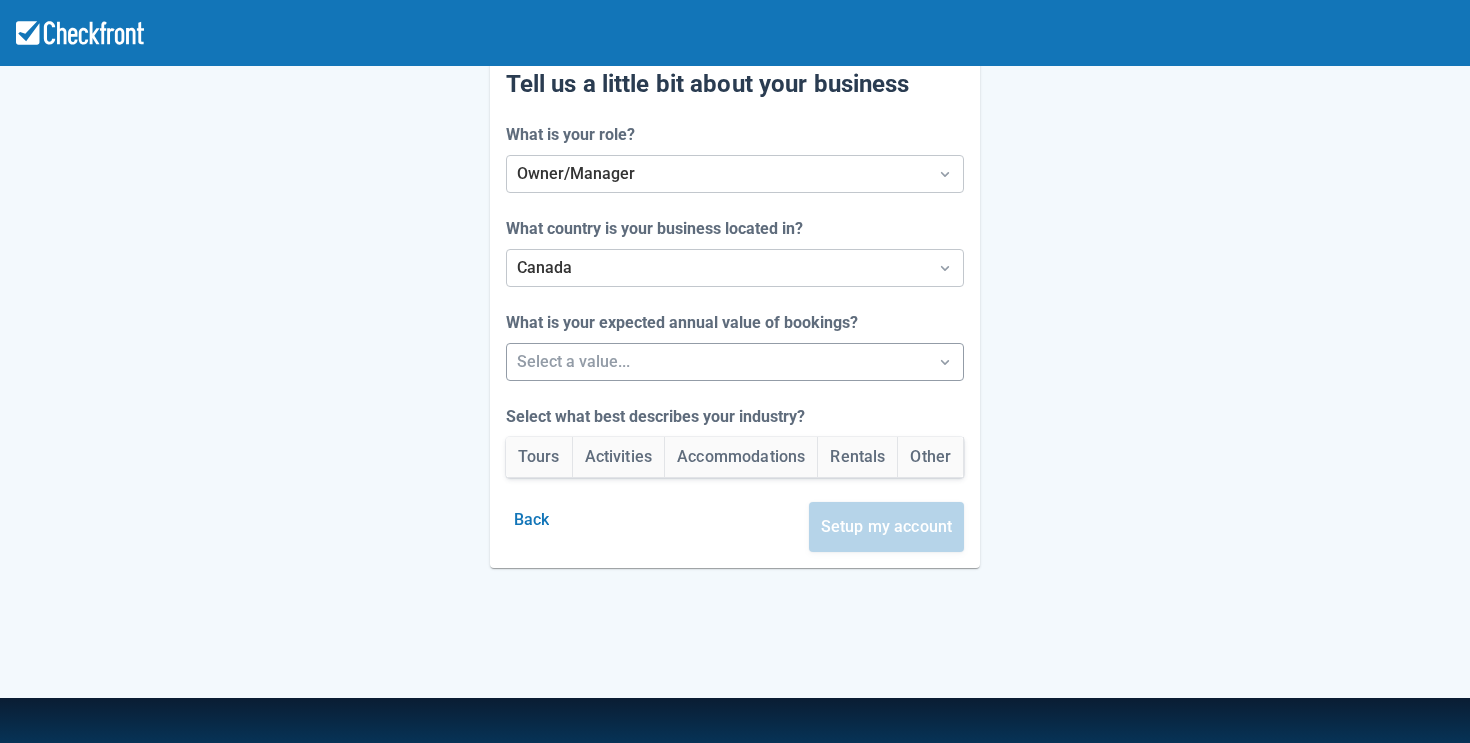 click at bounding box center (717, 362) 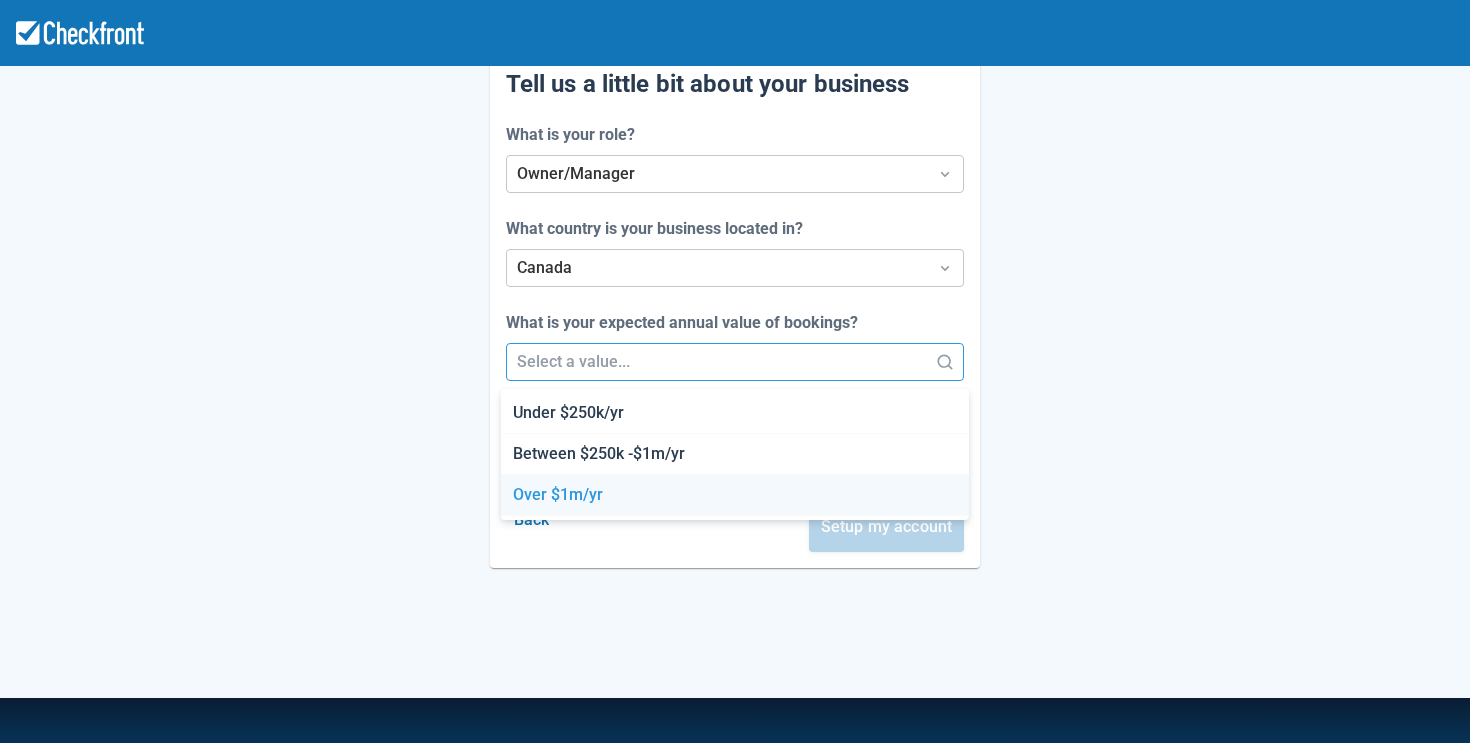drag, startPoint x: 593, startPoint y: 420, endPoint x: 608, endPoint y: 497, distance: 78.44743 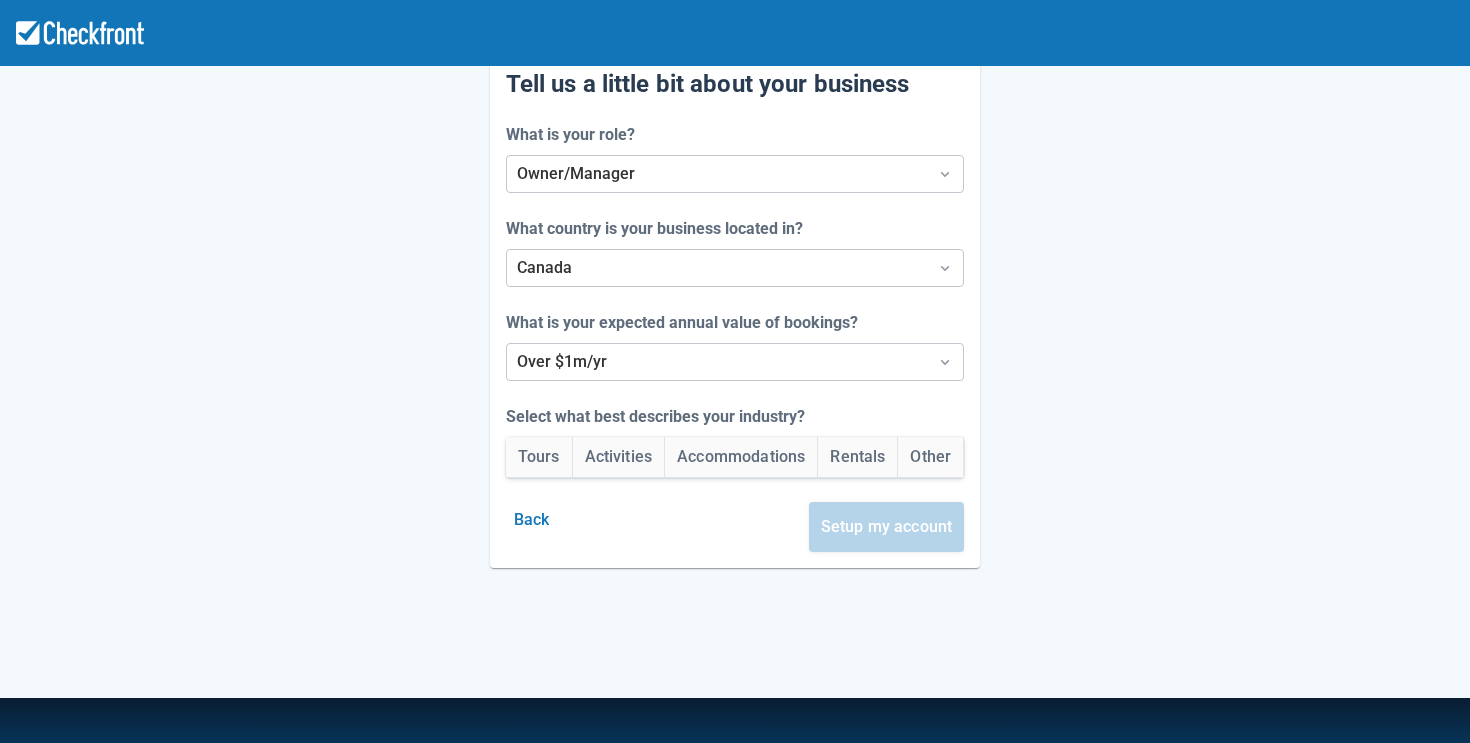 click on "Step 3 of 4 Tell us a little bit about your business What is your role? Owner/Manager What country is your business located in? Canada What is your expected annual value of bookings? Over $1m/yr Select what best describes your industry? Tours Activities Accommodations Rentals Other Back Setup my account" at bounding box center (735, 301) 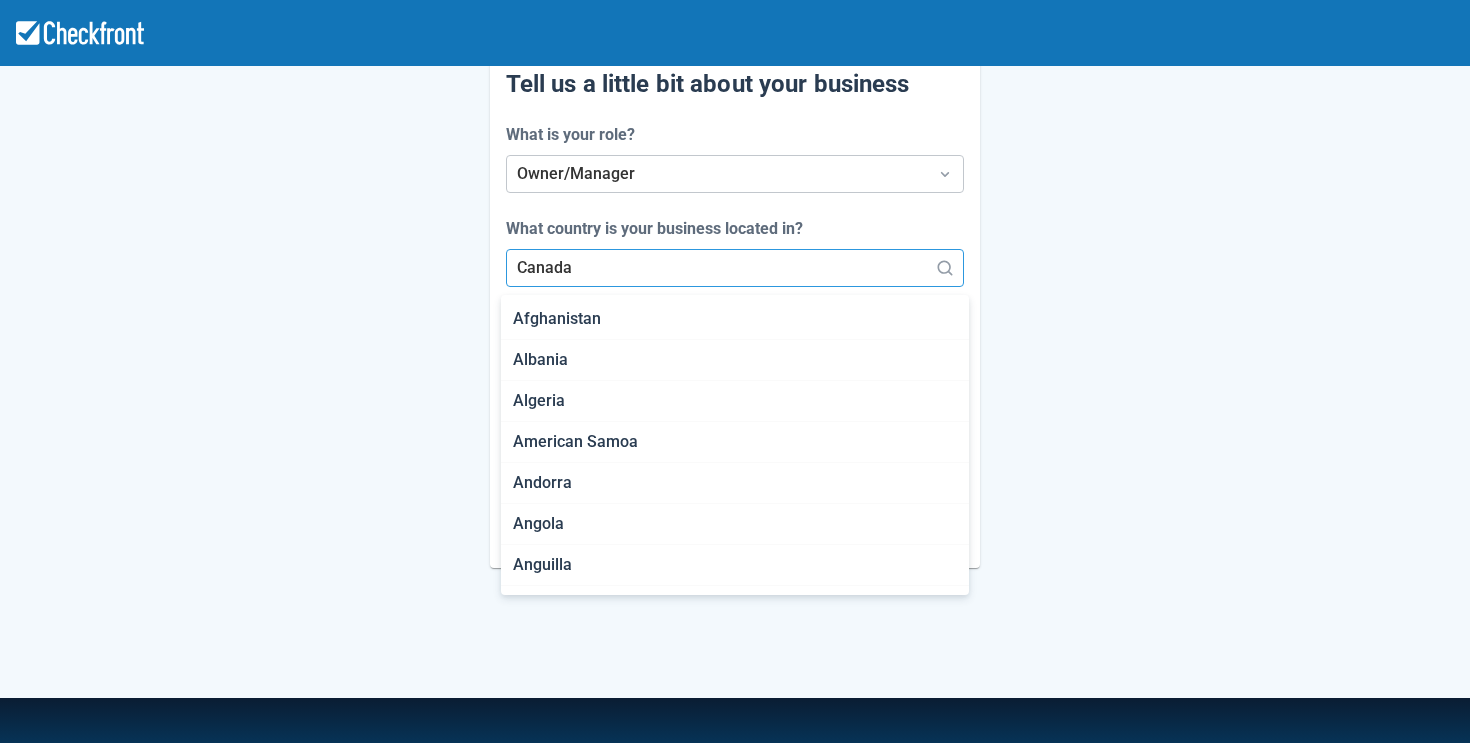 click at bounding box center (717, 268) 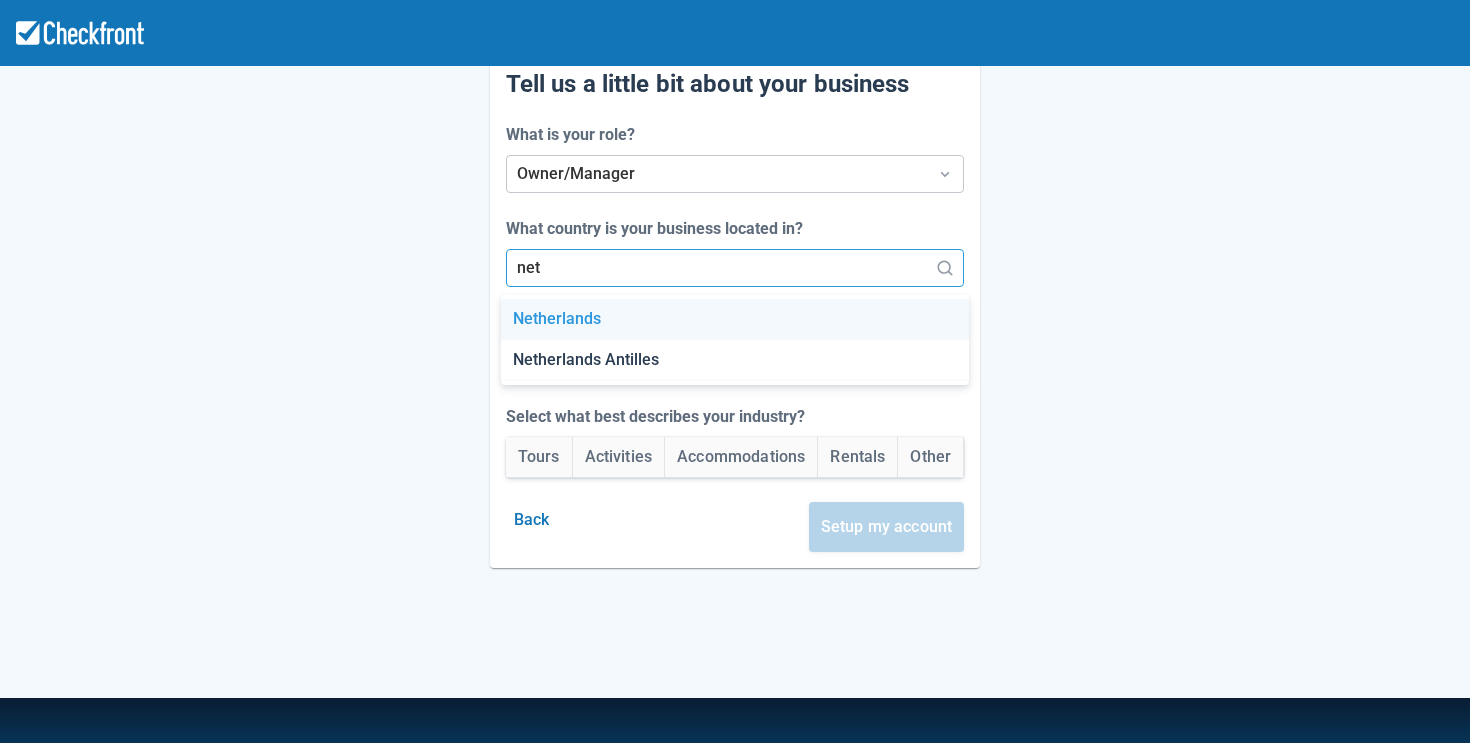 scroll, scrollTop: 0, scrollLeft: 0, axis: both 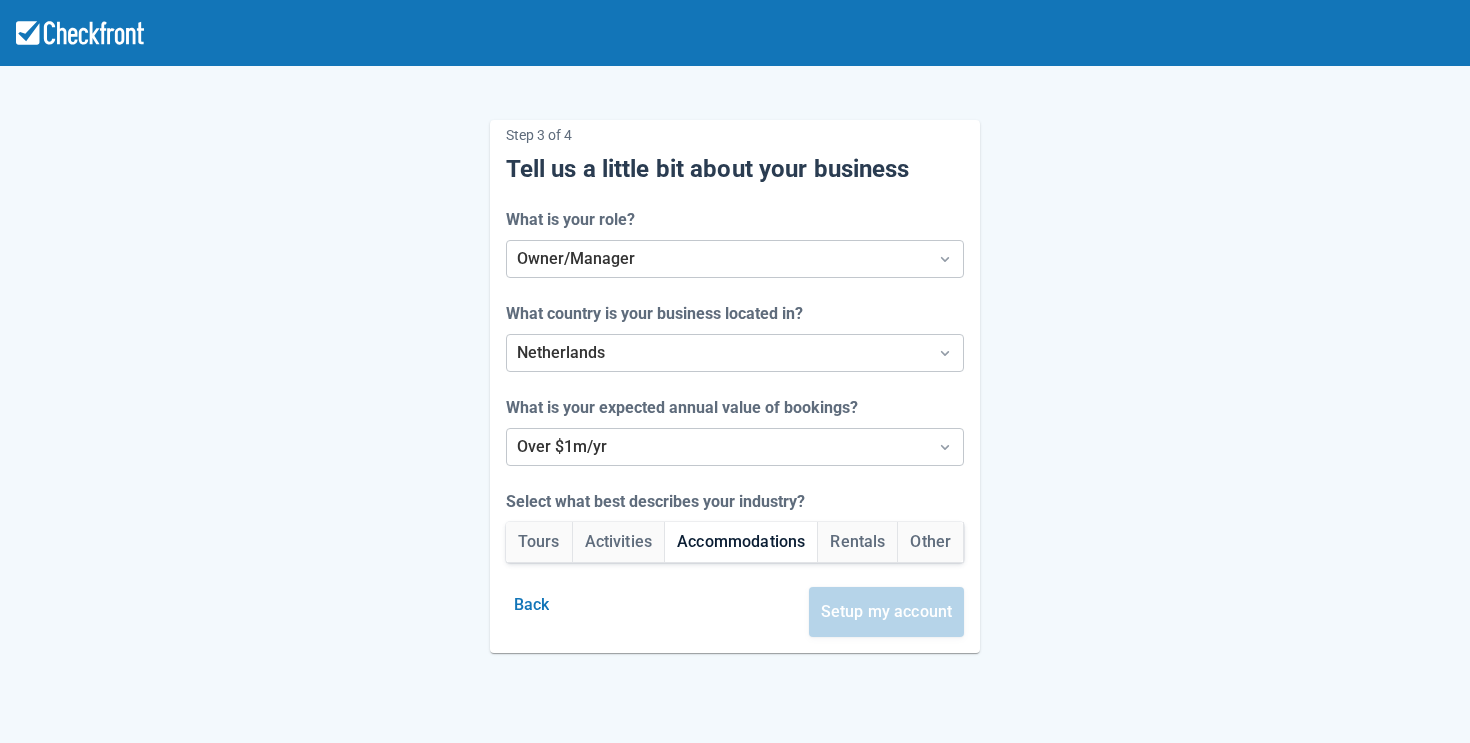 click on "Accommodations" at bounding box center [741, 542] 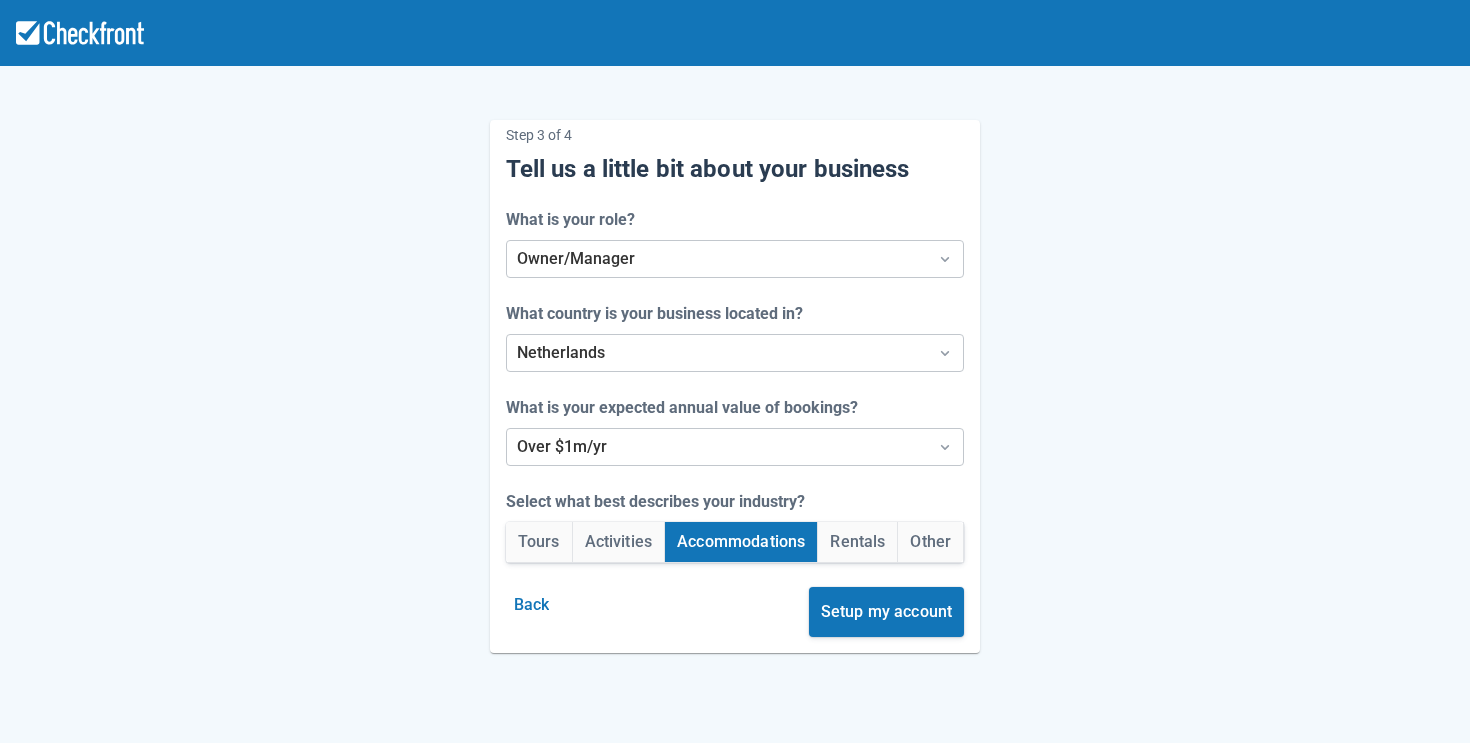 click on "Activities" at bounding box center [619, 542] 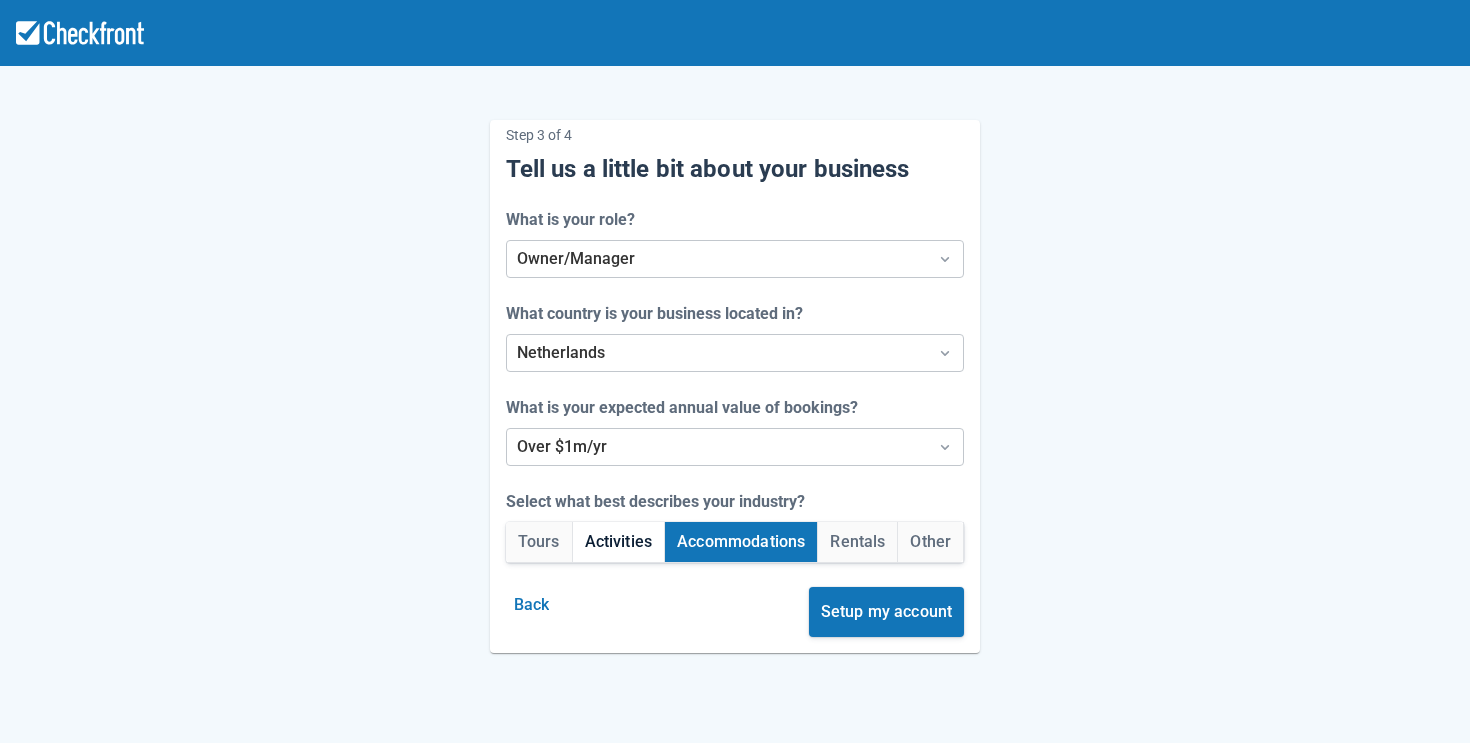 click on "Activities" at bounding box center (619, 542) 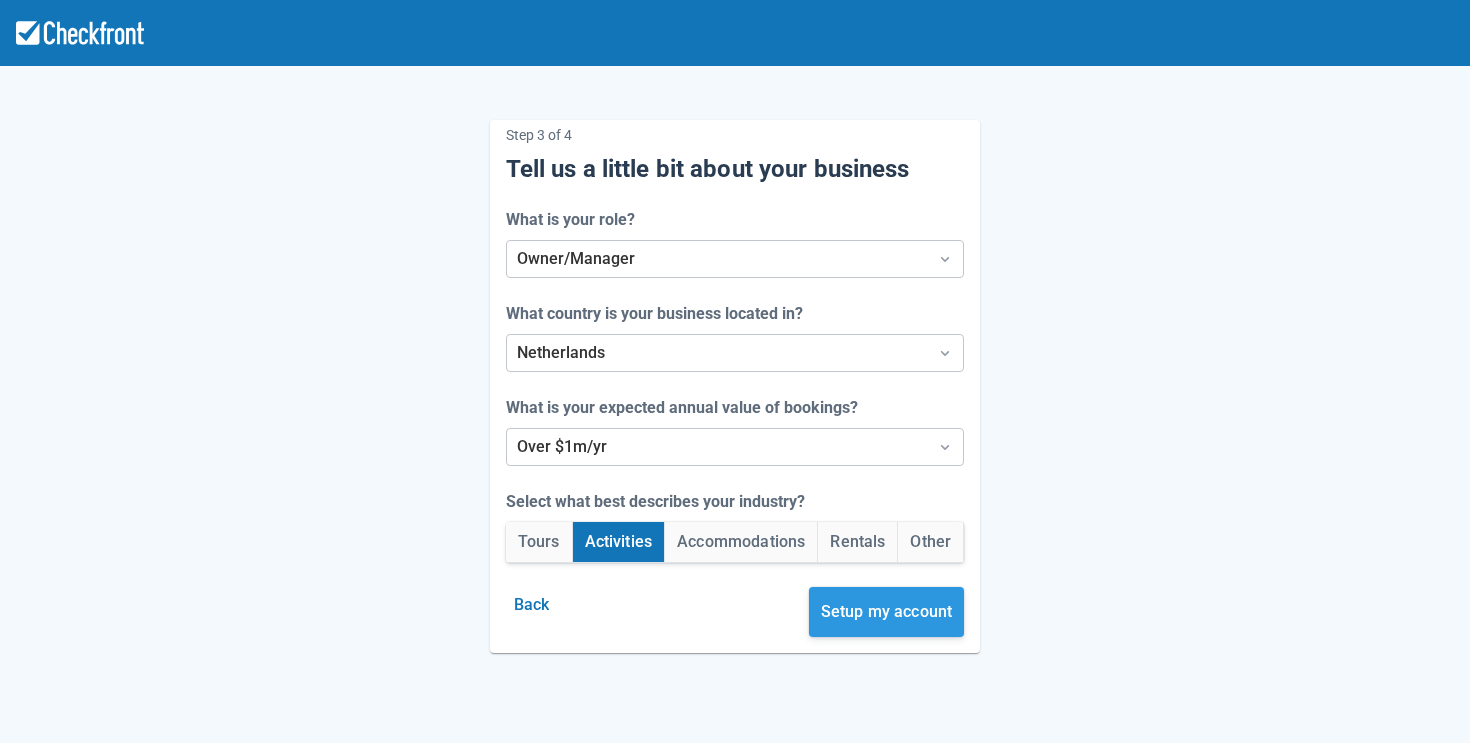 click on "Setup my account" at bounding box center [887, 612] 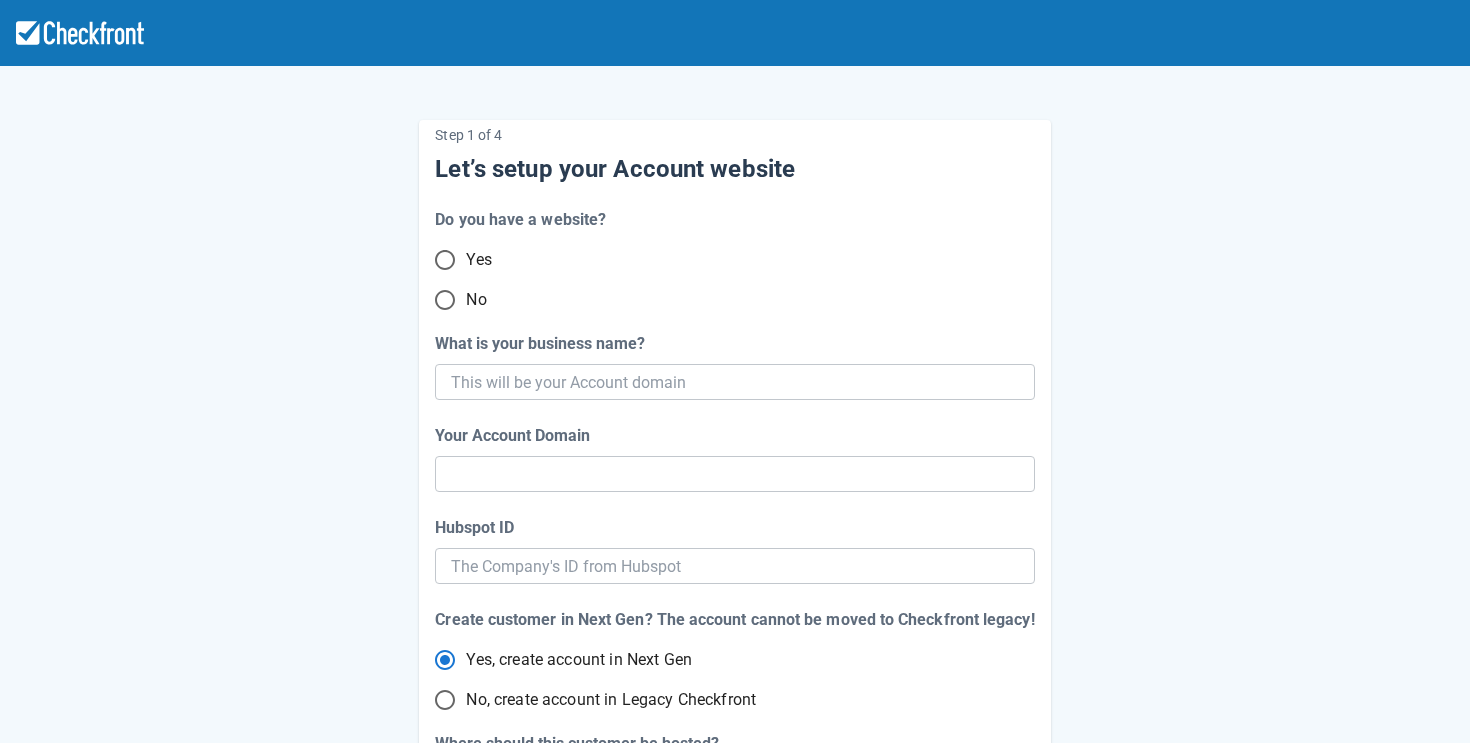 scroll, scrollTop: 0, scrollLeft: 0, axis: both 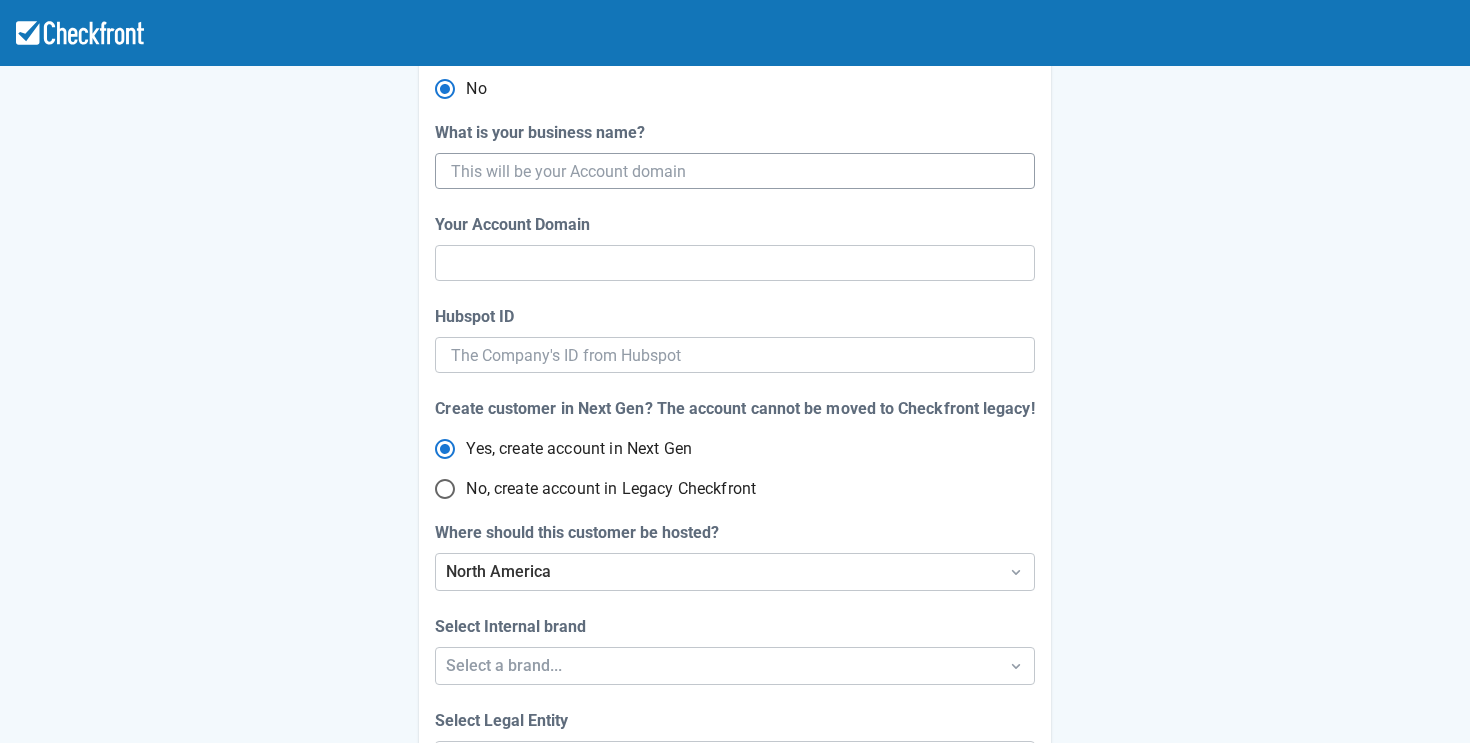 radio on "true" 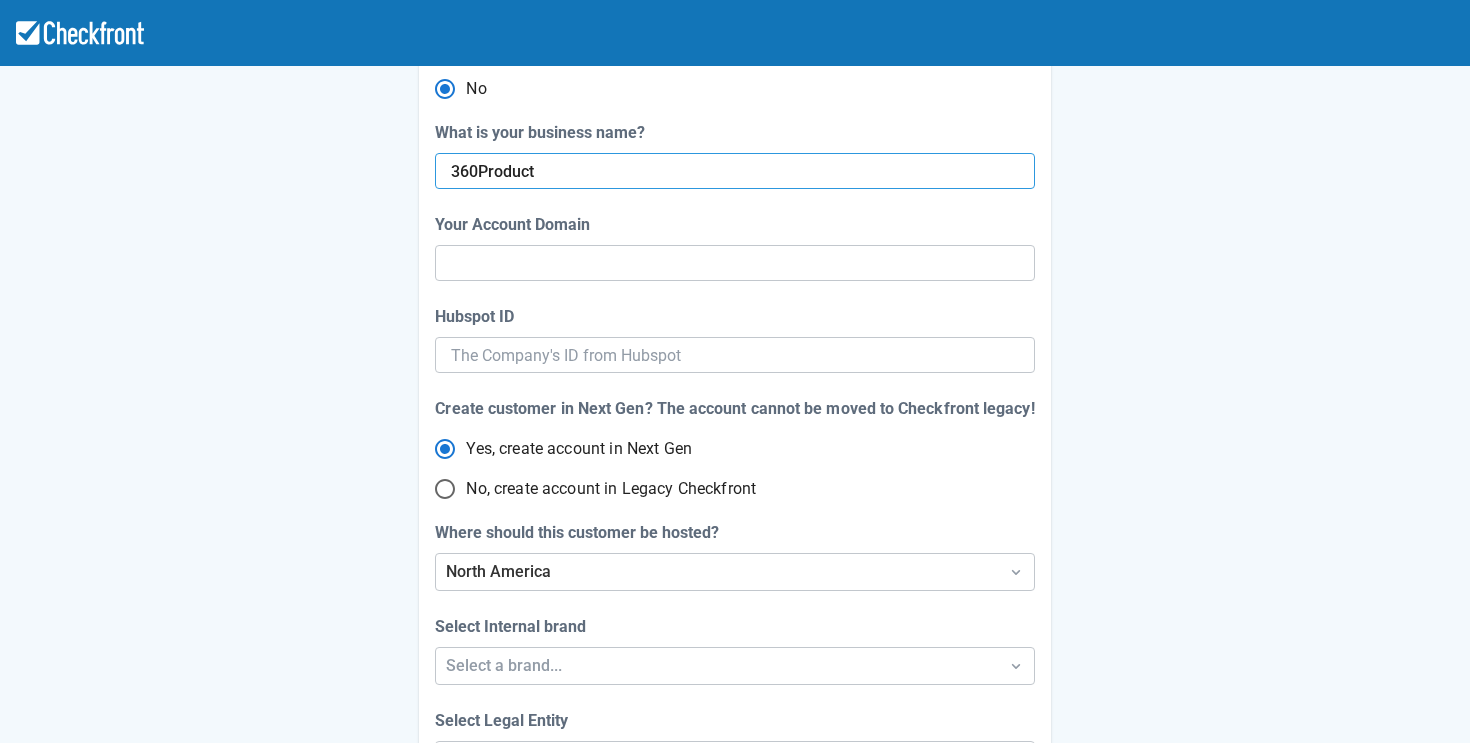 type on "360Products" 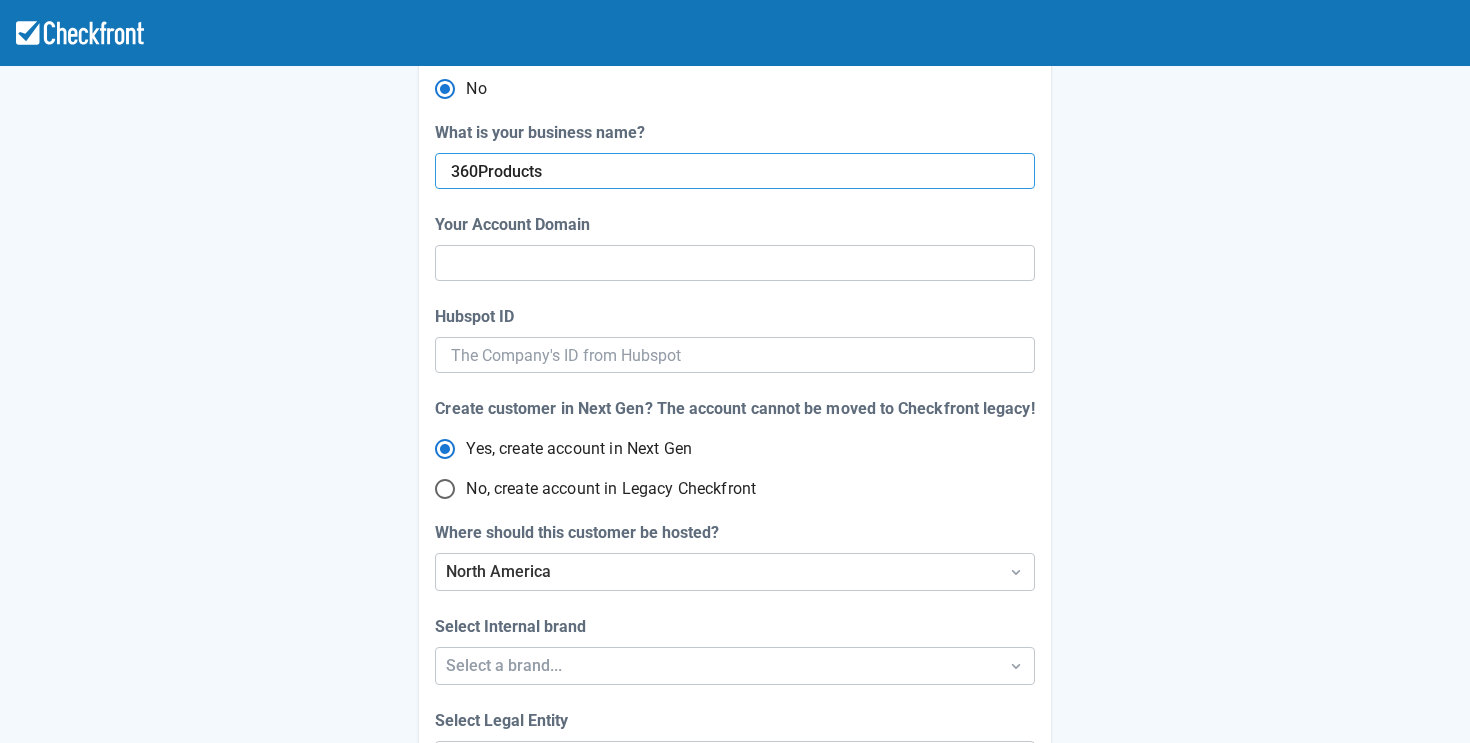 type on "360-products" 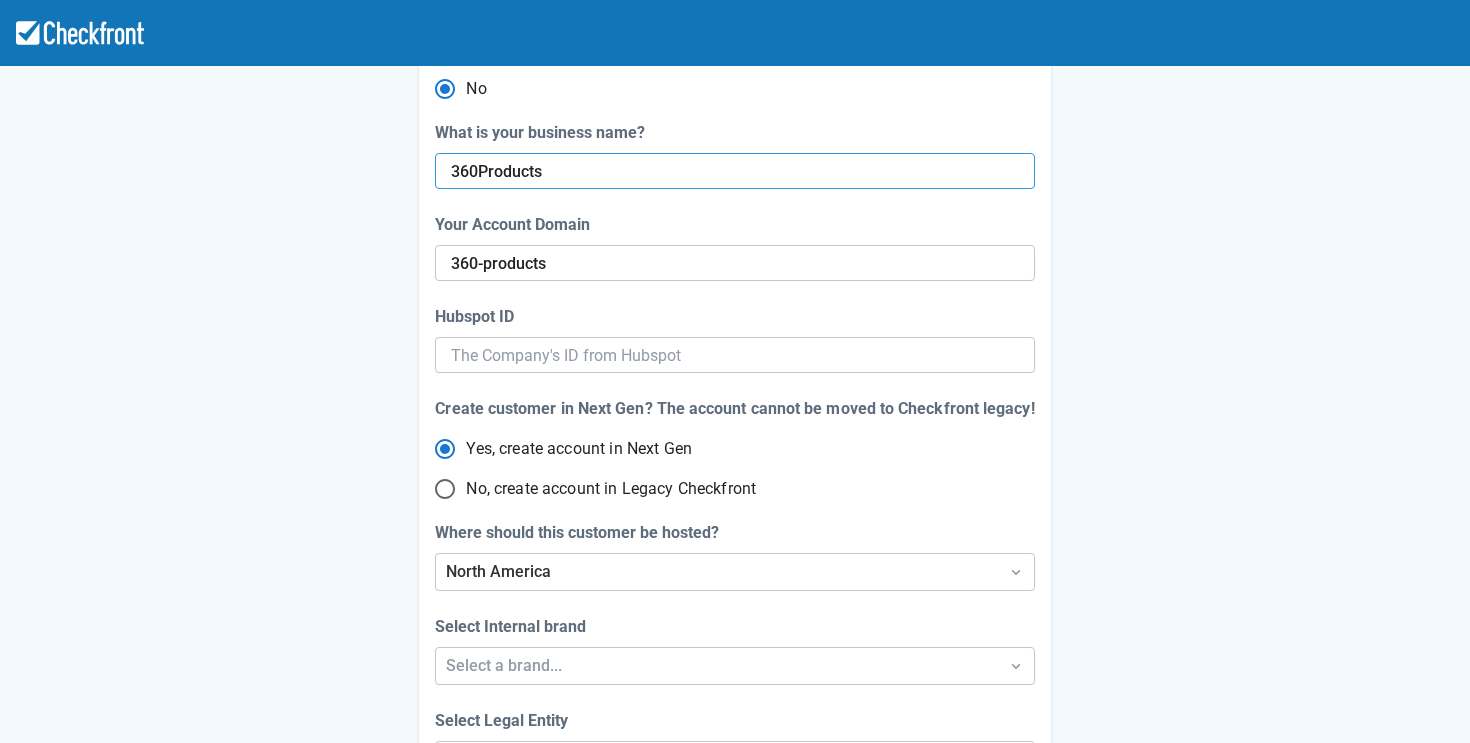 radio on "true" 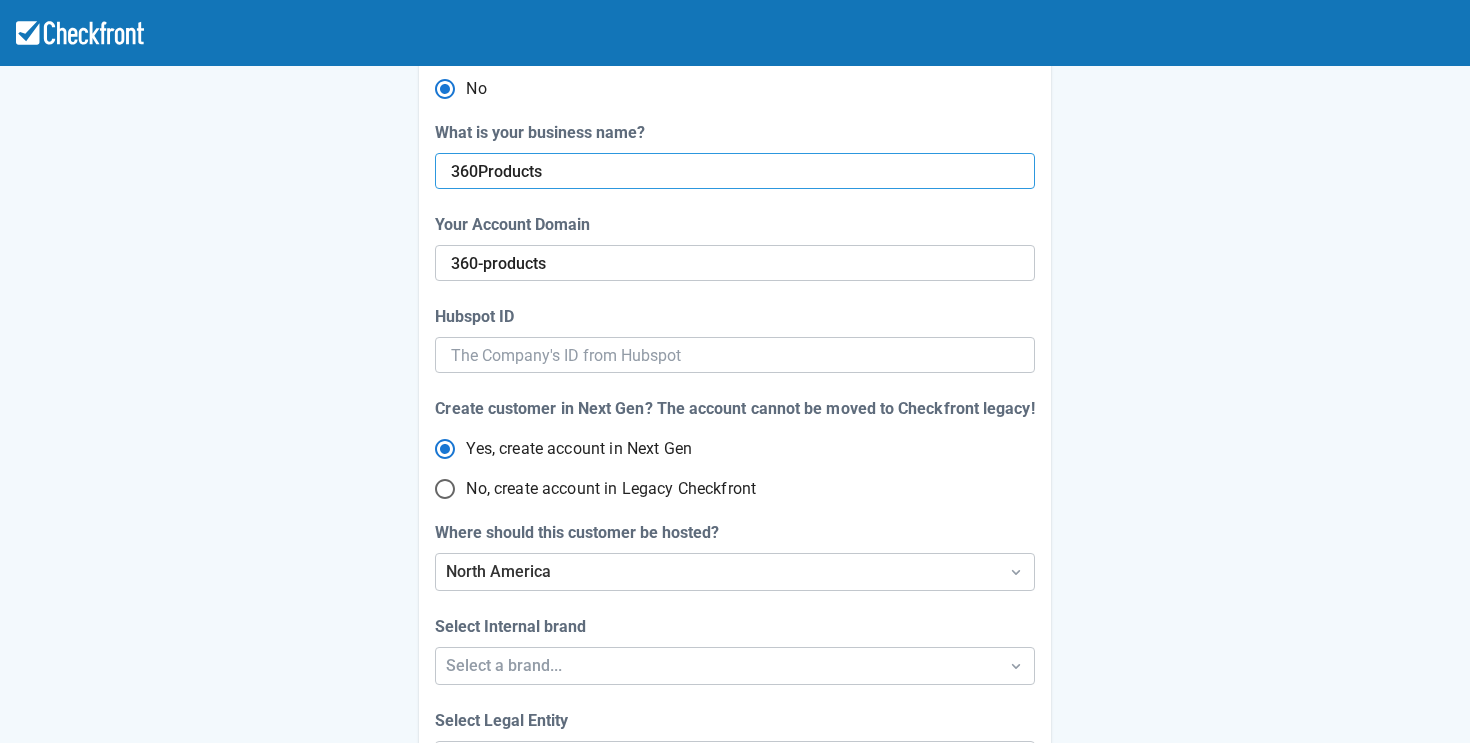 type on "360Products&" 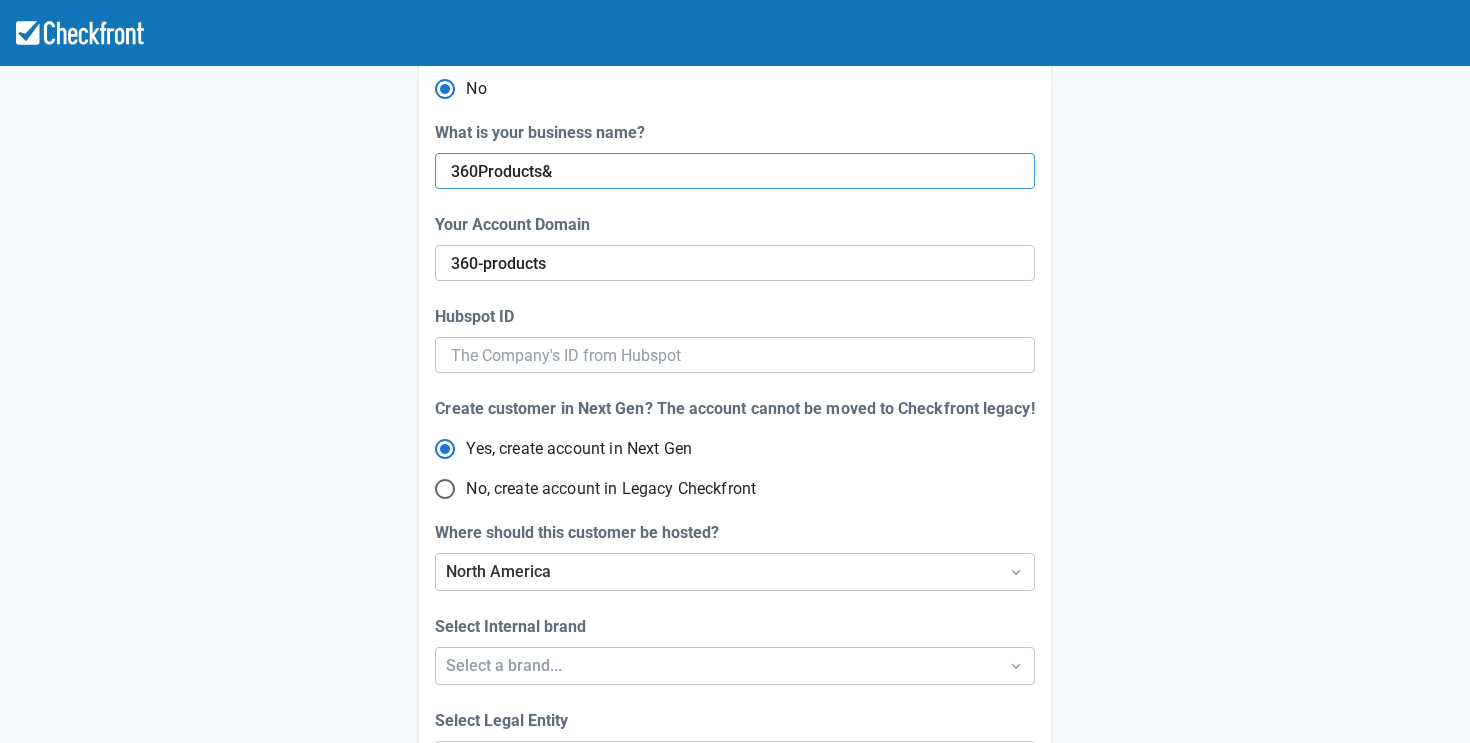 radio on "false" 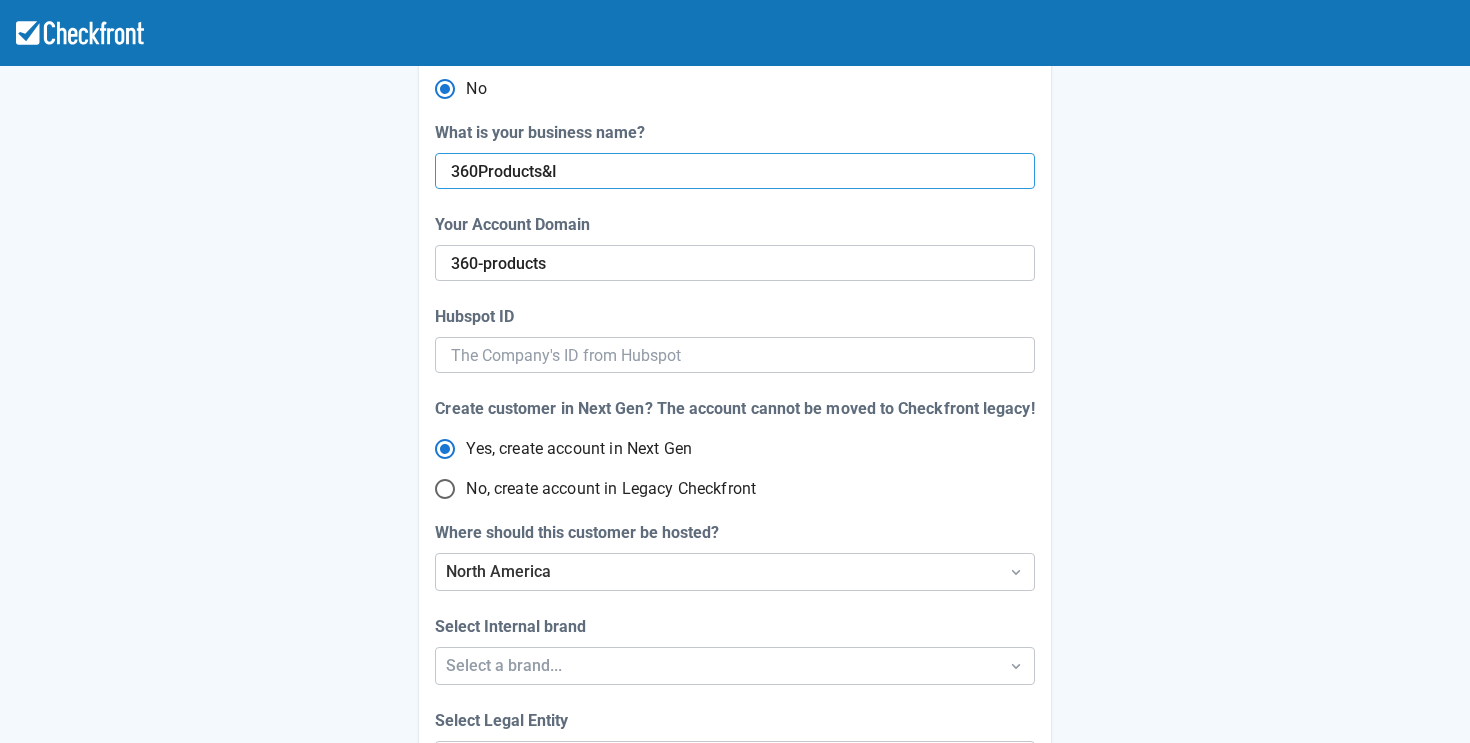 radio on "false" 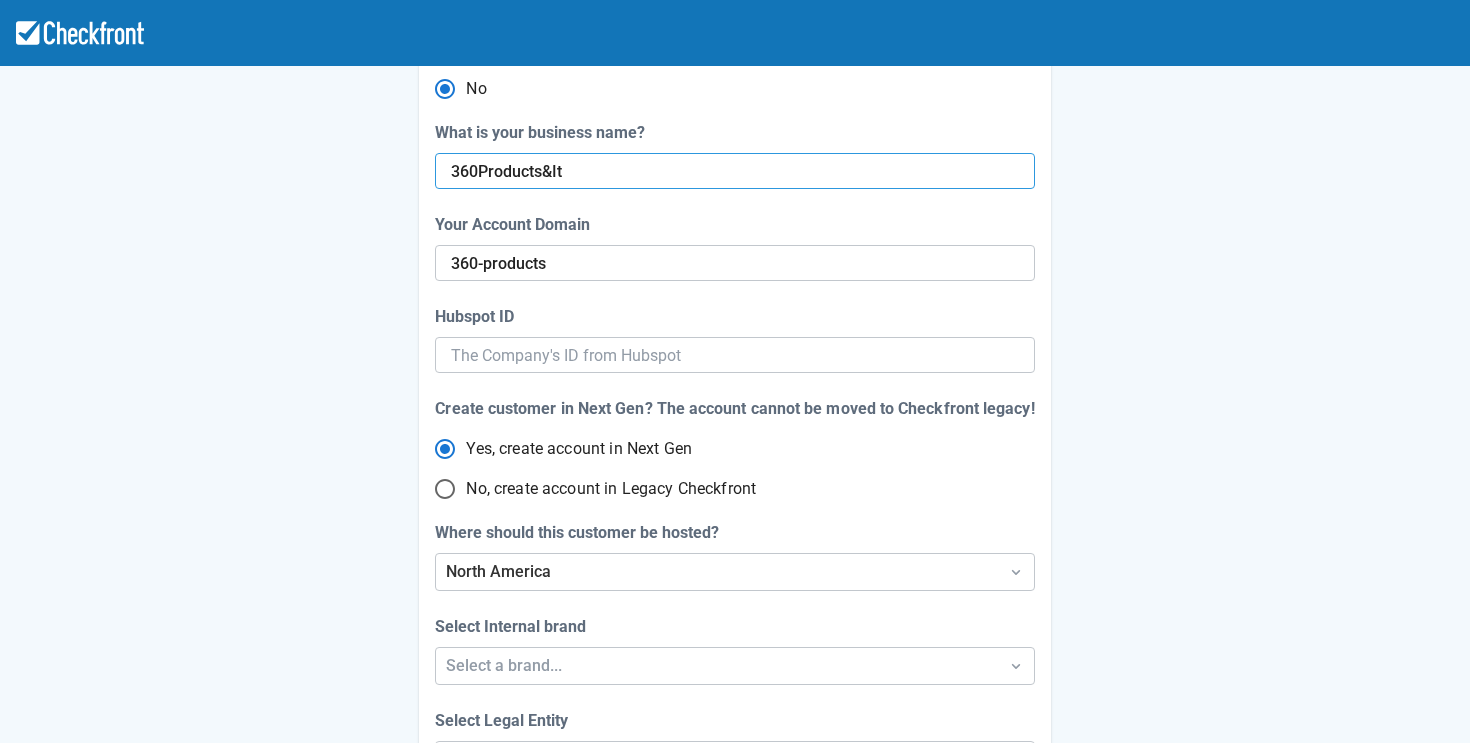 type on "360Products&Ite" 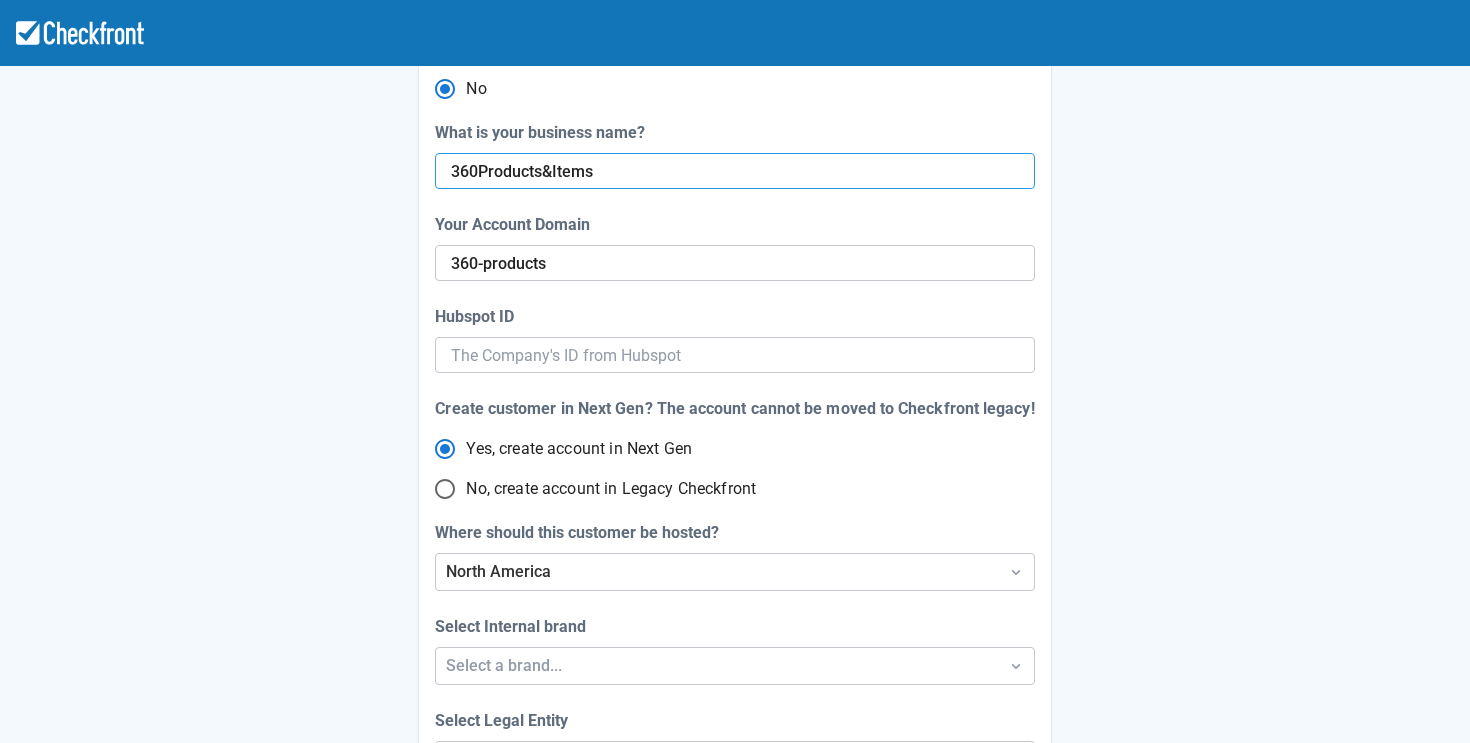 radio on "false" 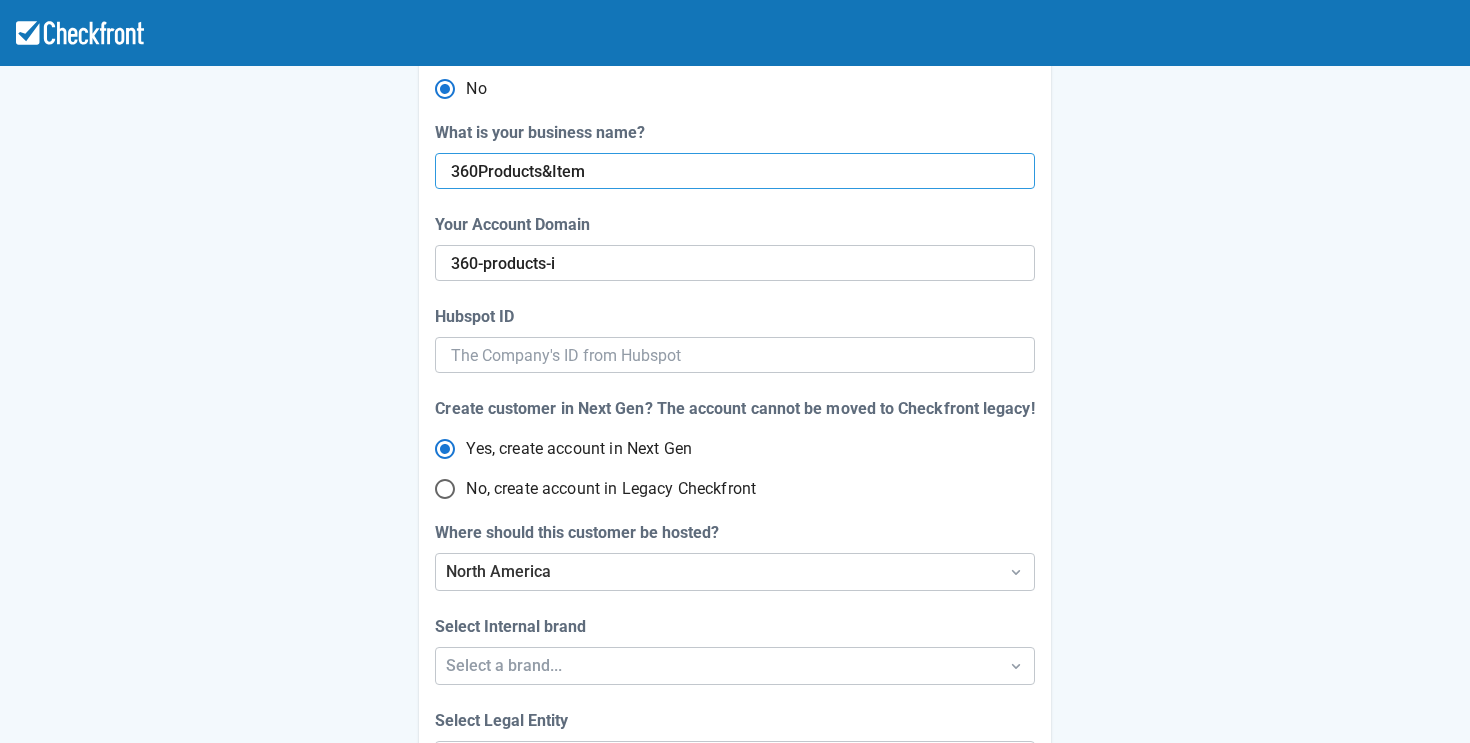 type on "360Products&Items" 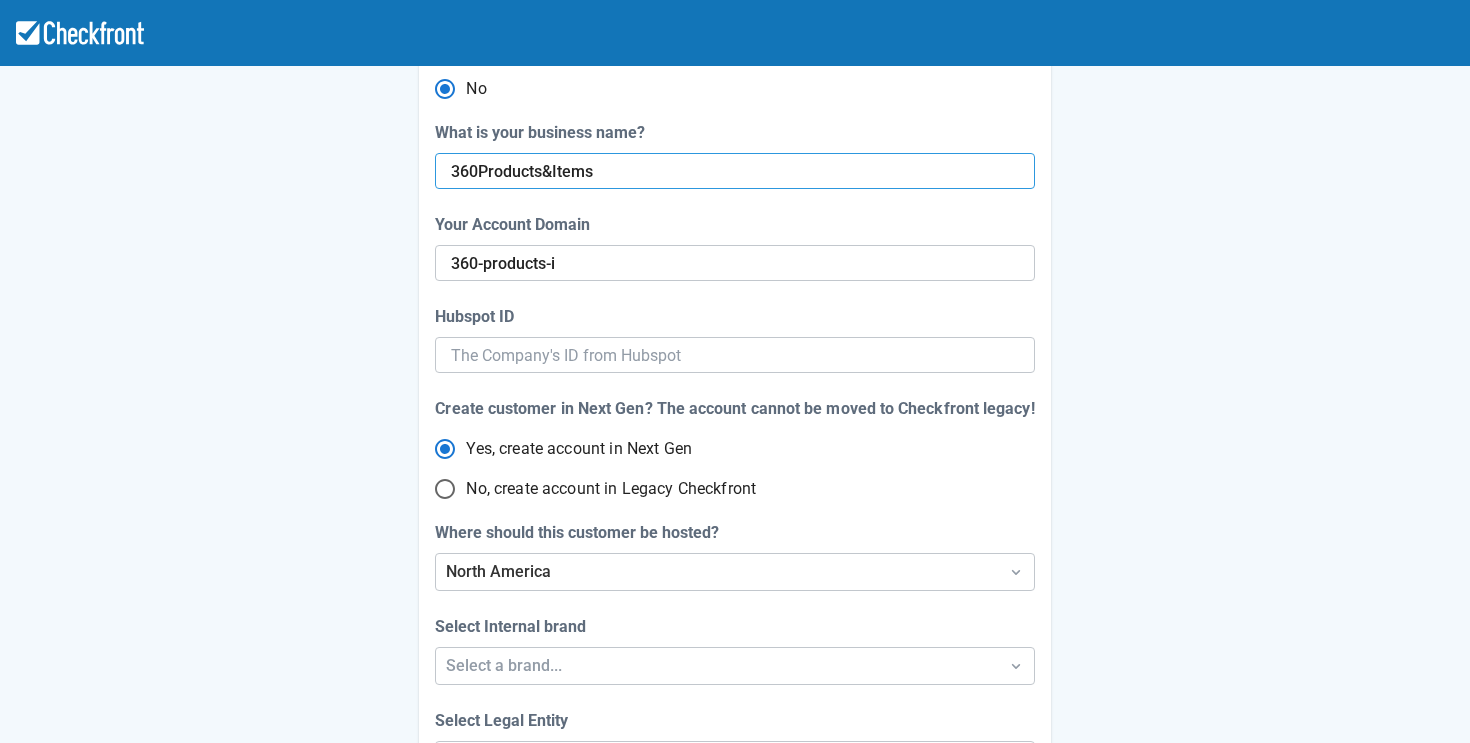 radio on "false" 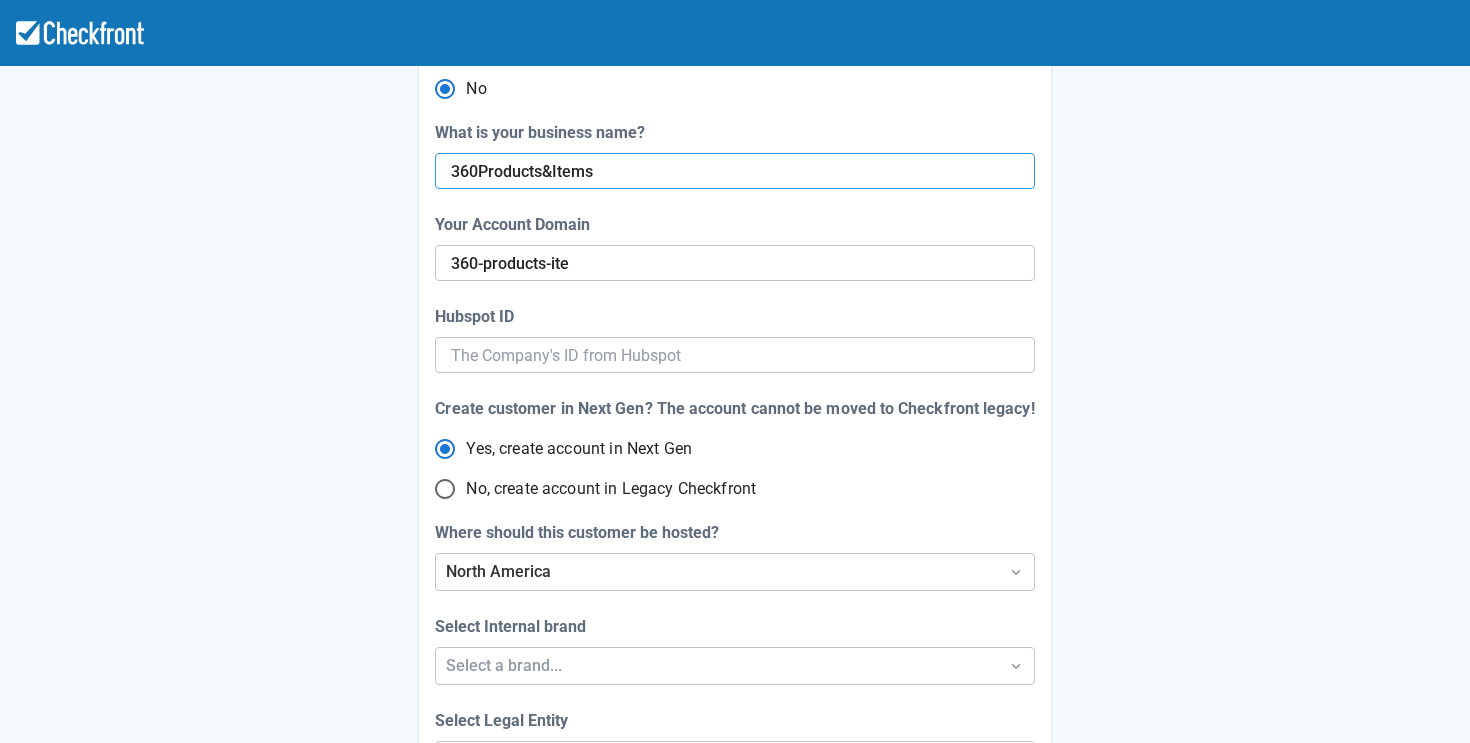 radio on "false" 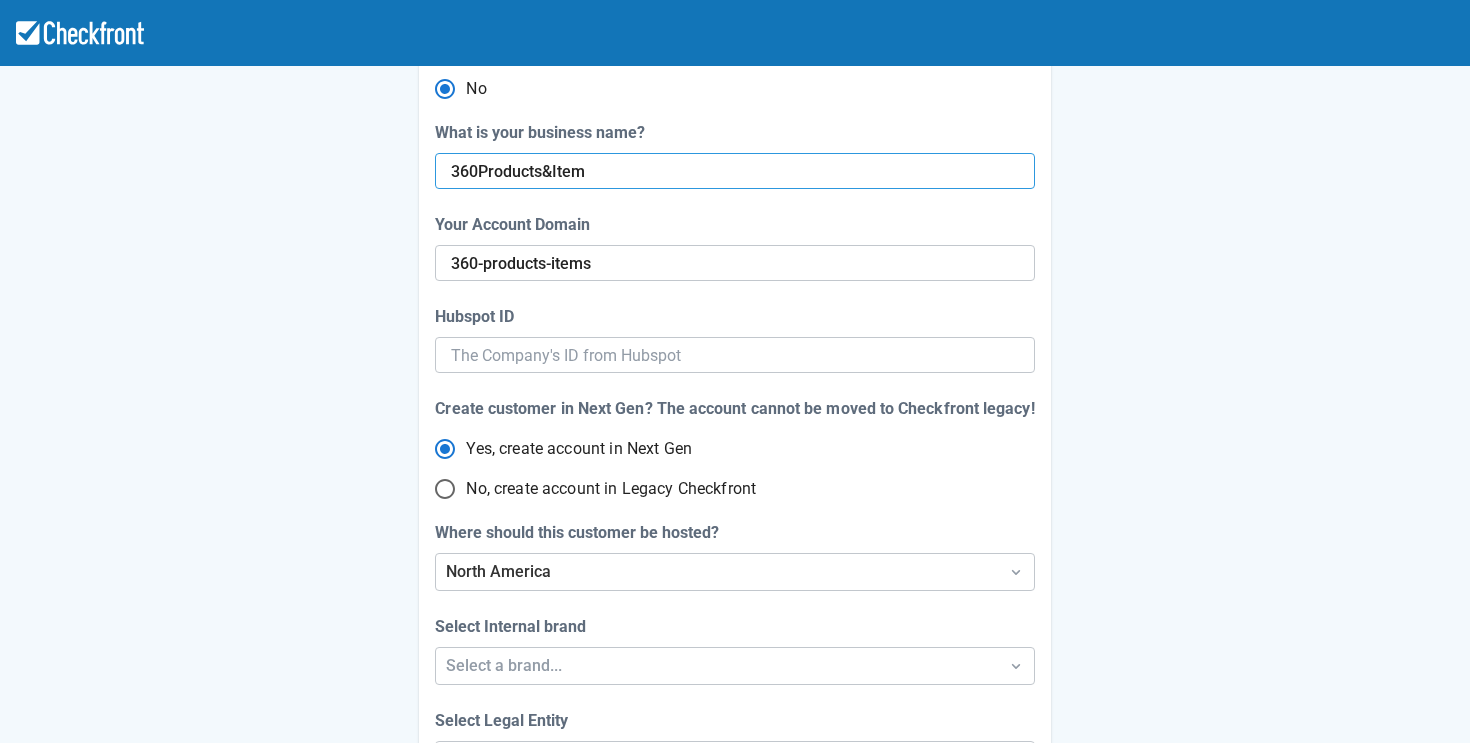 radio on "false" 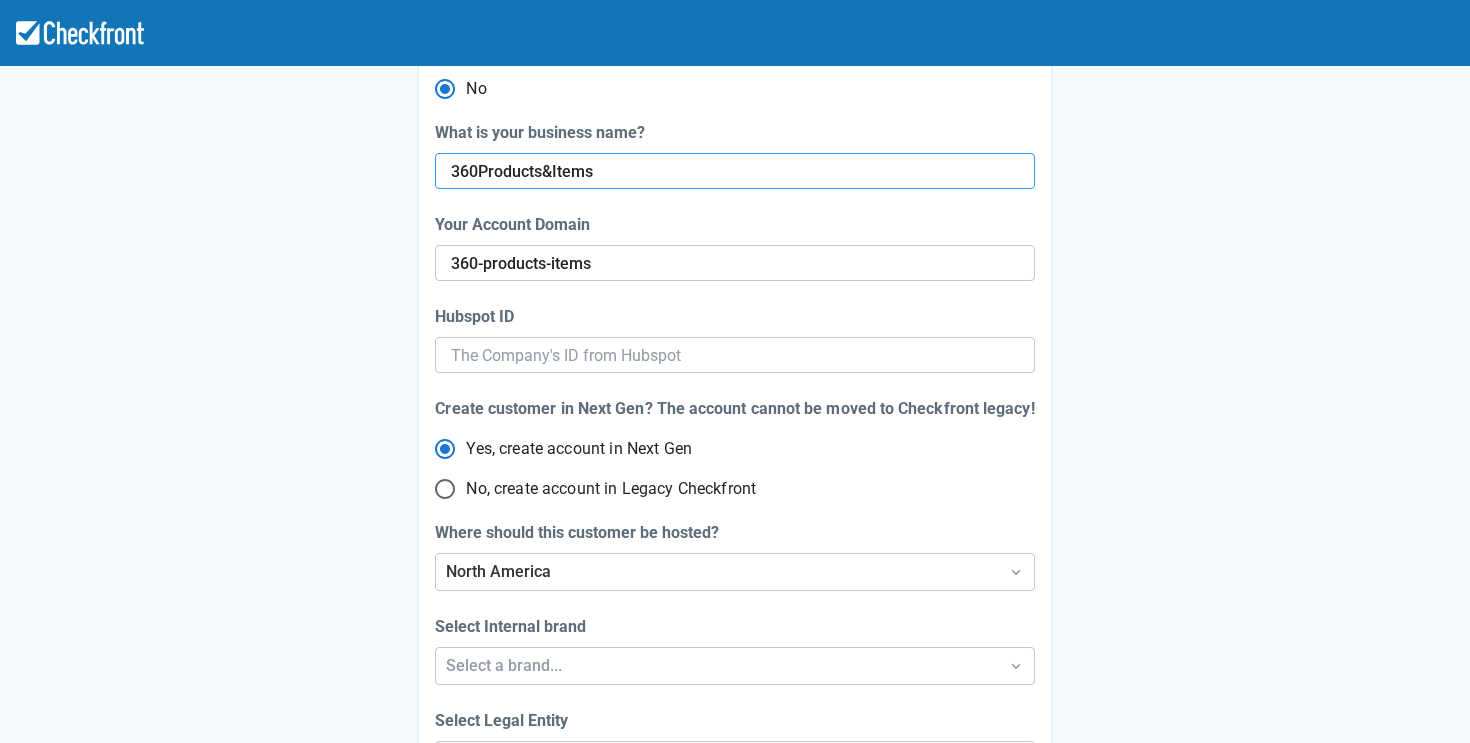 radio on "false" 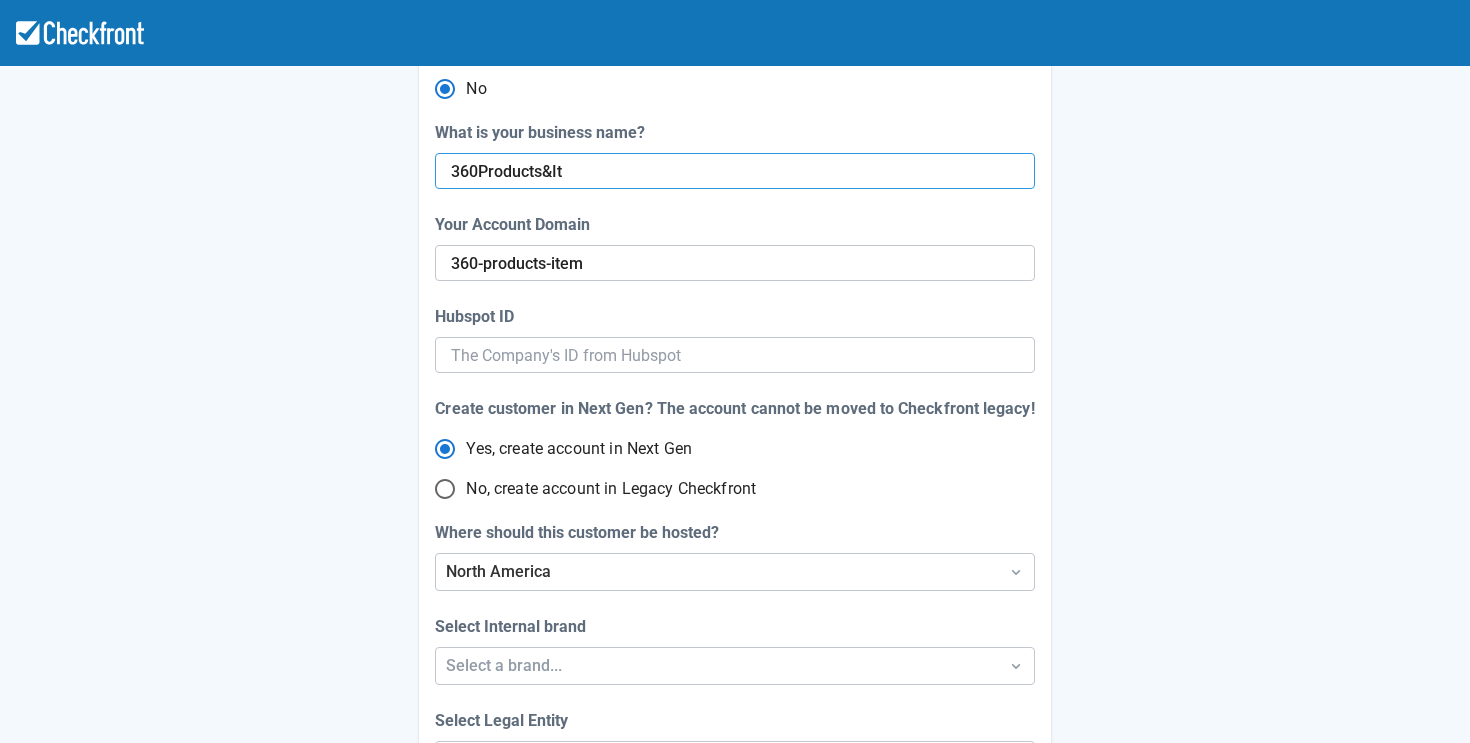 type on "360Products&I" 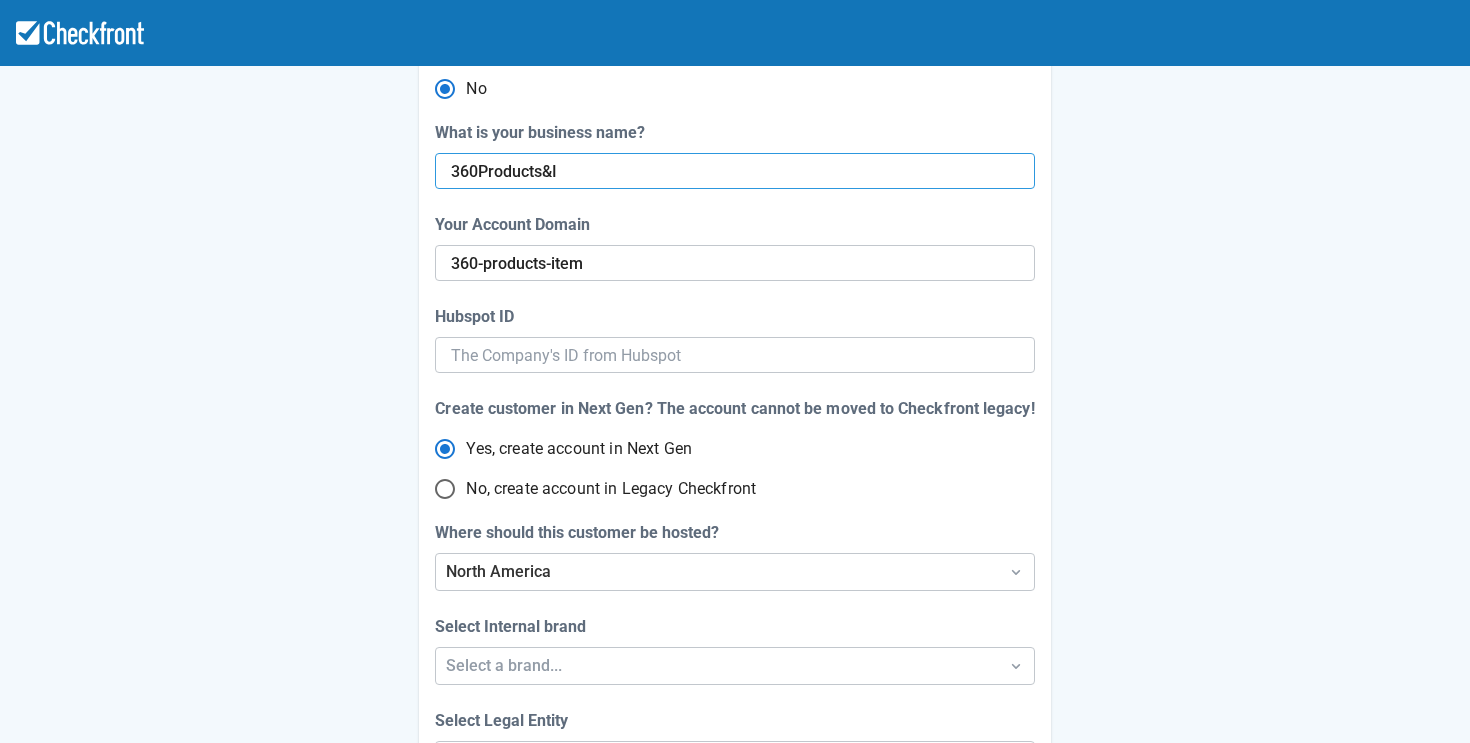 radio on "false" 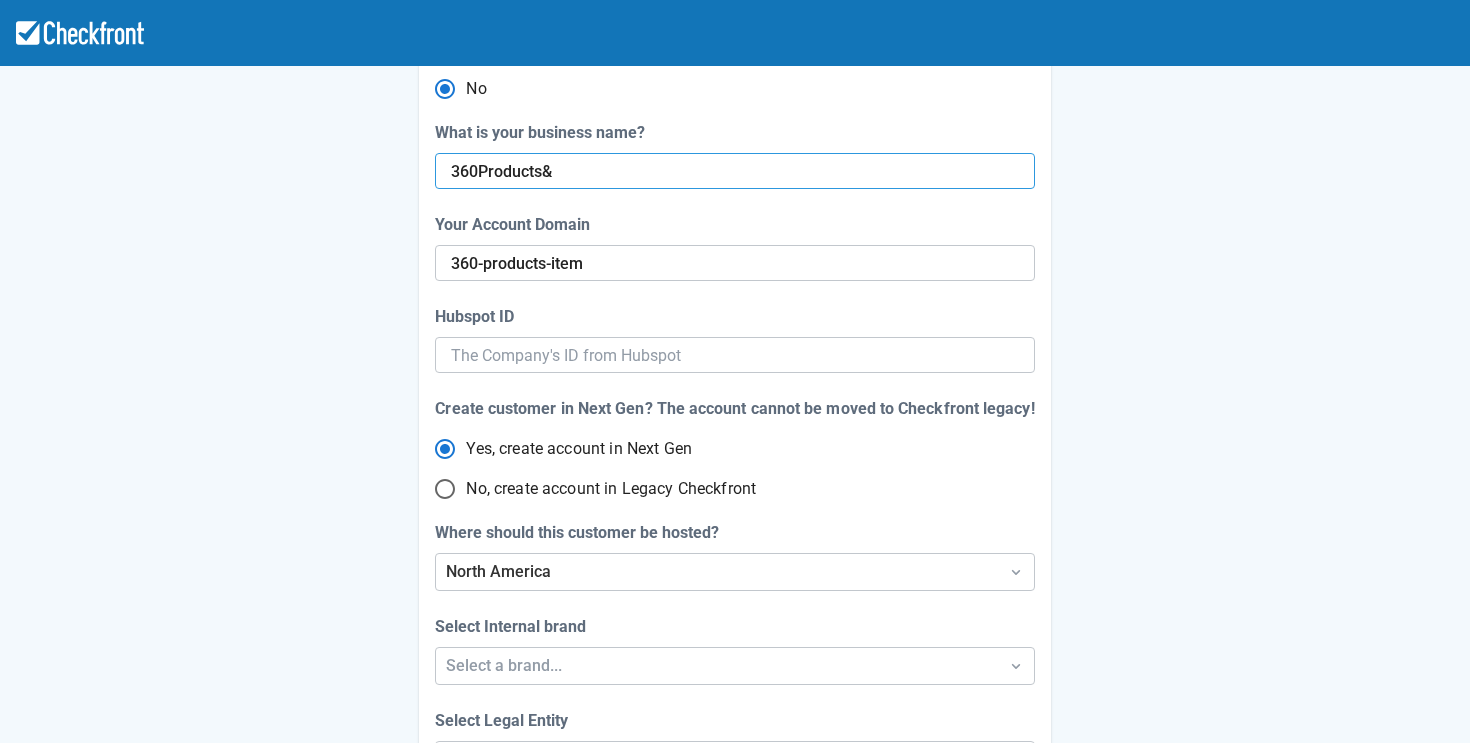 radio on "false" 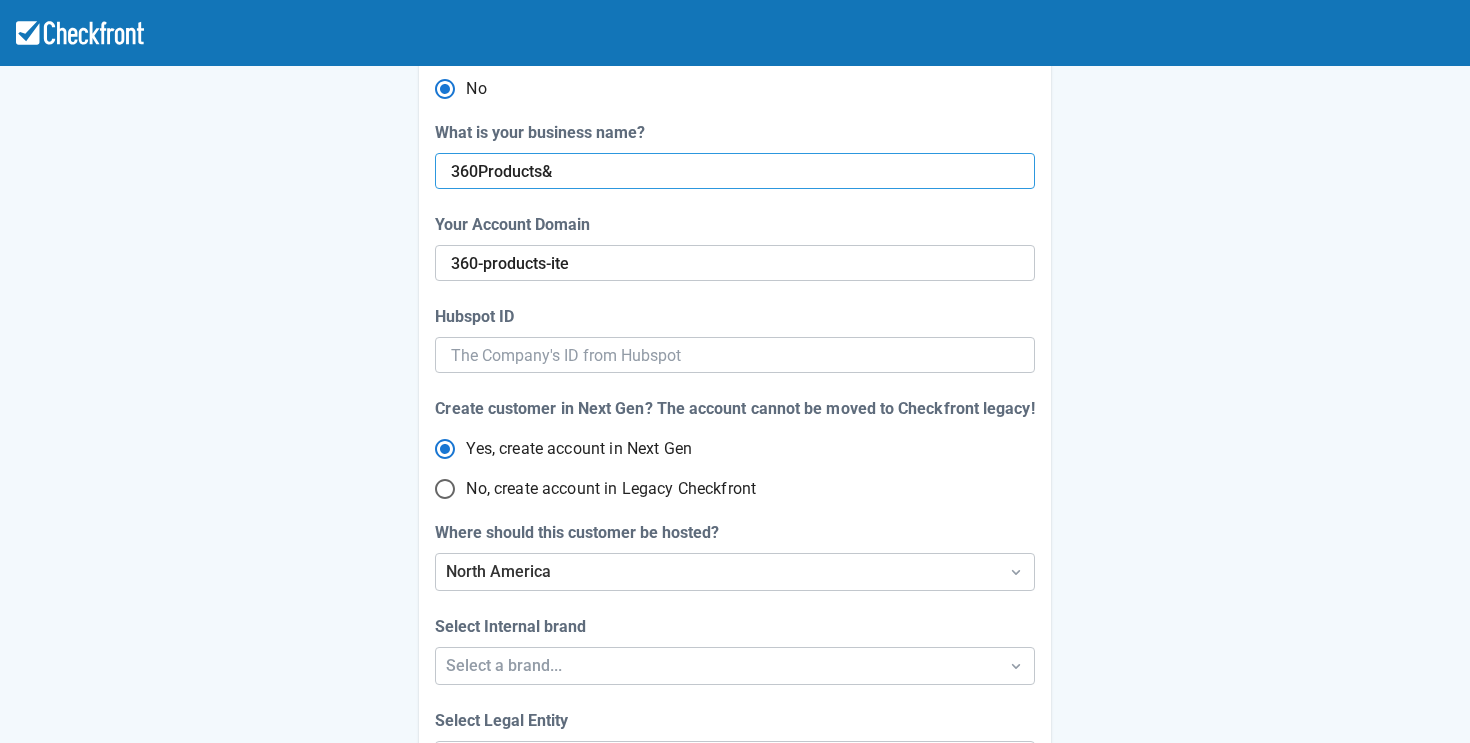type on "360Products" 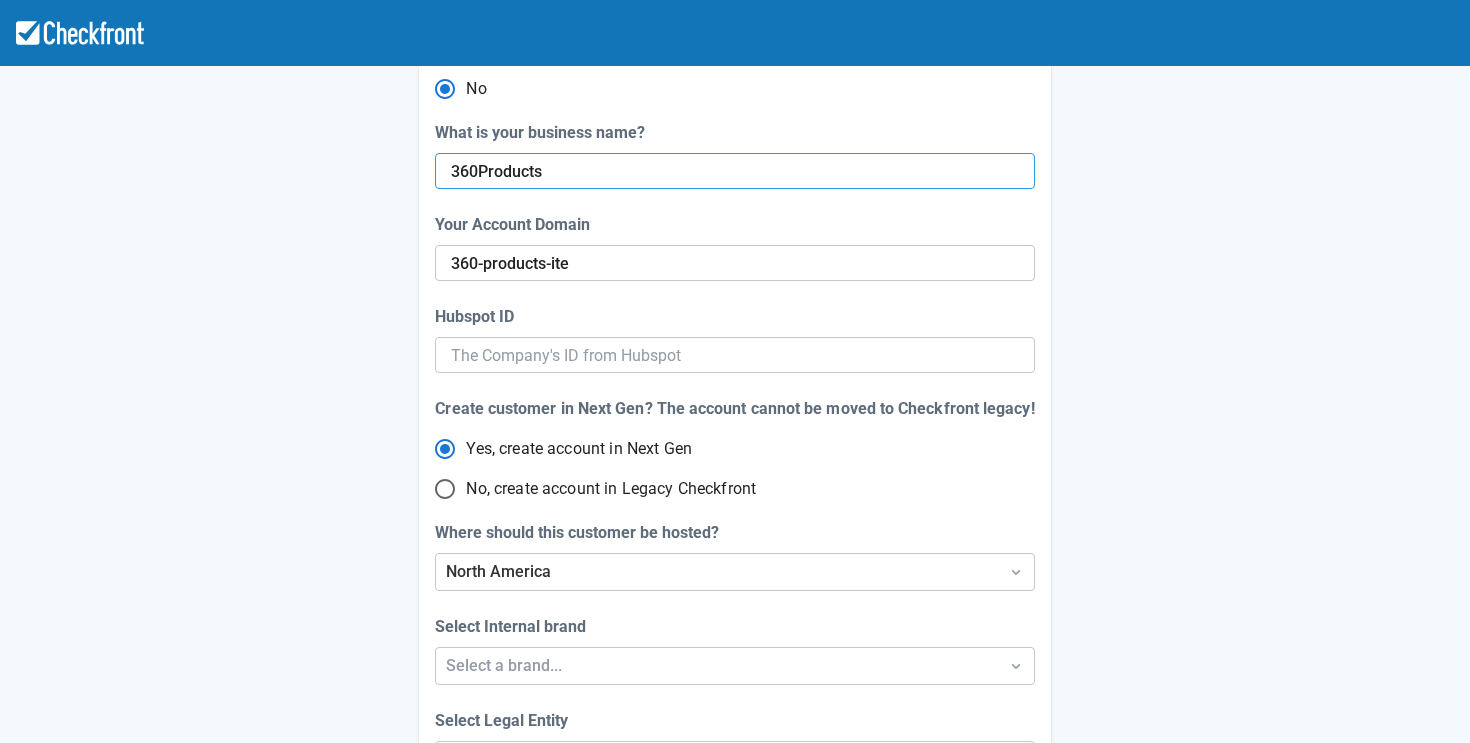 radio on "false" 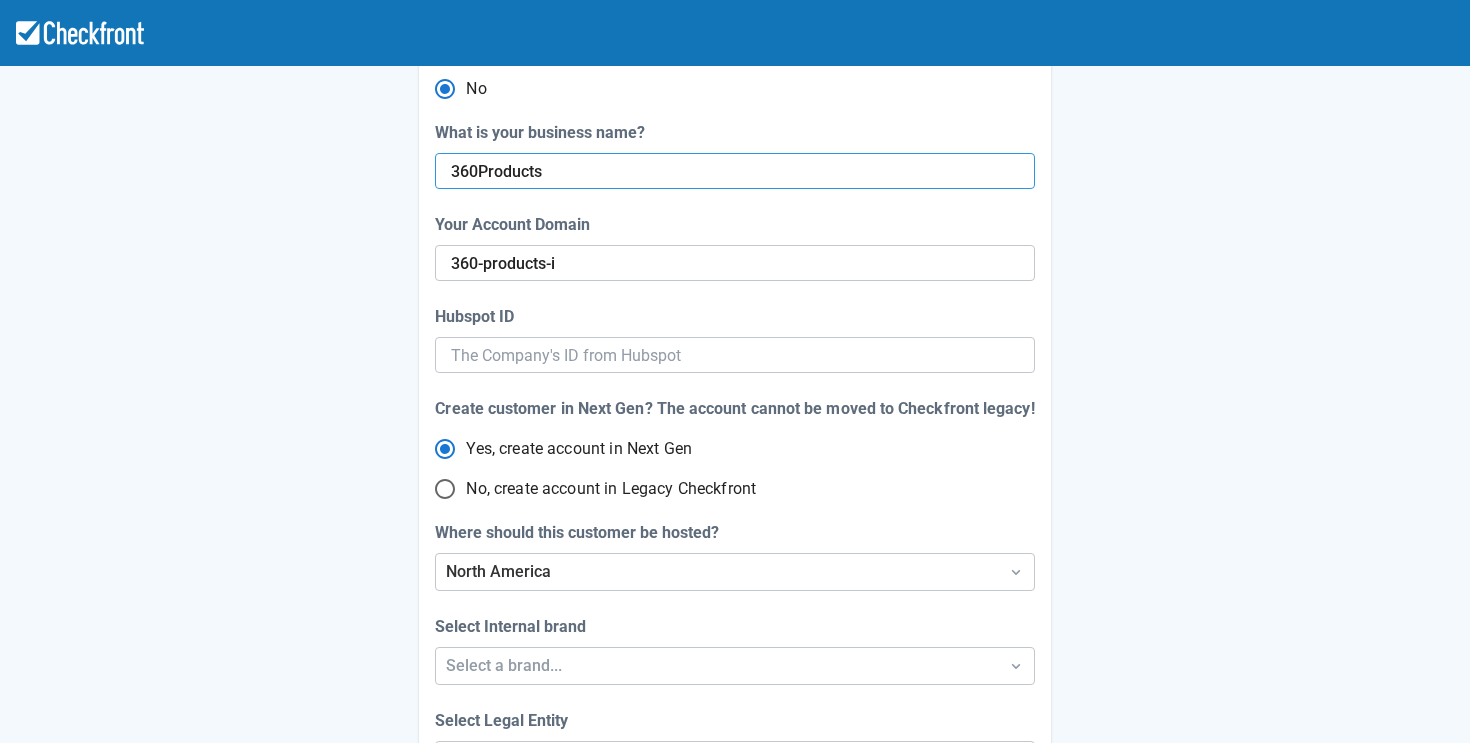 radio on "false" 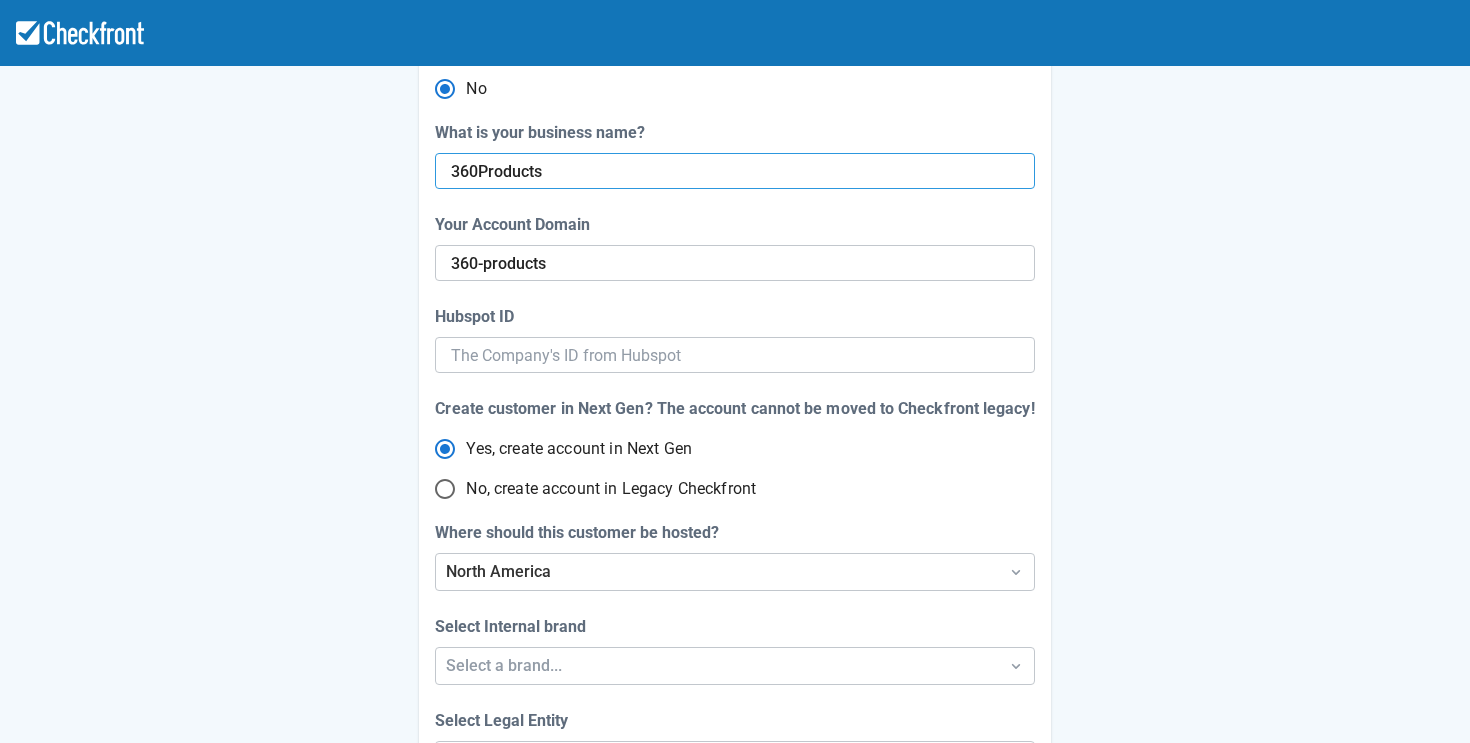 radio on "false" 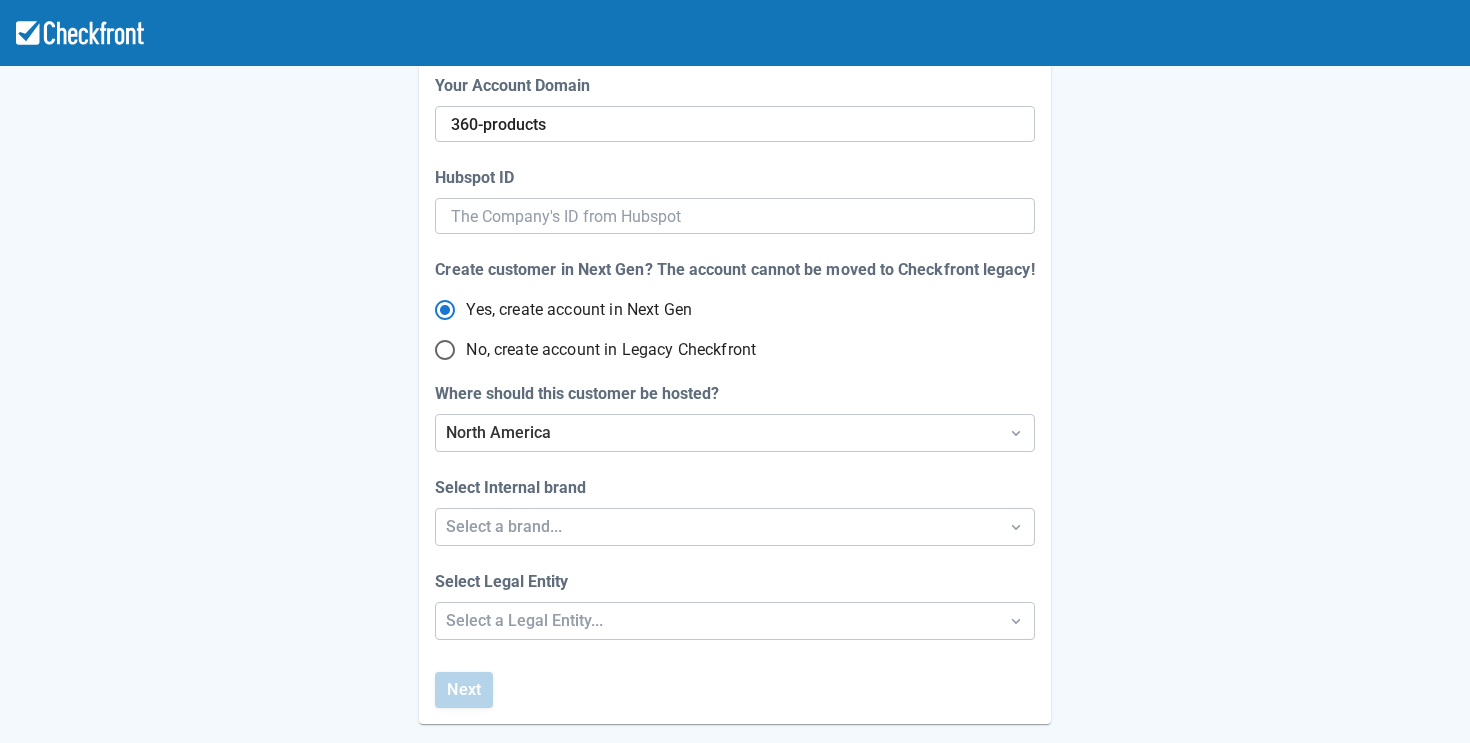 scroll, scrollTop: 351, scrollLeft: 0, axis: vertical 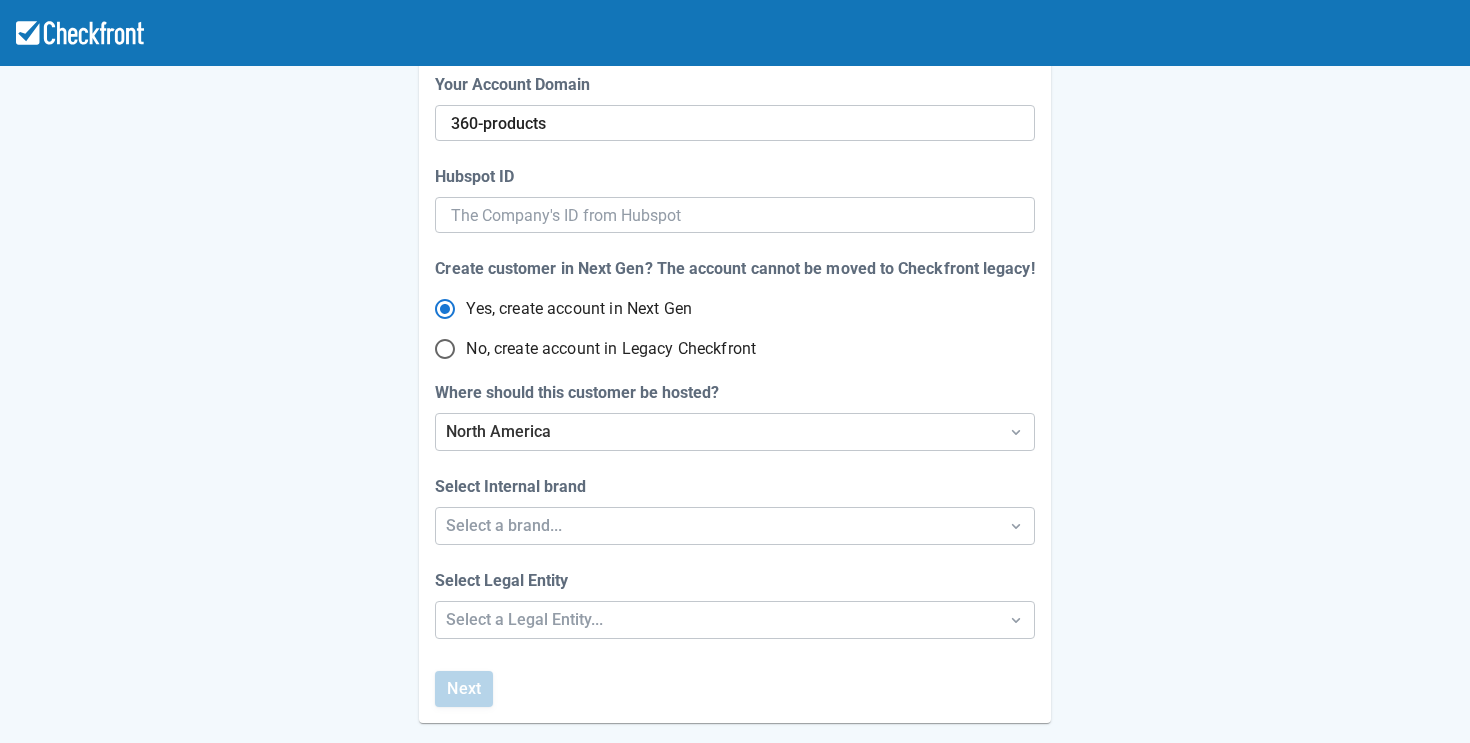 type on "360Products" 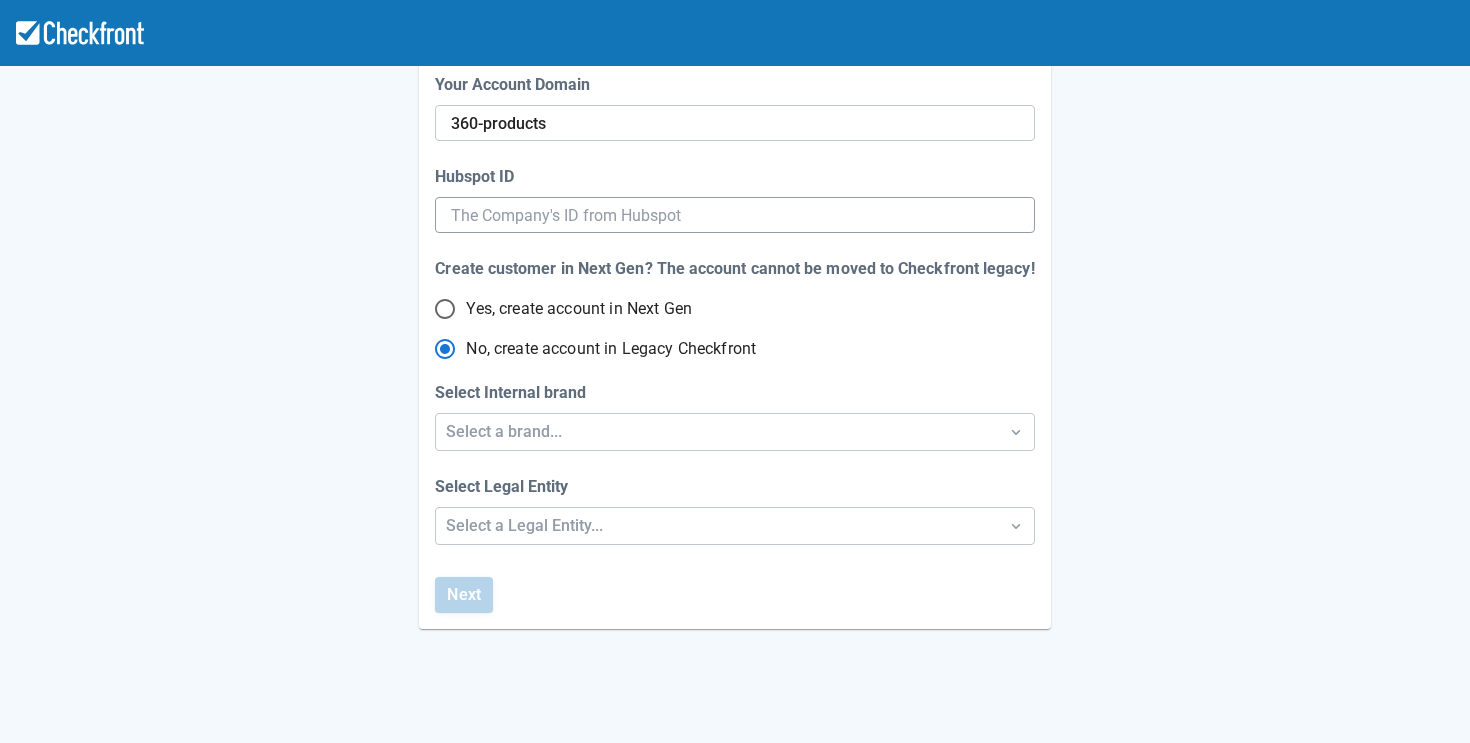 radio on "true" 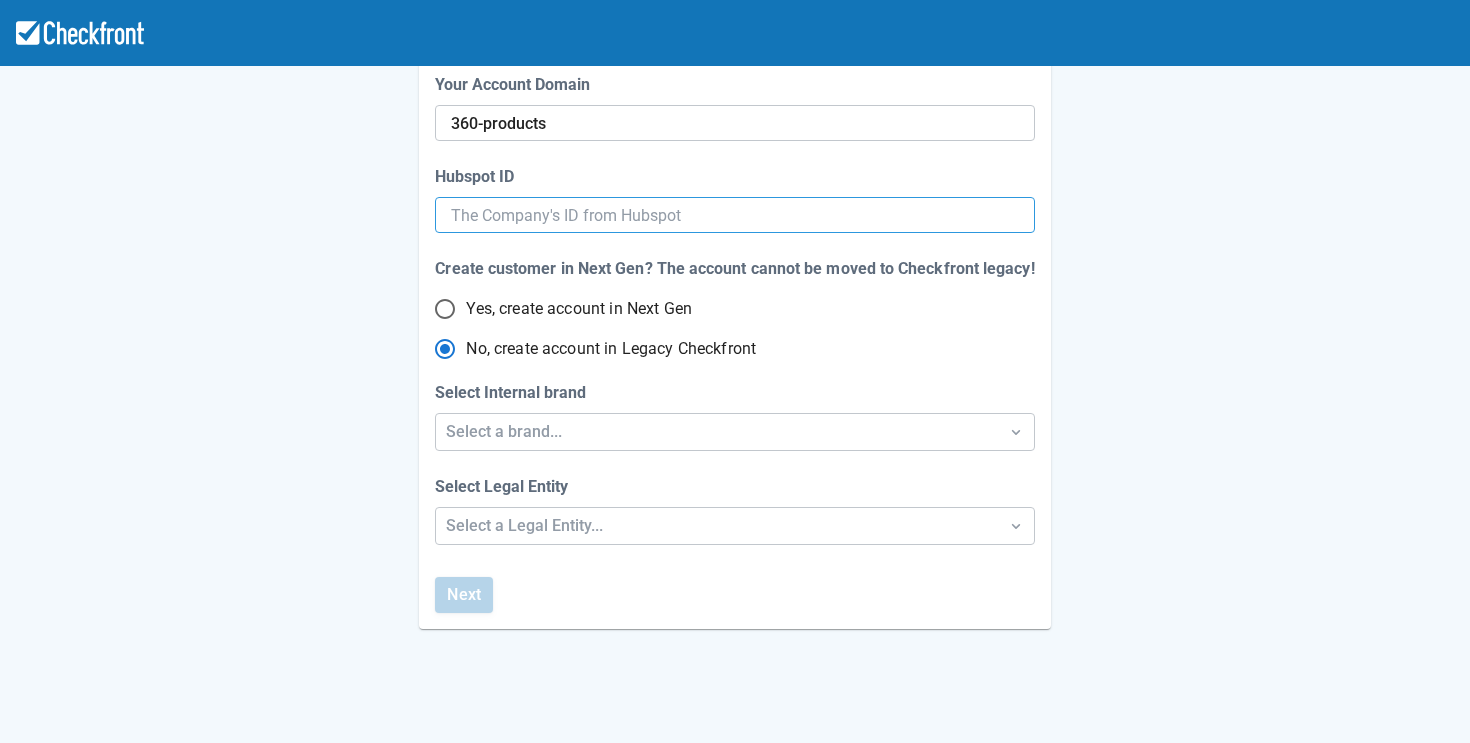 click on "Hubspot ID" at bounding box center (734, 215) 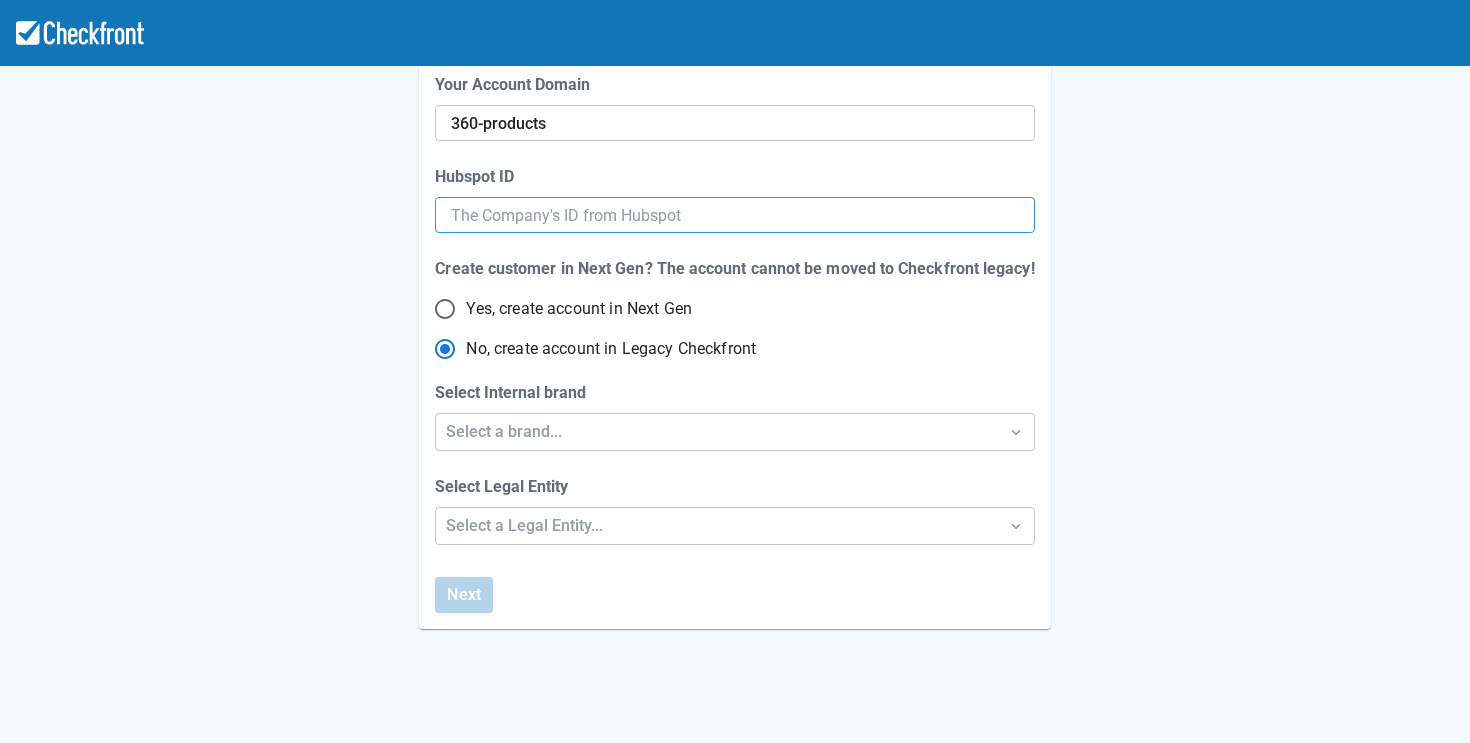 click on "Yes, create account in Next Gen" at bounding box center [445, 309] 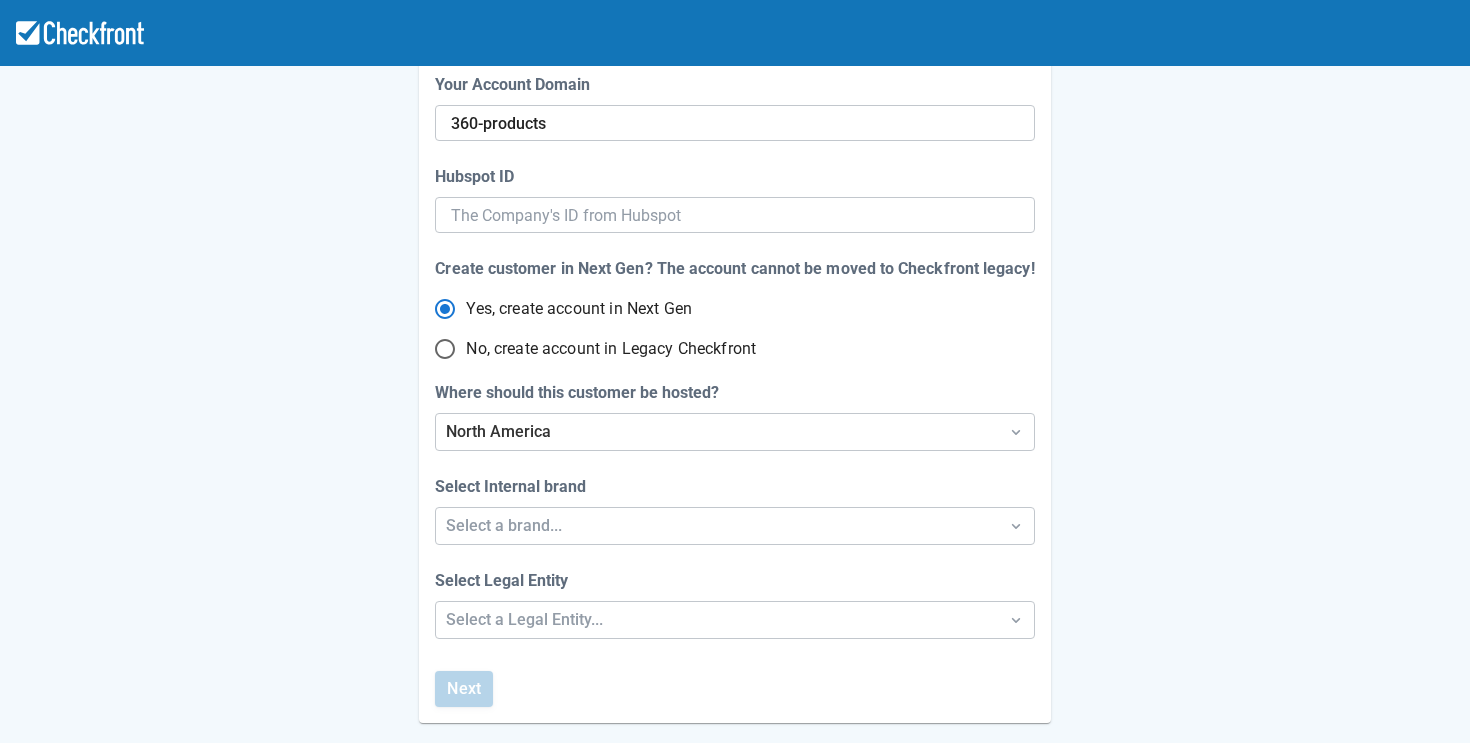 radio on "true" 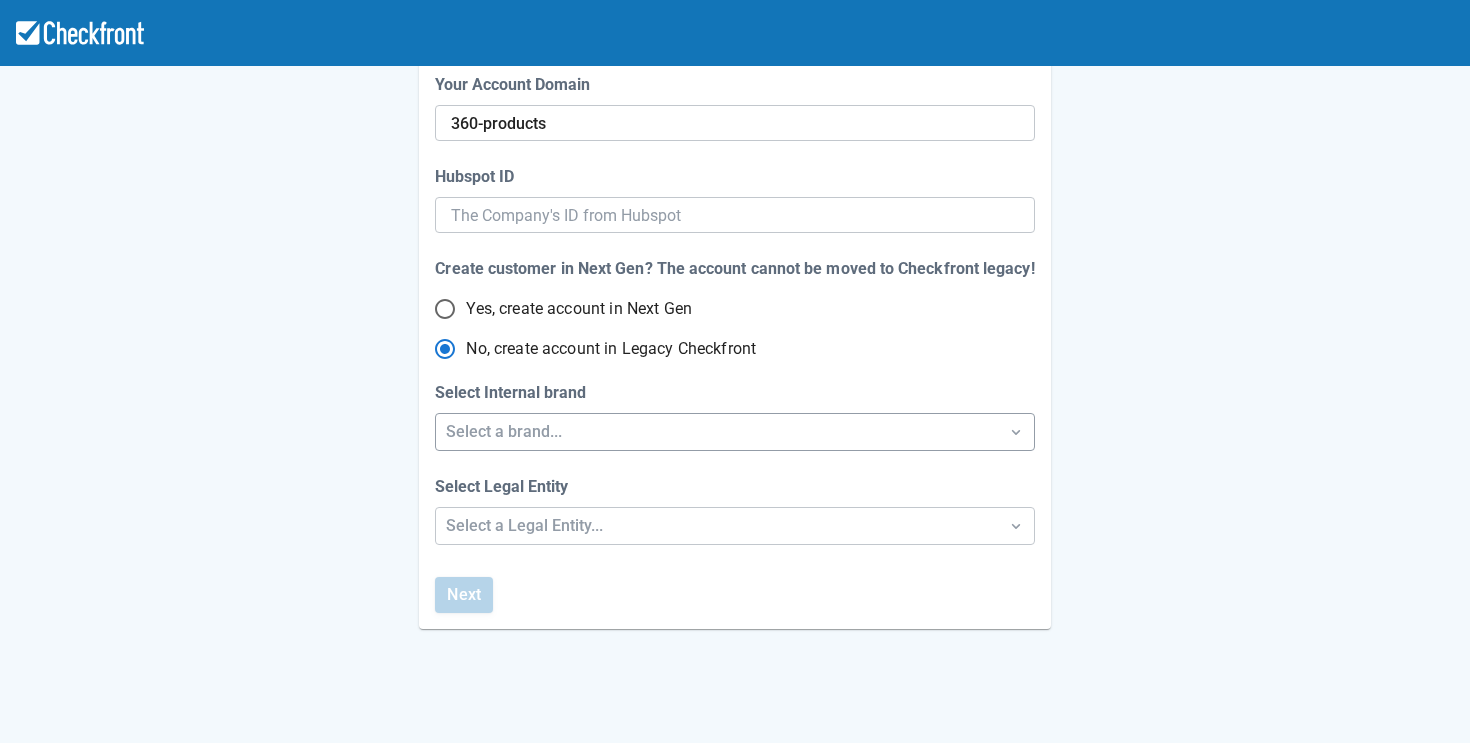 radio on "true" 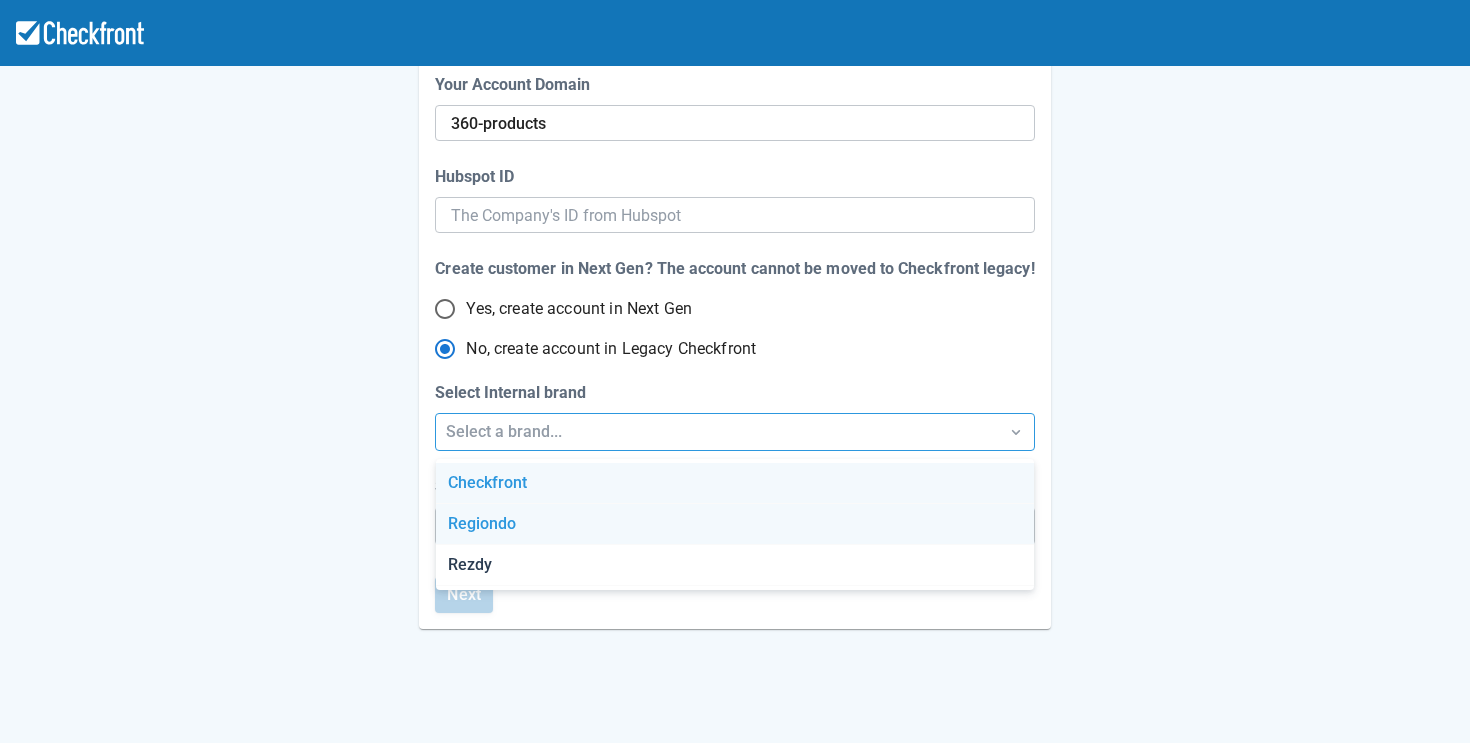 click on "Checkfront" at bounding box center (735, 483) 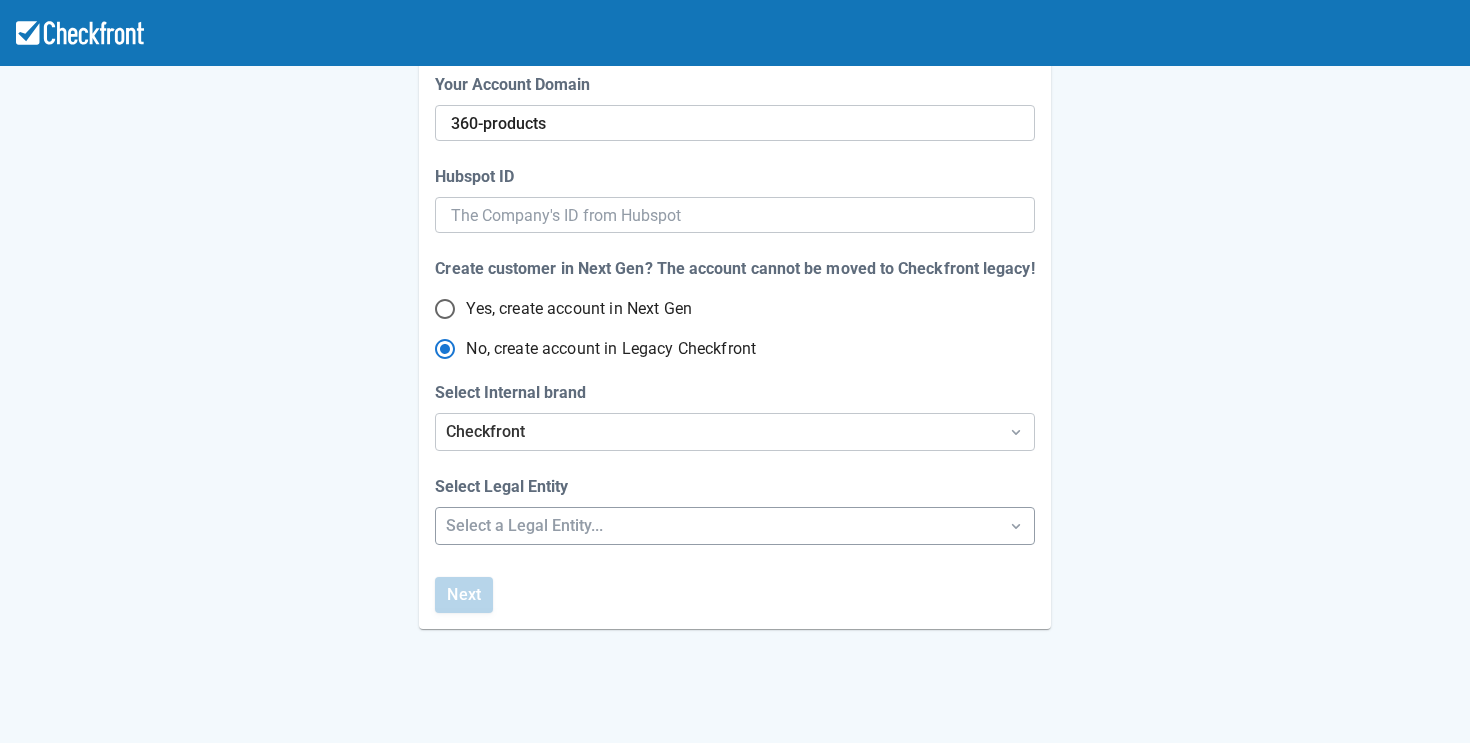 click on "Step 1 of 4 Let’s setup your Account website Do you have a website? Yes No What is your business name? This will be your Account domain 360Products Your Account Domain 360-products Hubspot ID Create customer in Next Gen? The account cannot be moved to Checkfront legacy! Yes, create account in Next Gen No, create account in Legacy Checkfront Select Internal brand Checkfront Select Legal Entity Select a Legal Entity... Next Terms of Service , Privacy Policy Security & PCI Cookie Policy GDPR . Checkfront Inc Ⓒ  2025" at bounding box center [735, 264] 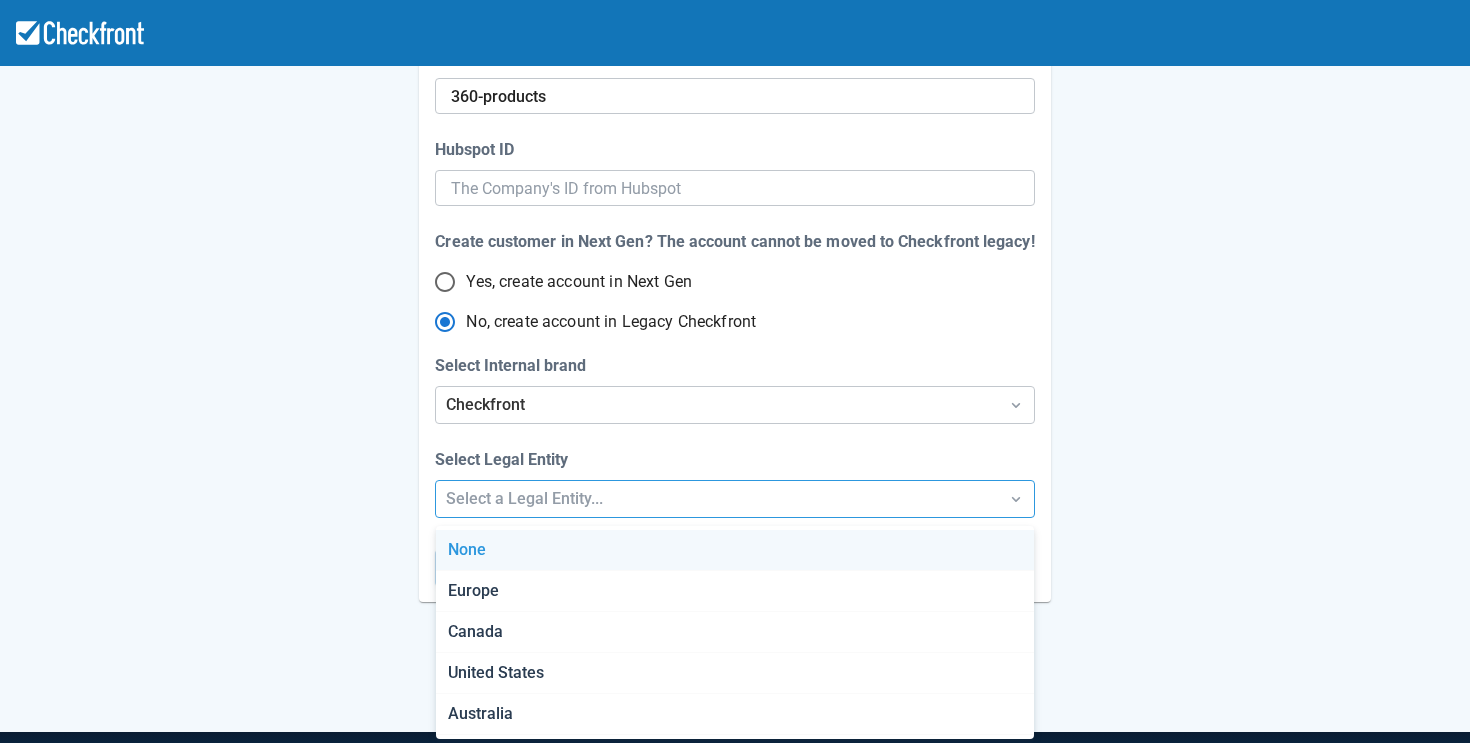 scroll, scrollTop: 382, scrollLeft: 0, axis: vertical 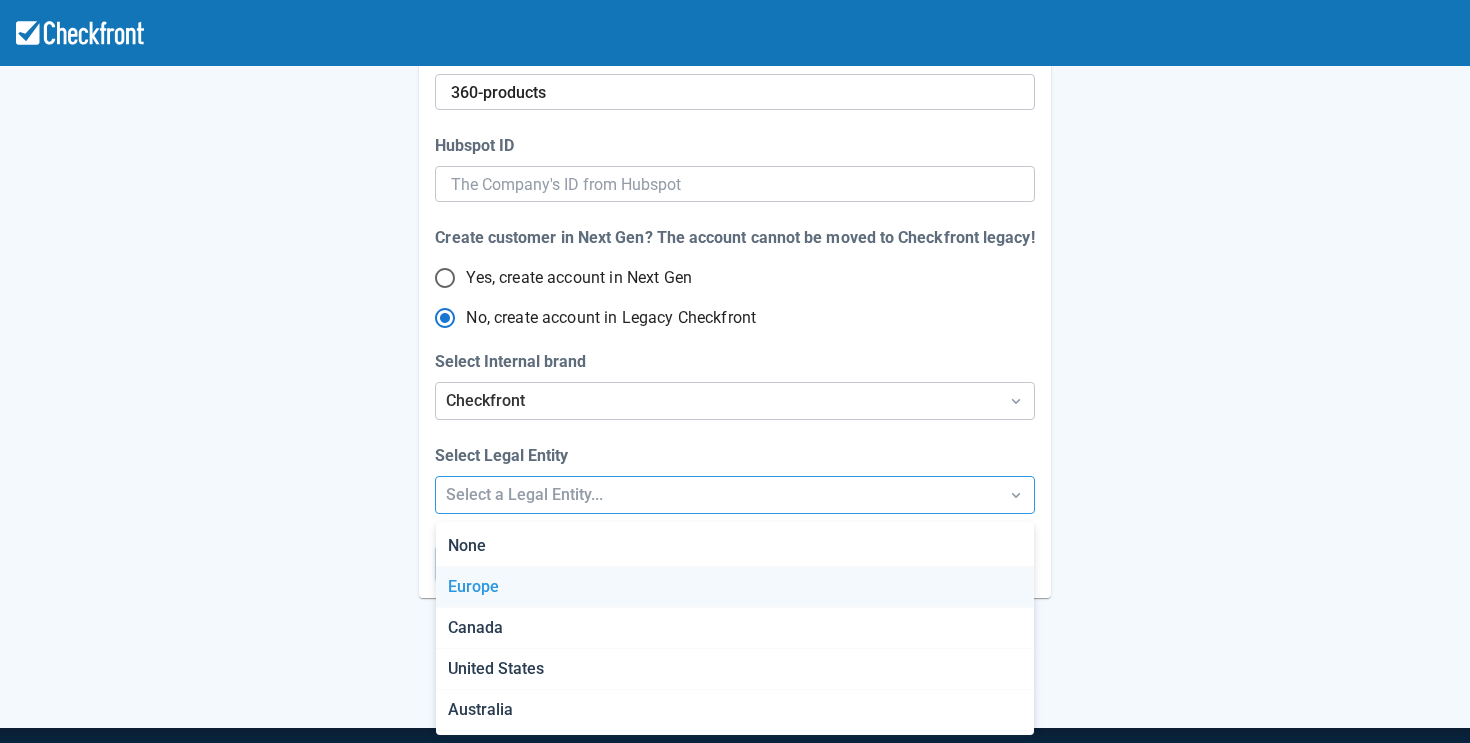click on "[REGION]" at bounding box center [735, 587] 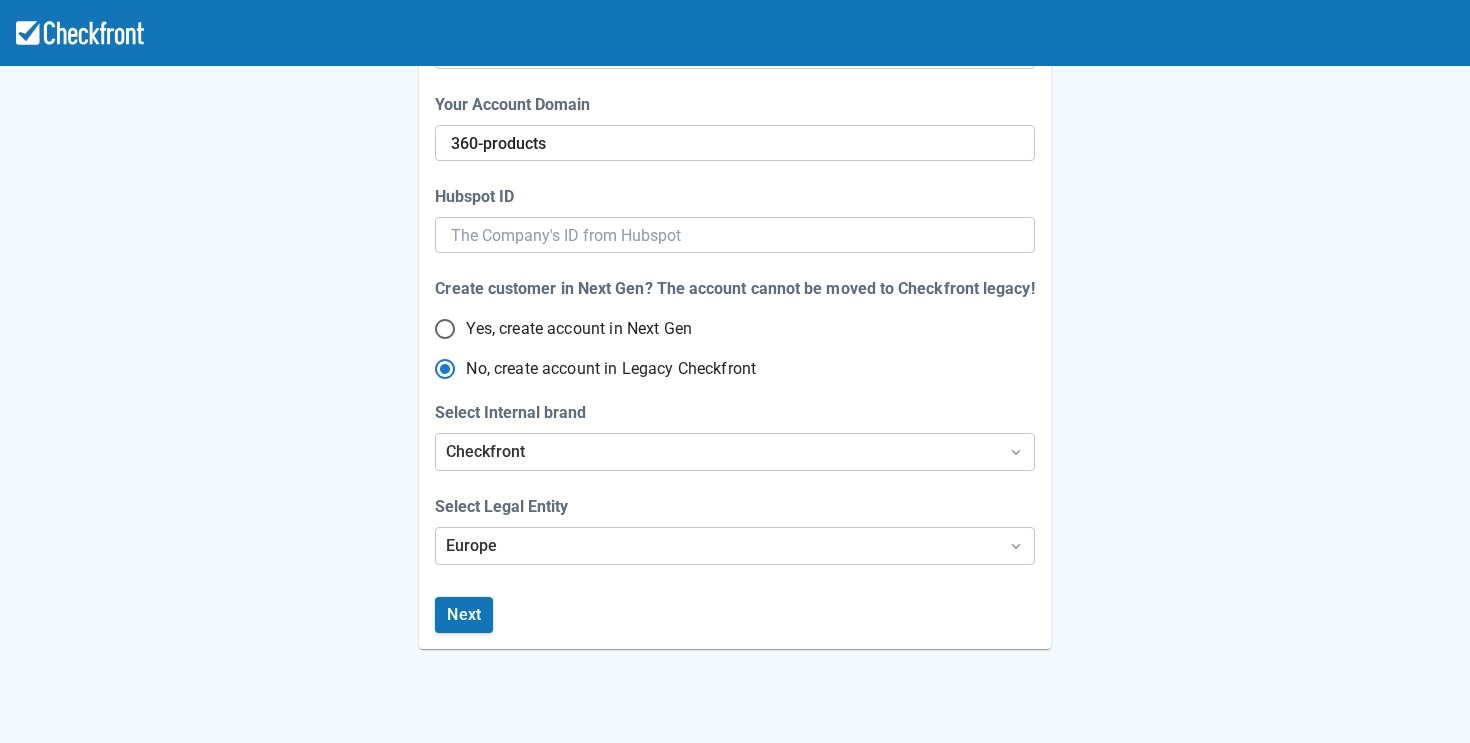 scroll, scrollTop: 292, scrollLeft: 0, axis: vertical 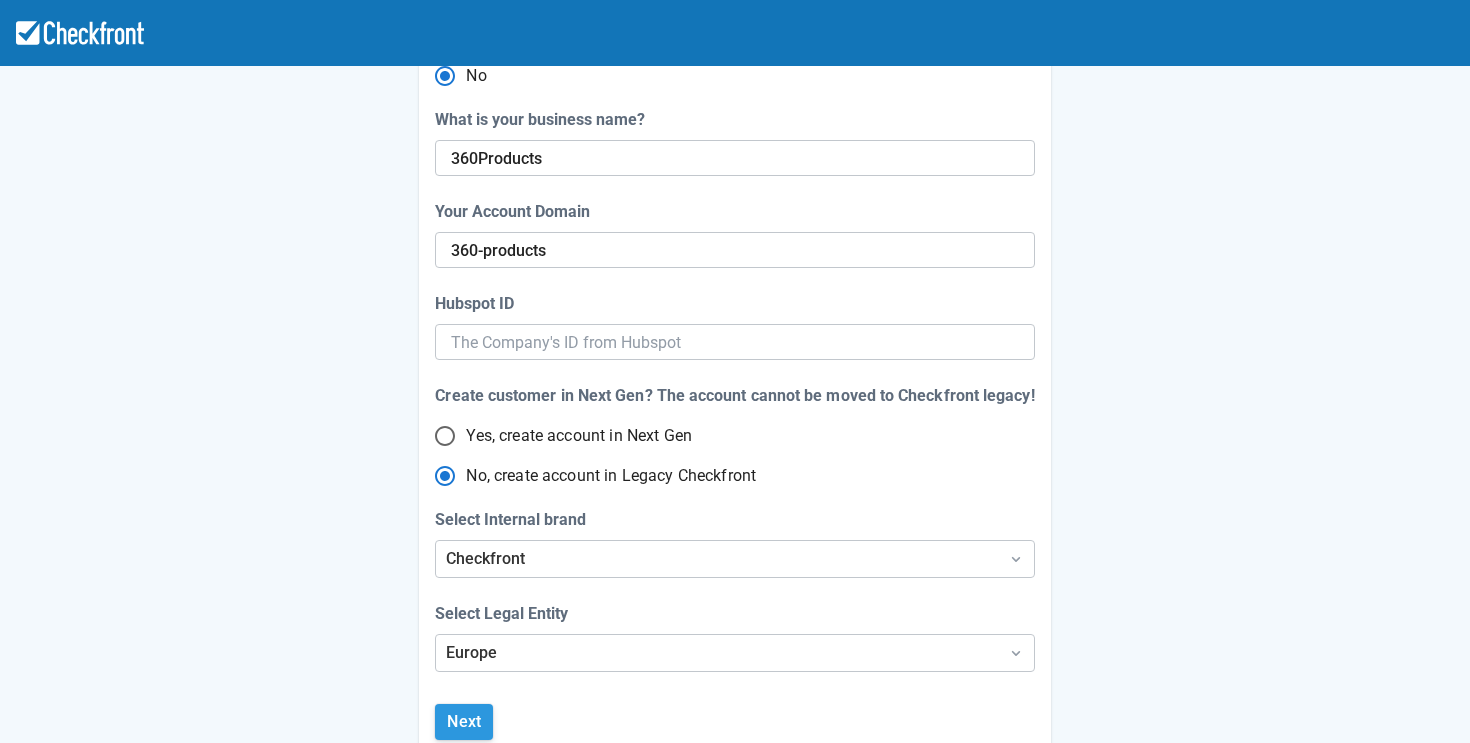 click on "Next" at bounding box center [464, 722] 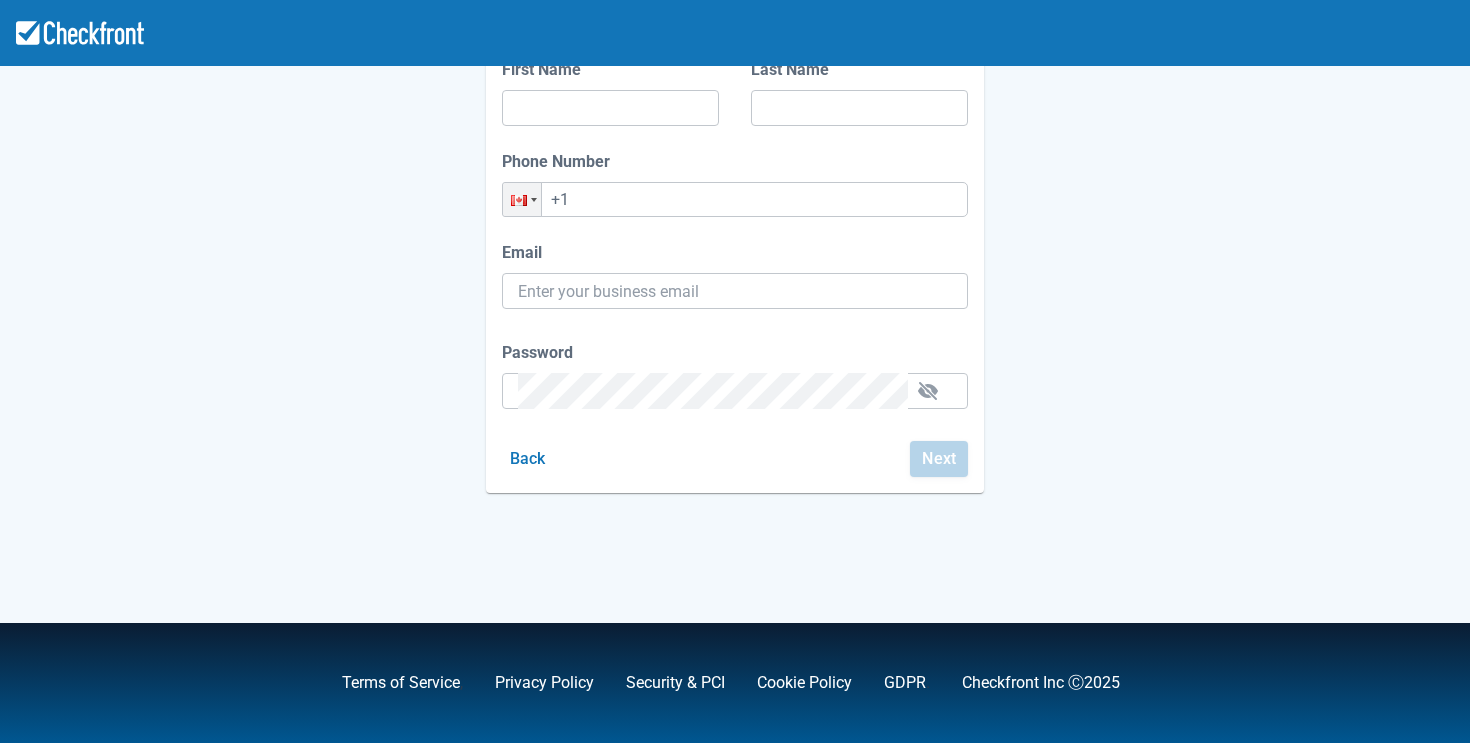 scroll, scrollTop: 0, scrollLeft: 0, axis: both 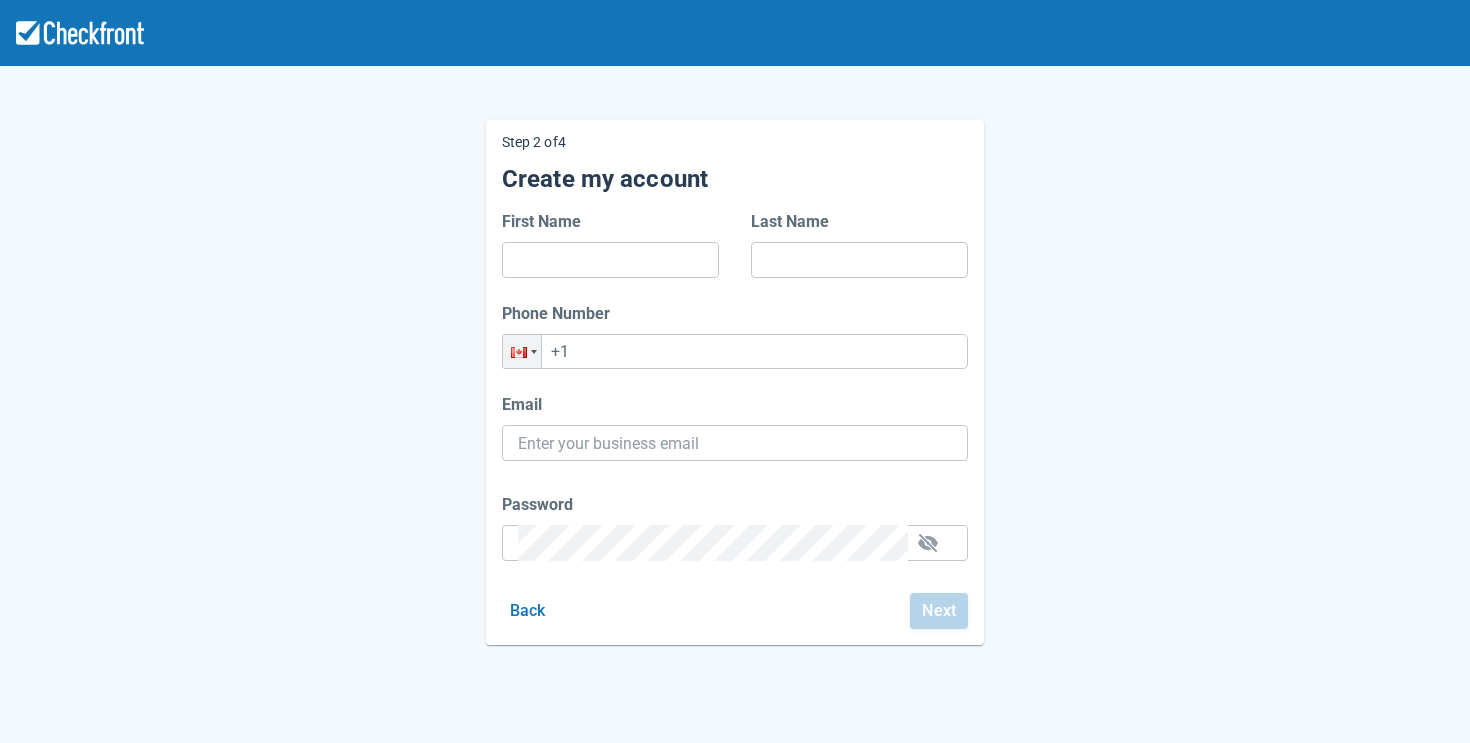 click on "First Name Last Name Phone Number Phone +1 Email Password We suggest not using your name or email address No empty spaces At least 10 characters long At least 1 numbers (0-9) At least 1 special character At least 1 upper and lower case Back Next" at bounding box center (735, 419) 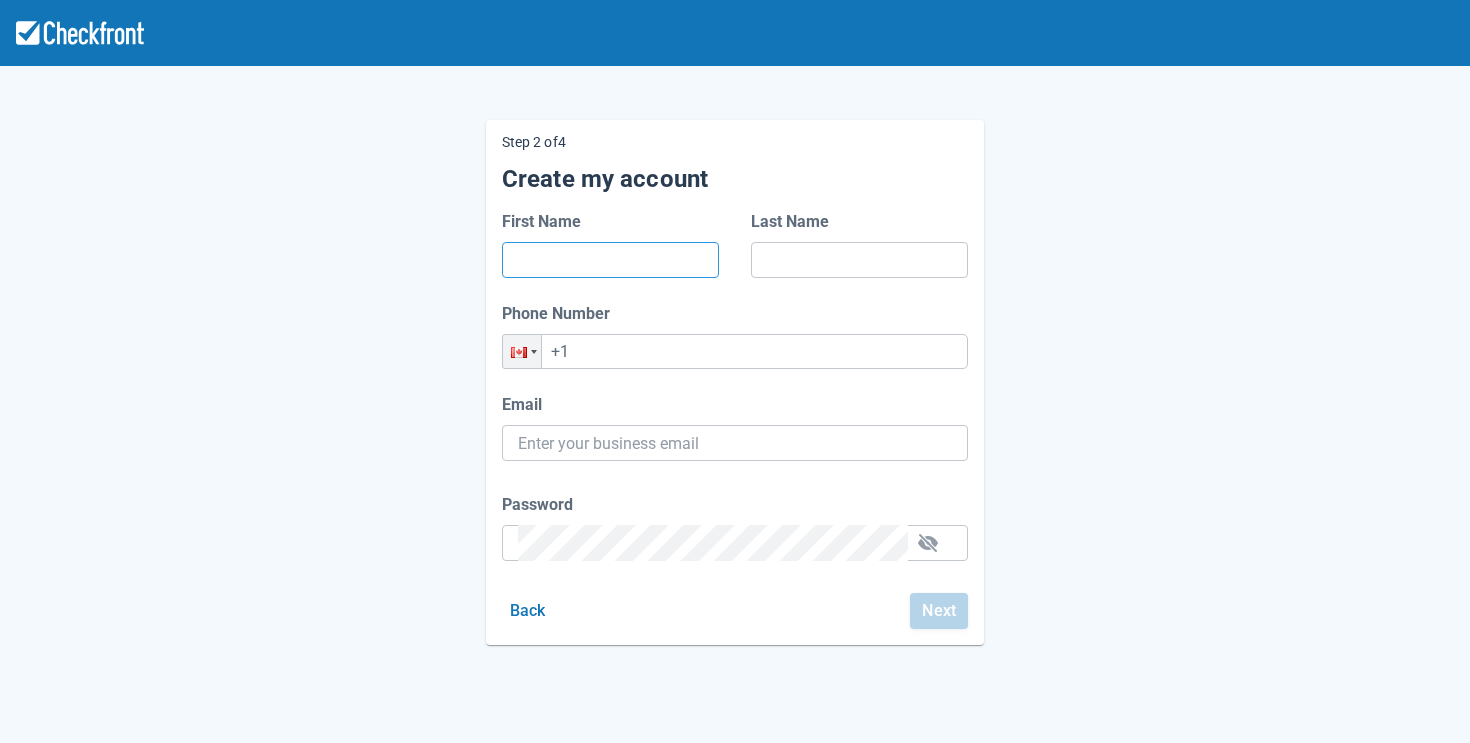 click on "First Name" at bounding box center (610, 260) 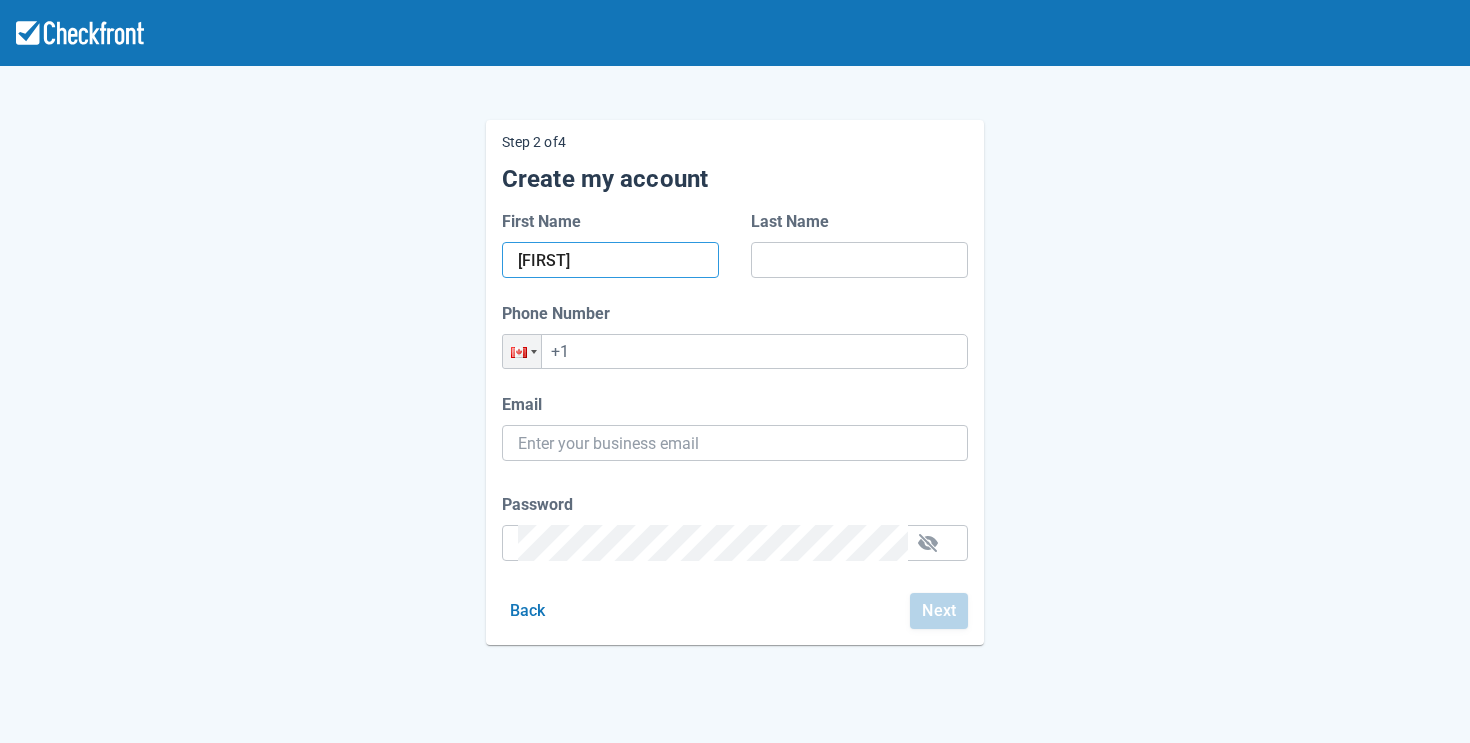 type on "[FIRST]" 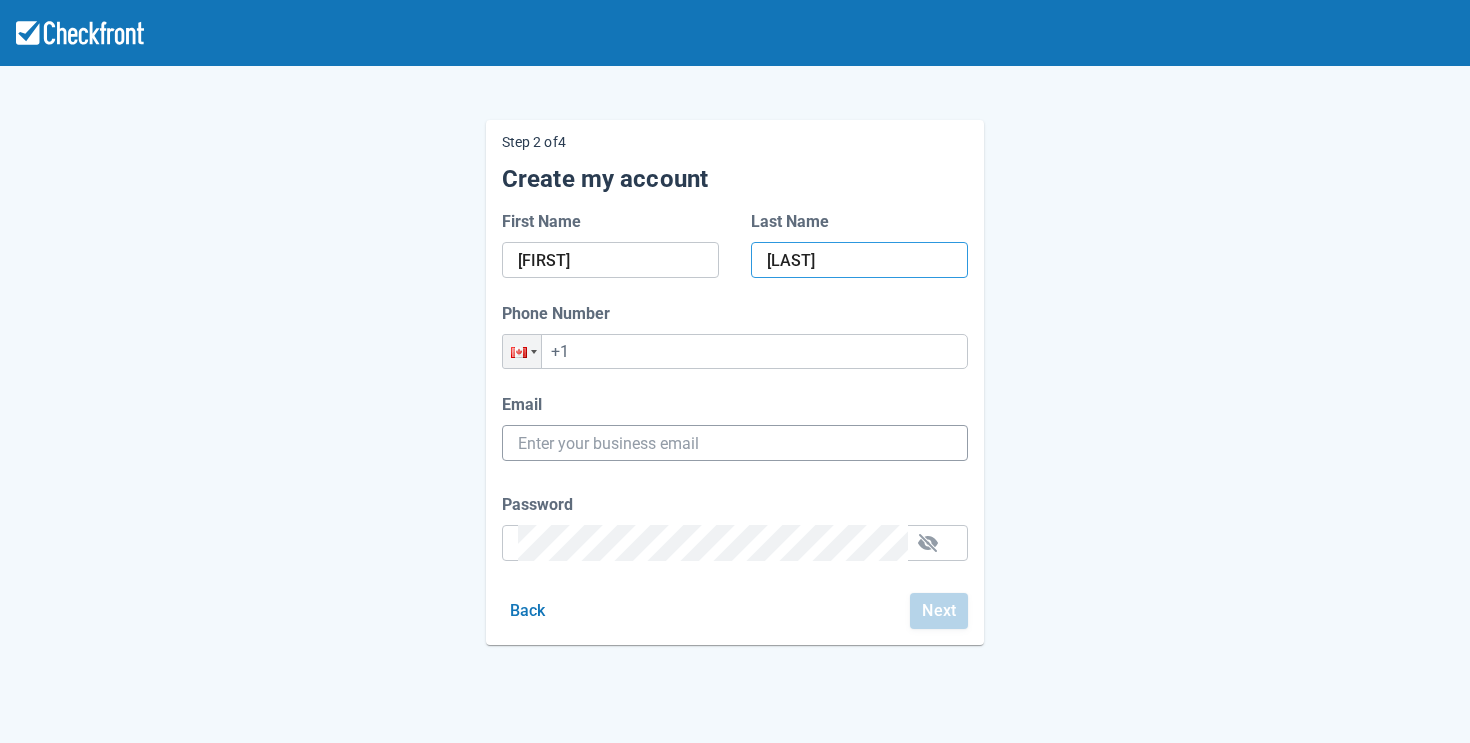 type on "[LAST]" 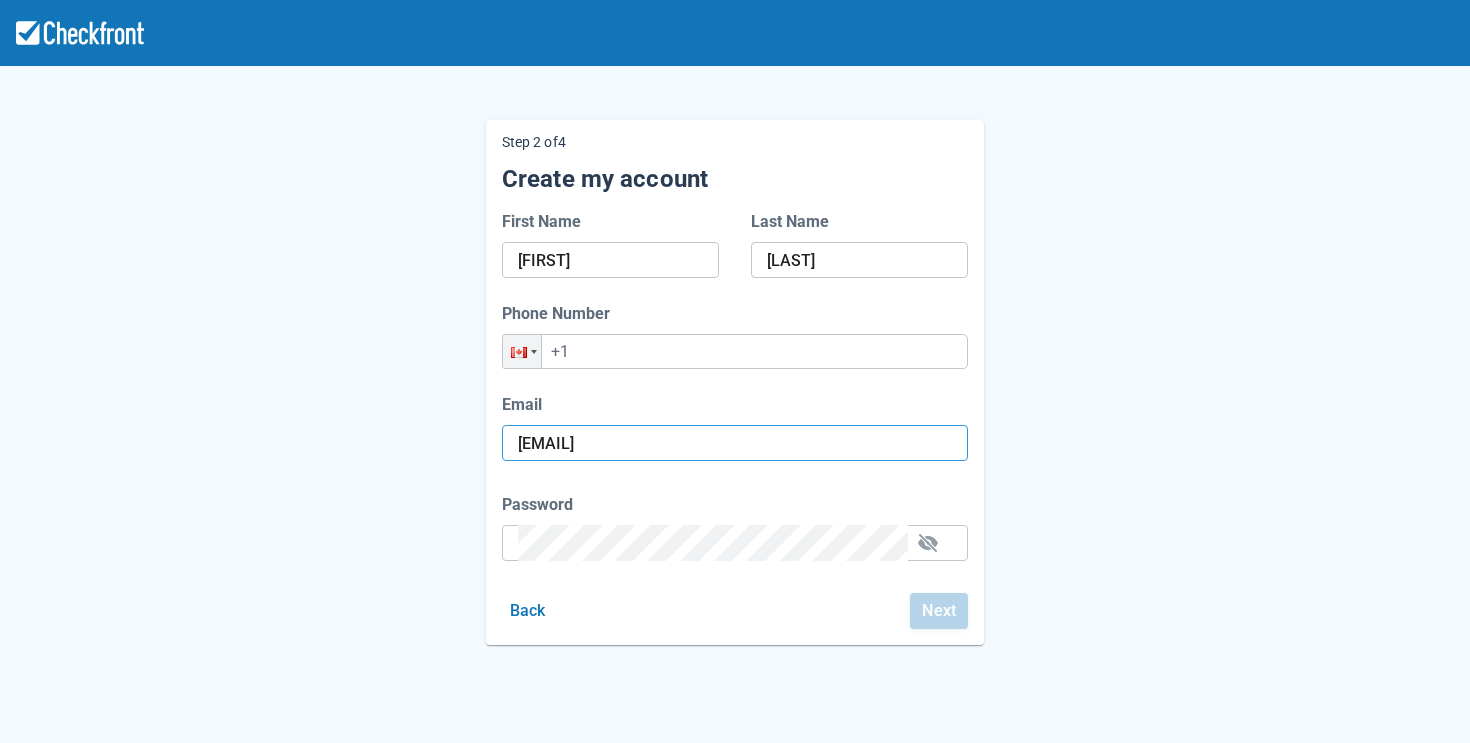 type on "[USERNAME]" 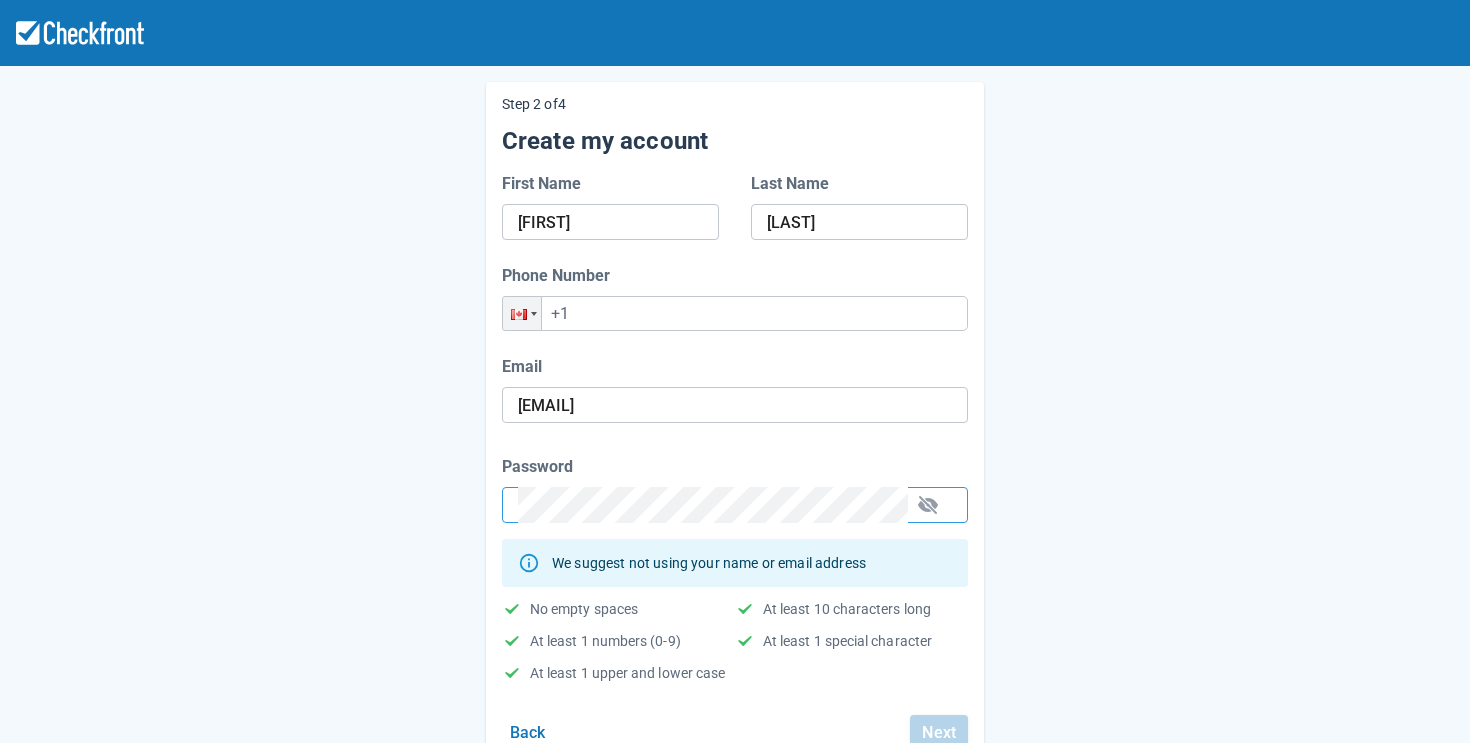 scroll, scrollTop: 36, scrollLeft: 0, axis: vertical 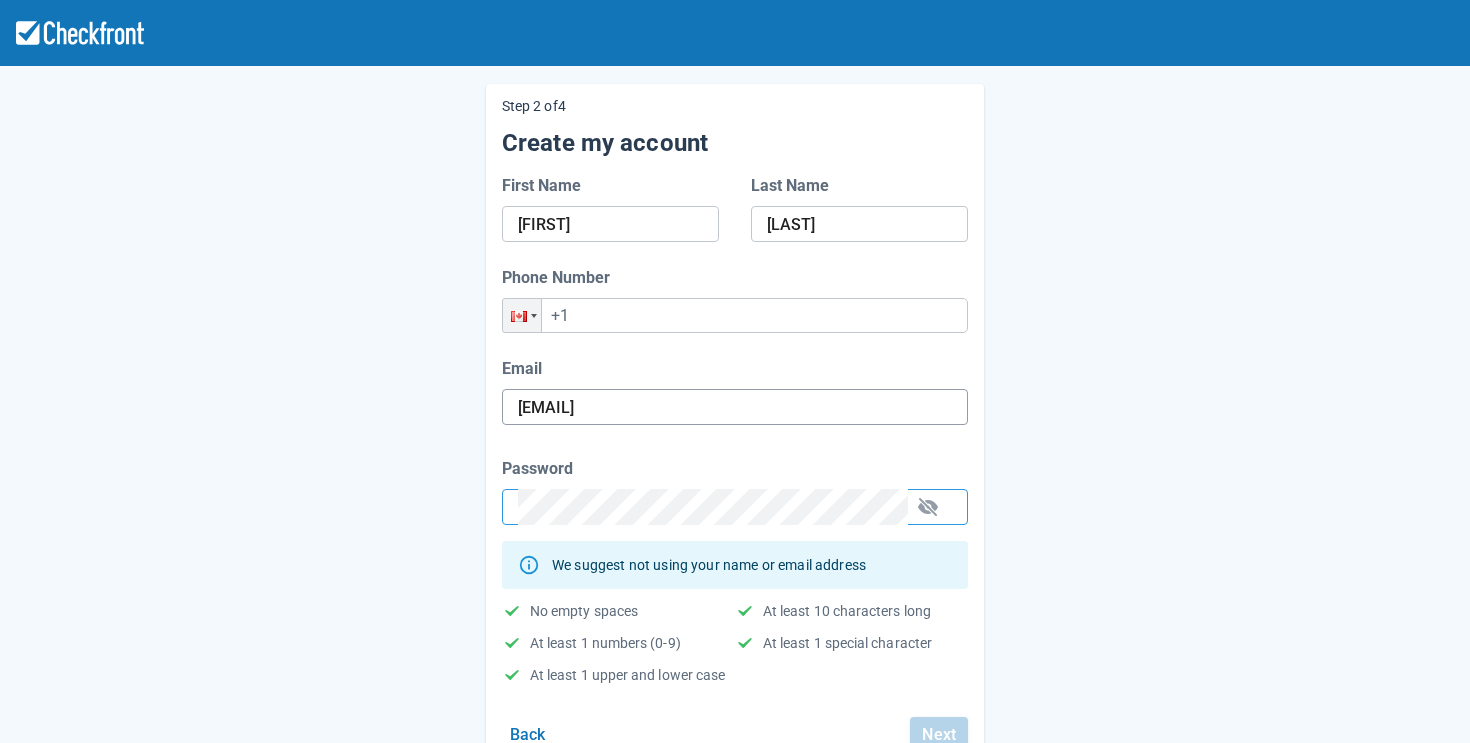 click on "[USERNAME]" at bounding box center [735, 407] 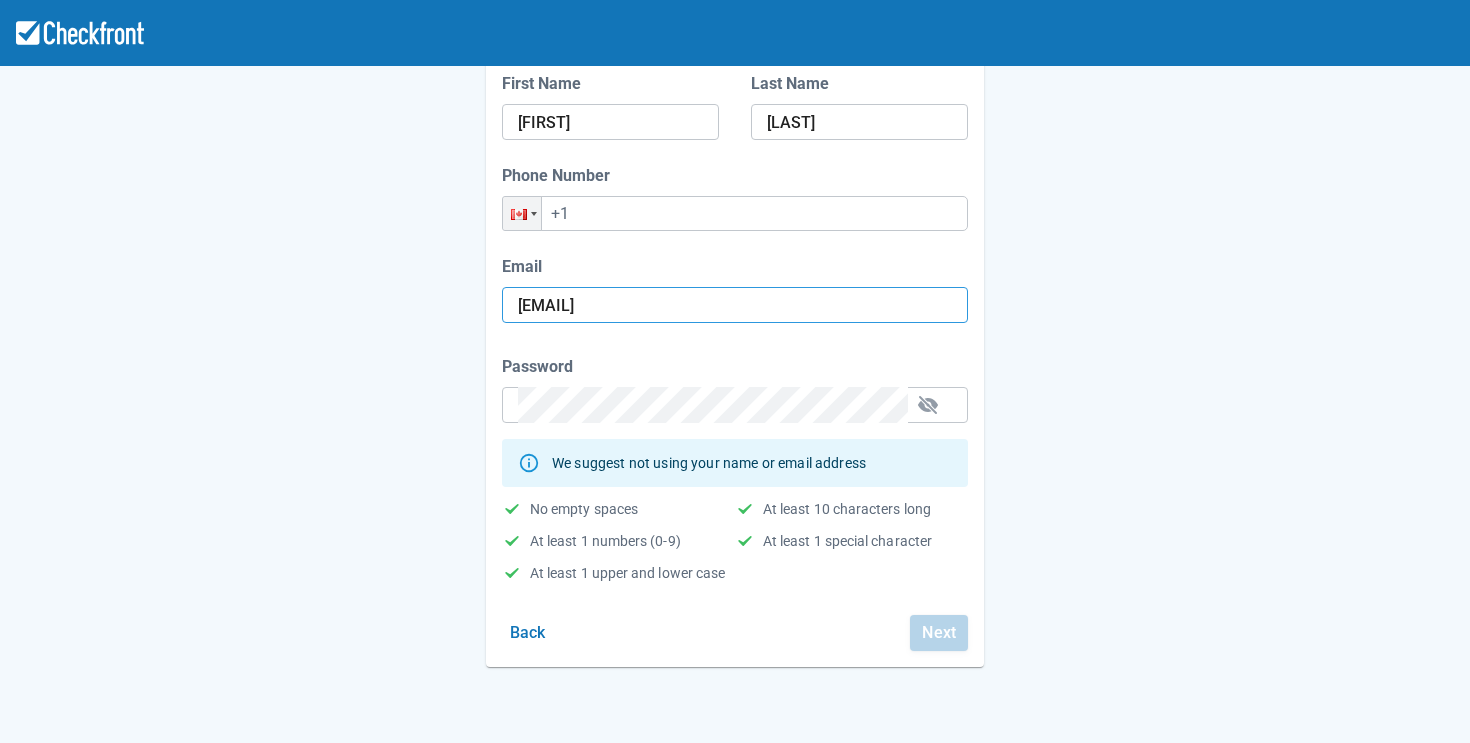 scroll, scrollTop: 55, scrollLeft: 0, axis: vertical 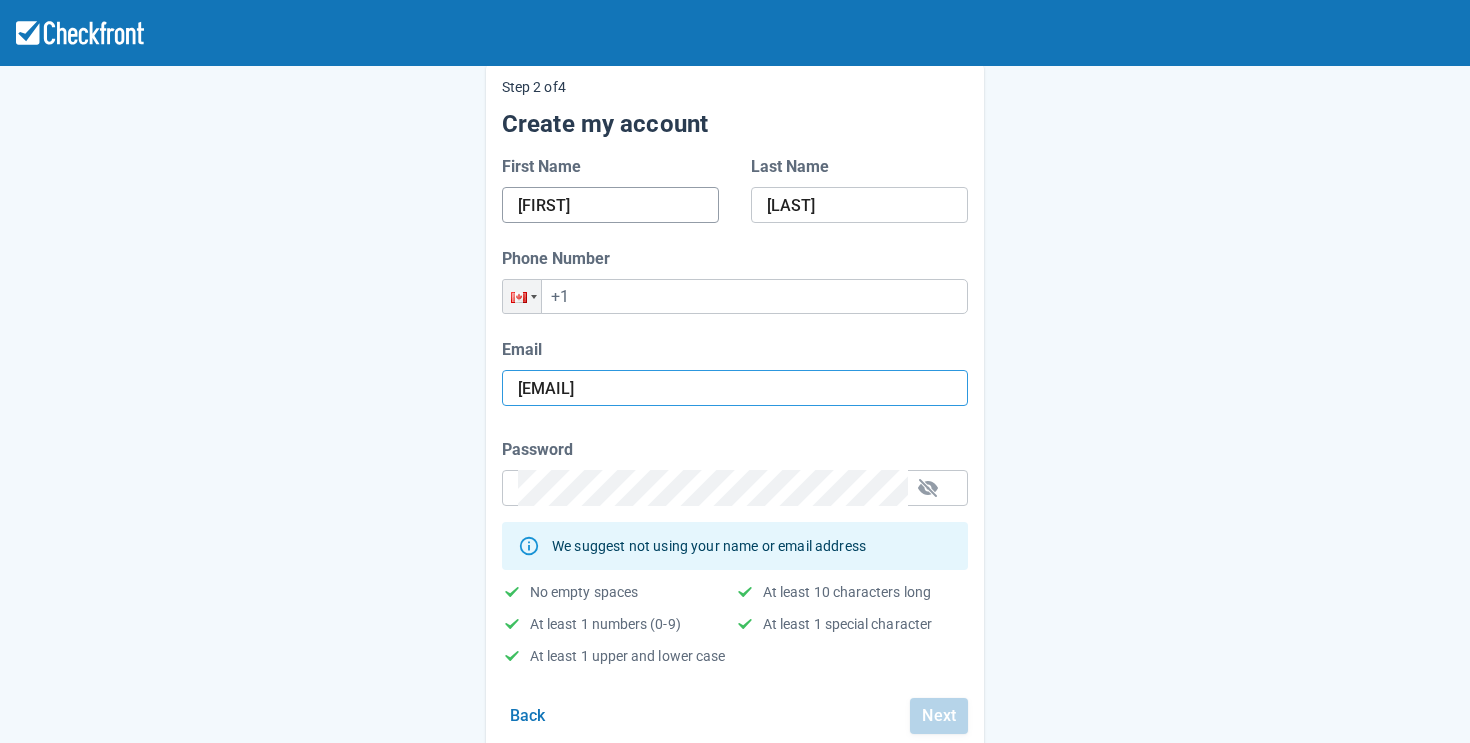 click on "Step 2 of  4 Create my account First Name Andrei Last Name Fisca Phone Number Phone +1 Email andrei.fisca@regiondo.com Password We suggest not using your name or email address No empty spaces At least 10 characters long At least 1 numbers (0-9) At least 1 special character At least 1 upper and lower case Back Next Terms of Service , Privacy Policy Security & PCI Cookie Policy GDPR . Checkfront Inc Ⓒ  2025" at bounding box center (735, 472) 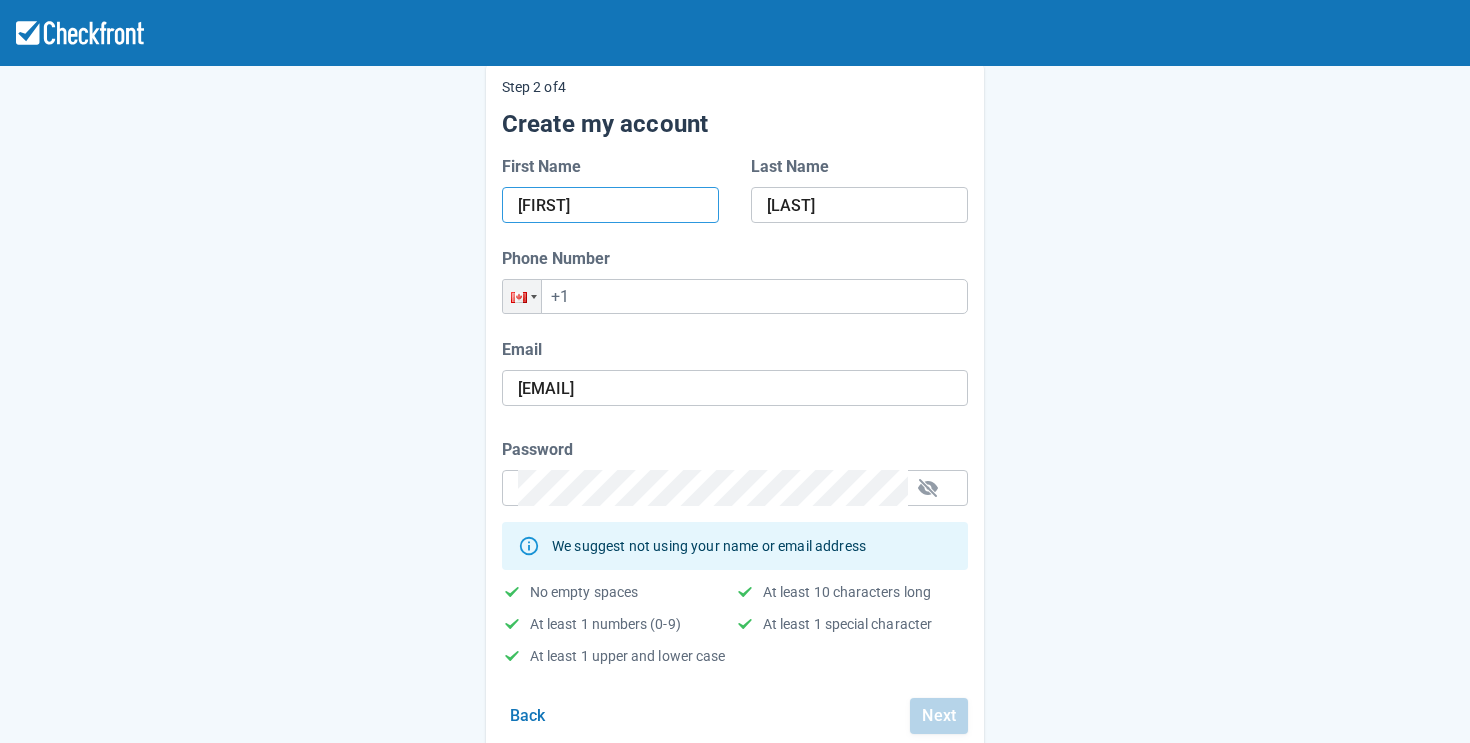click on "[FIRST]" at bounding box center [610, 205] 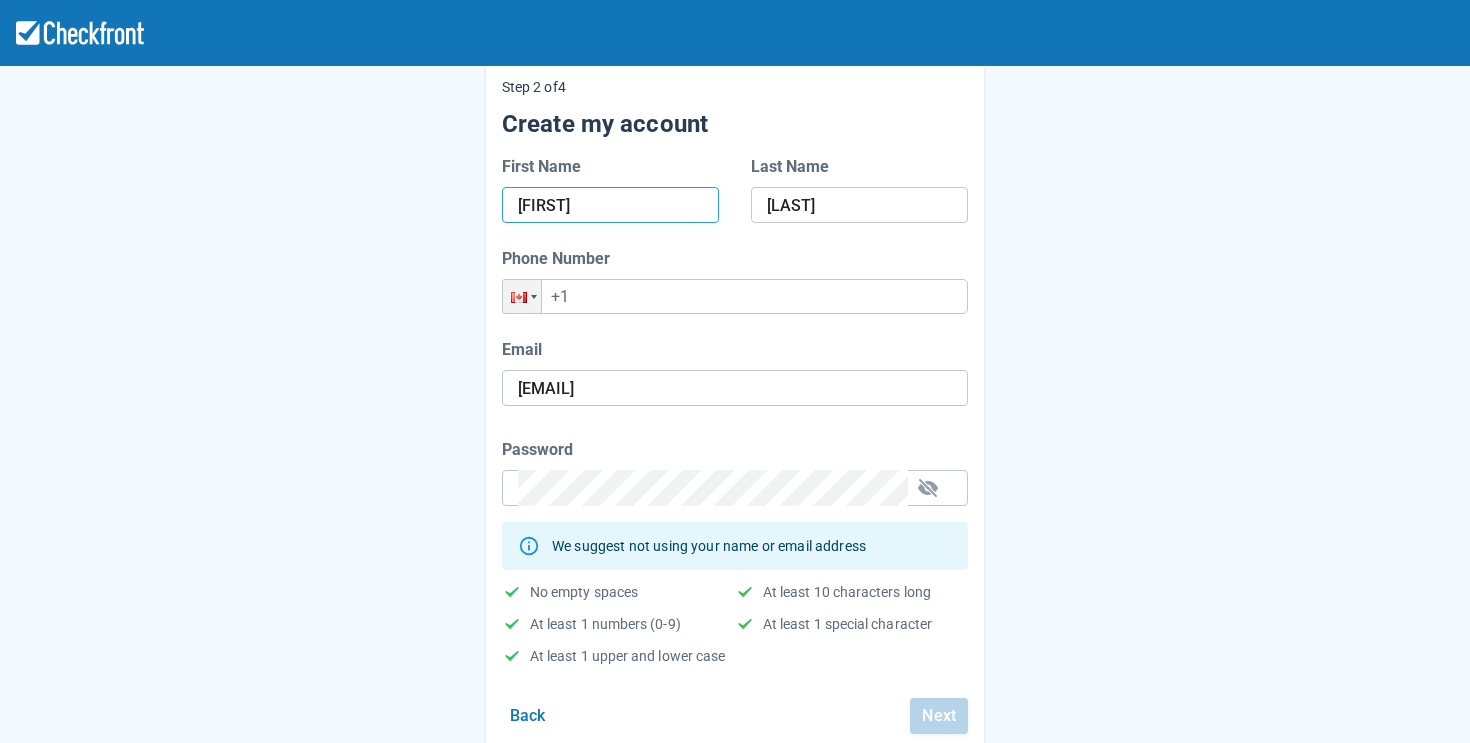 type on "TestAndrei" 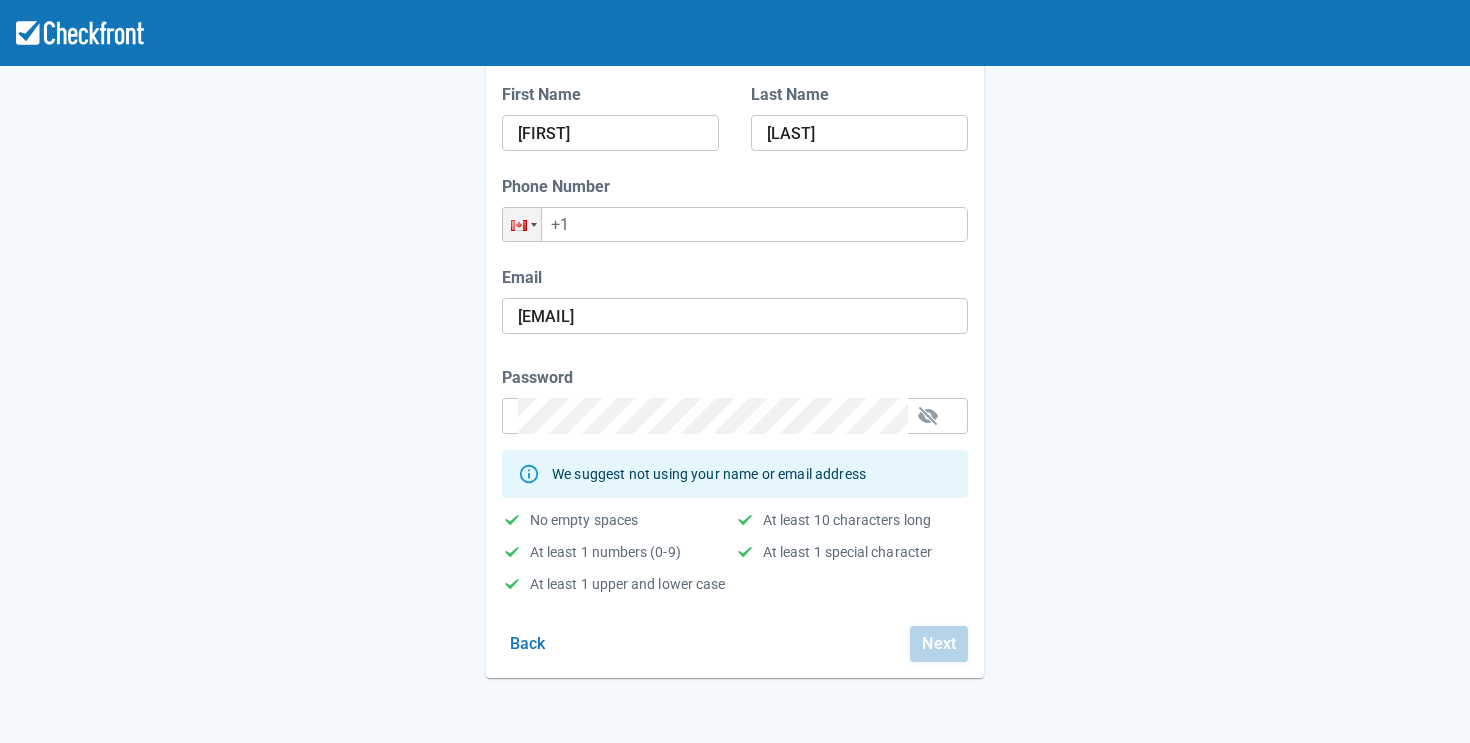 scroll, scrollTop: 172, scrollLeft: 0, axis: vertical 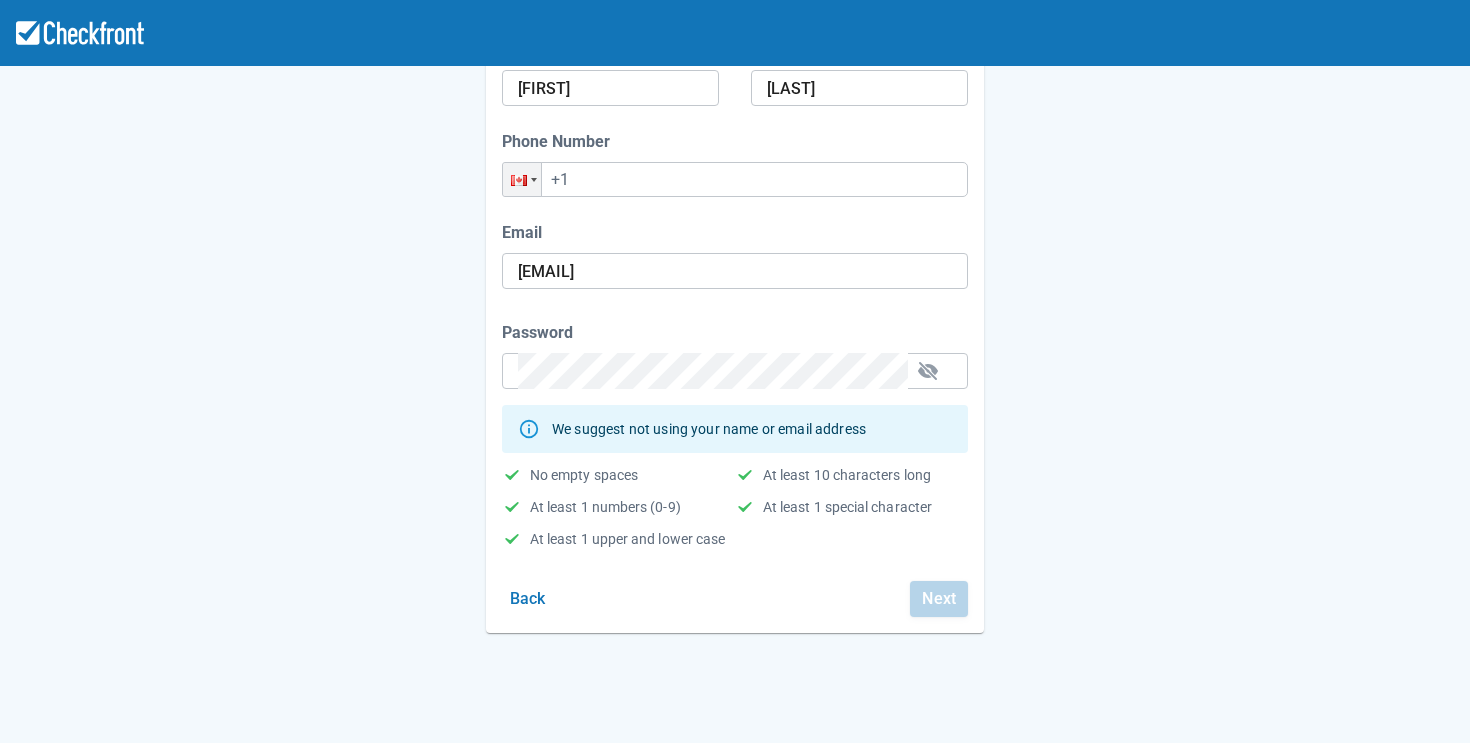 click on "Next" at bounding box center [939, 599] 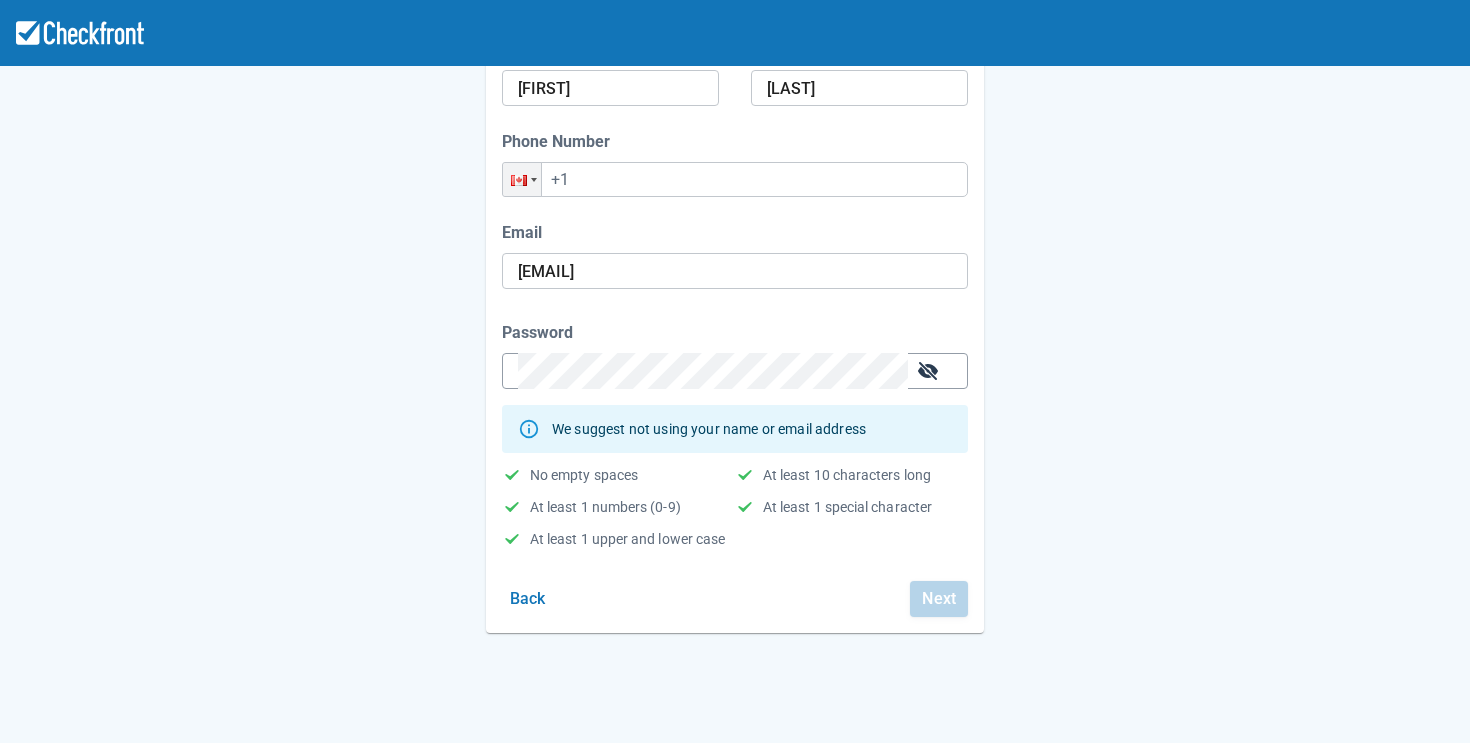 click at bounding box center (928, 371) 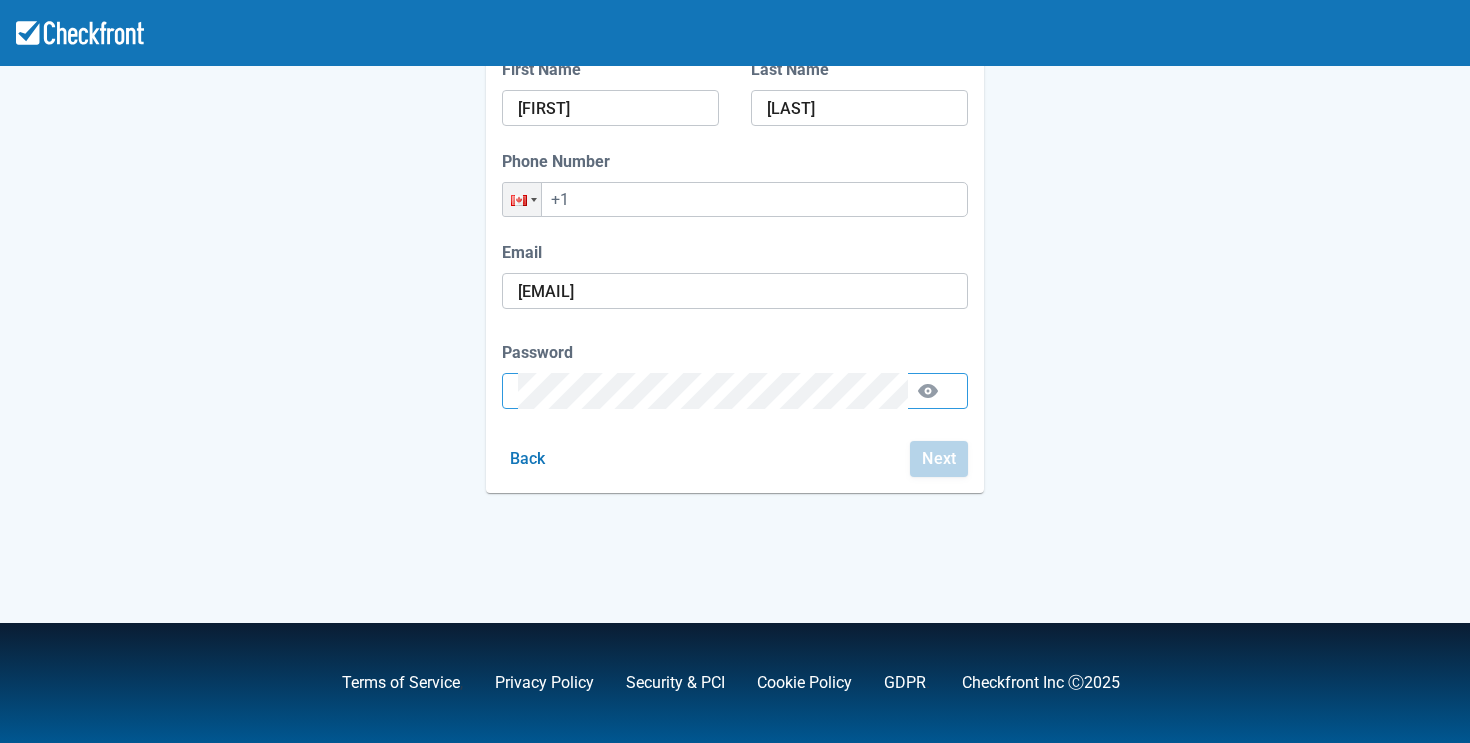 scroll, scrollTop: 172, scrollLeft: 0, axis: vertical 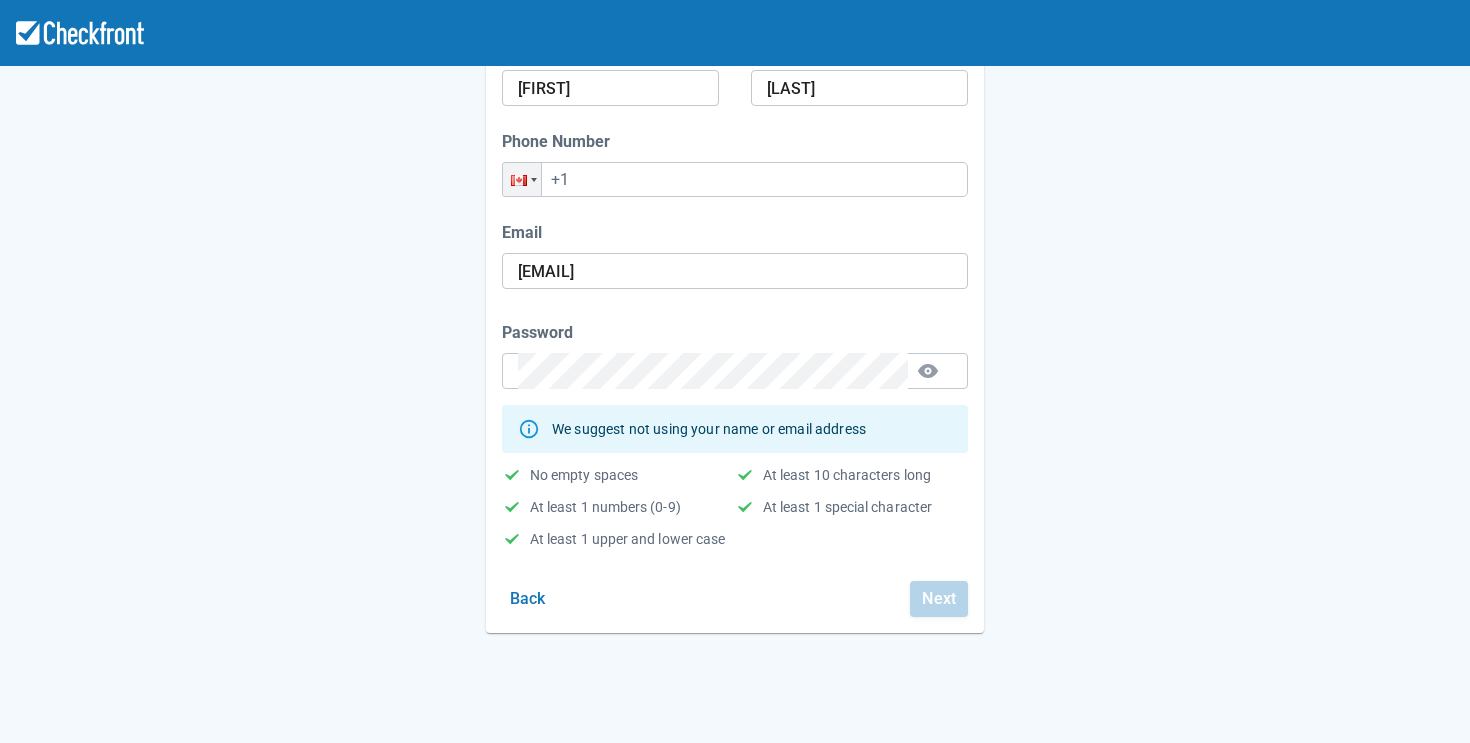 click on "Next" at bounding box center (939, 599) 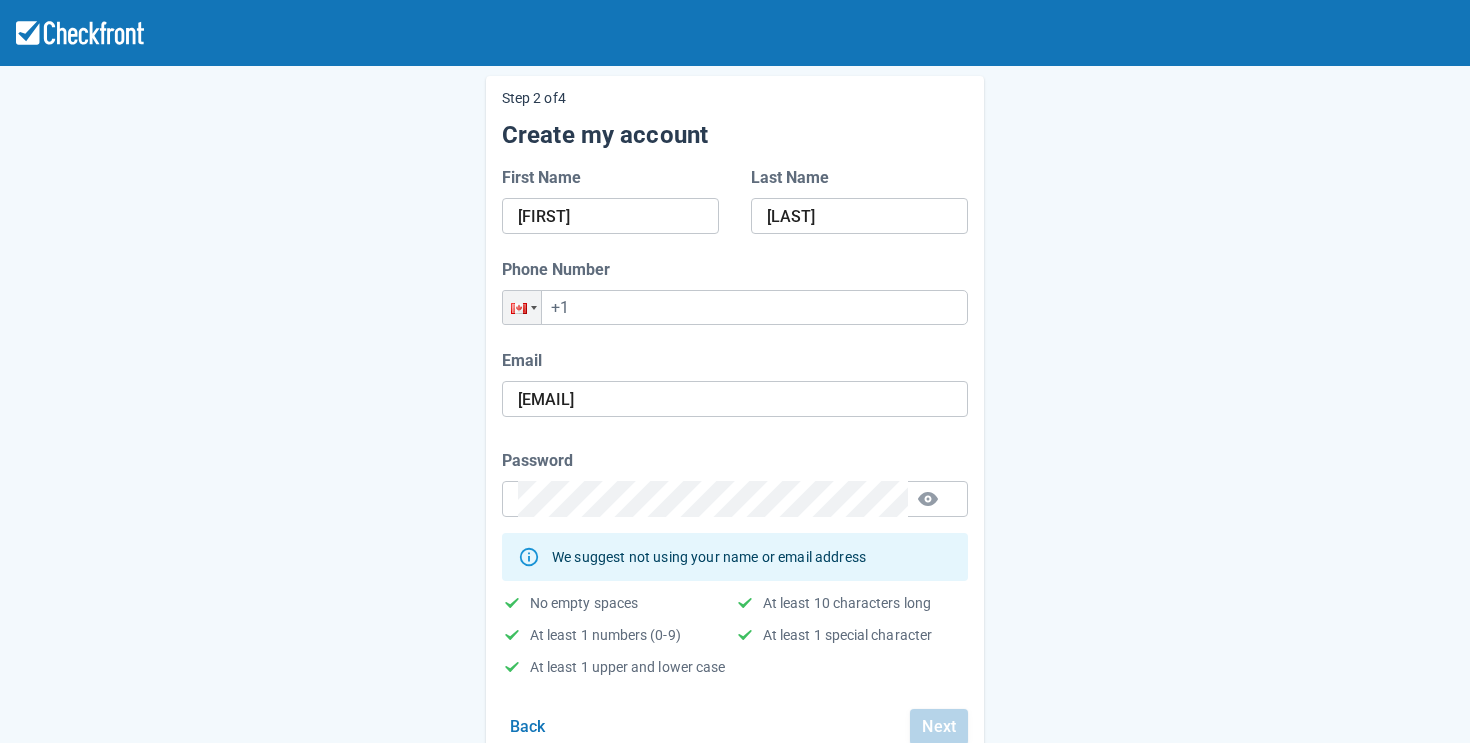 scroll, scrollTop: 41, scrollLeft: 0, axis: vertical 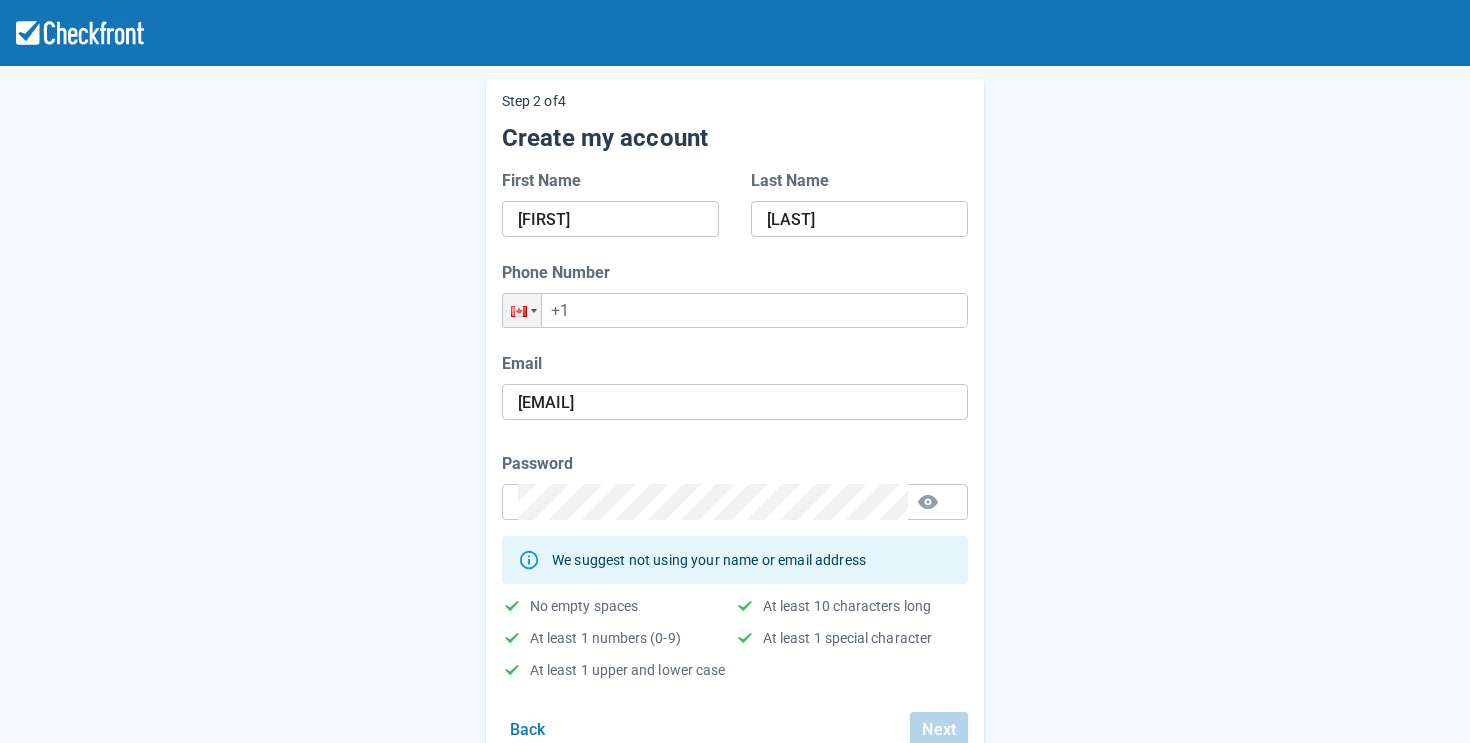 click on "We suggest not using your name or email address No empty spaces At least 10 characters long At least 1 numbers (0-9) At least 1 special character At least 1 upper and lower case" at bounding box center (735, 600) 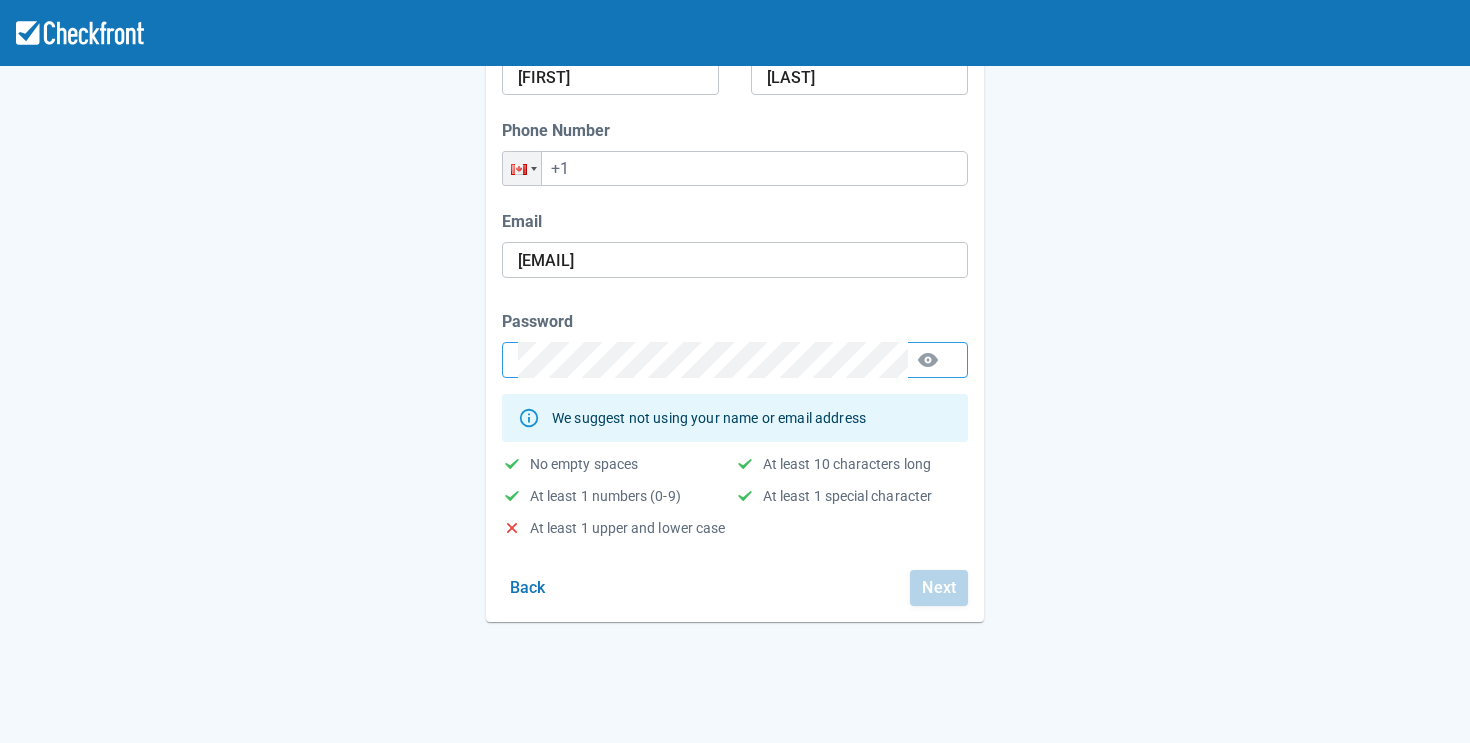 scroll, scrollTop: 212, scrollLeft: 0, axis: vertical 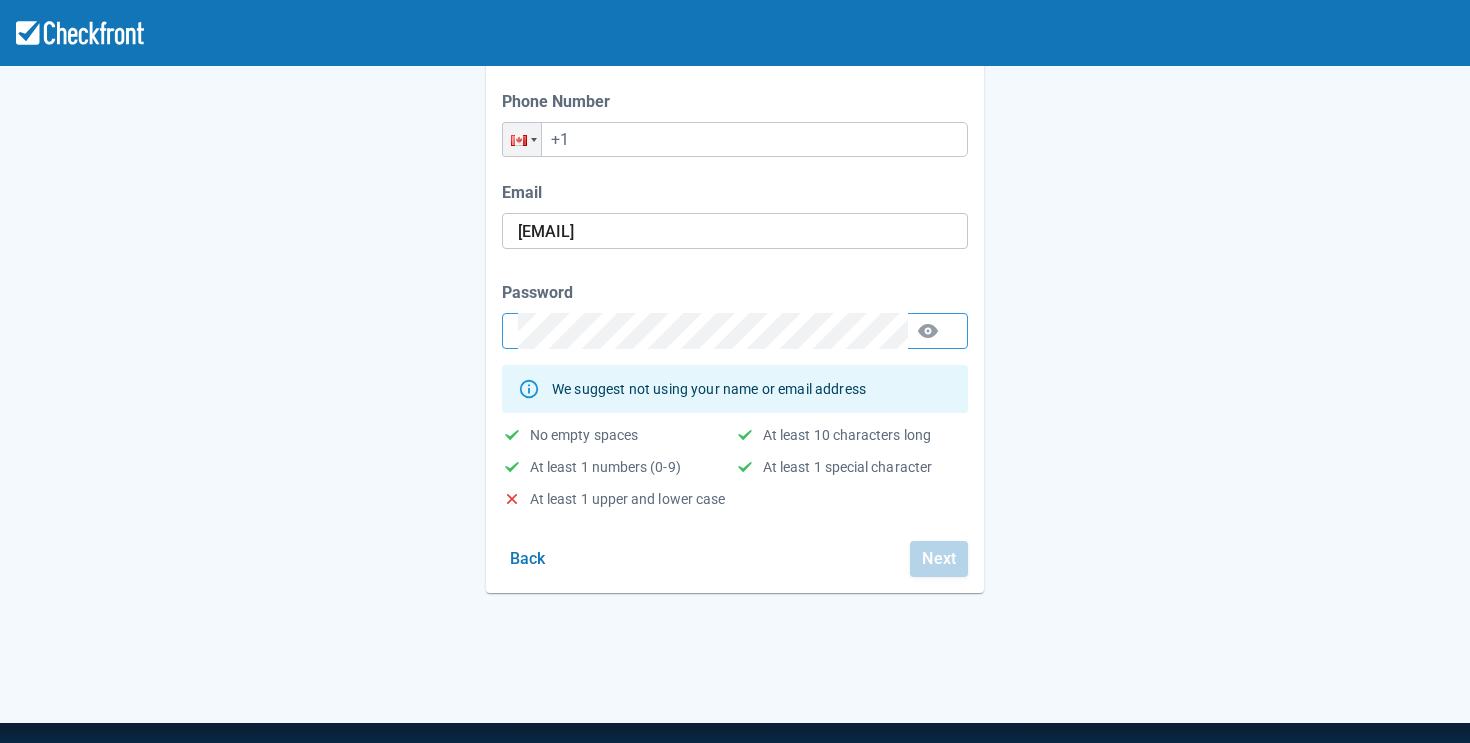 click on "Next" at bounding box center (939, 559) 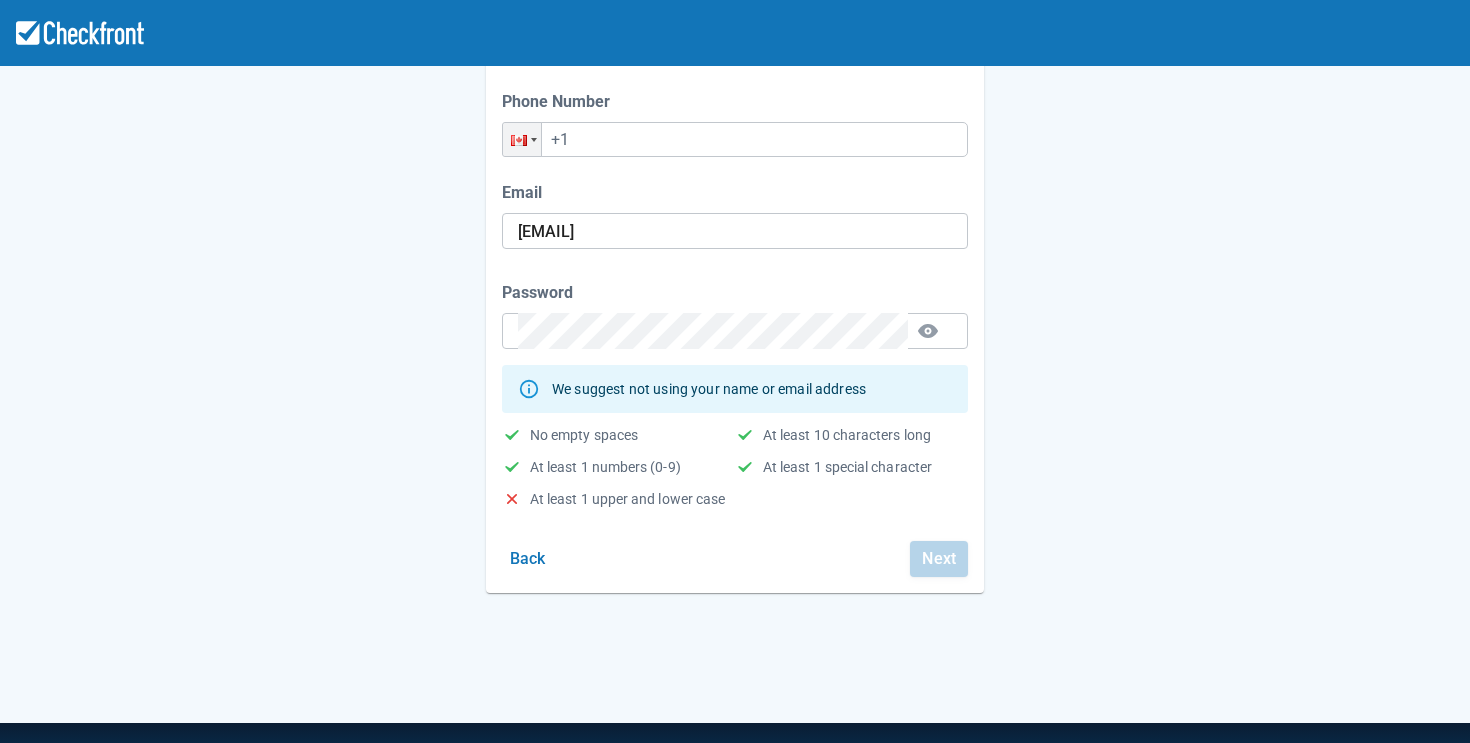click on "Next" at bounding box center (939, 559) 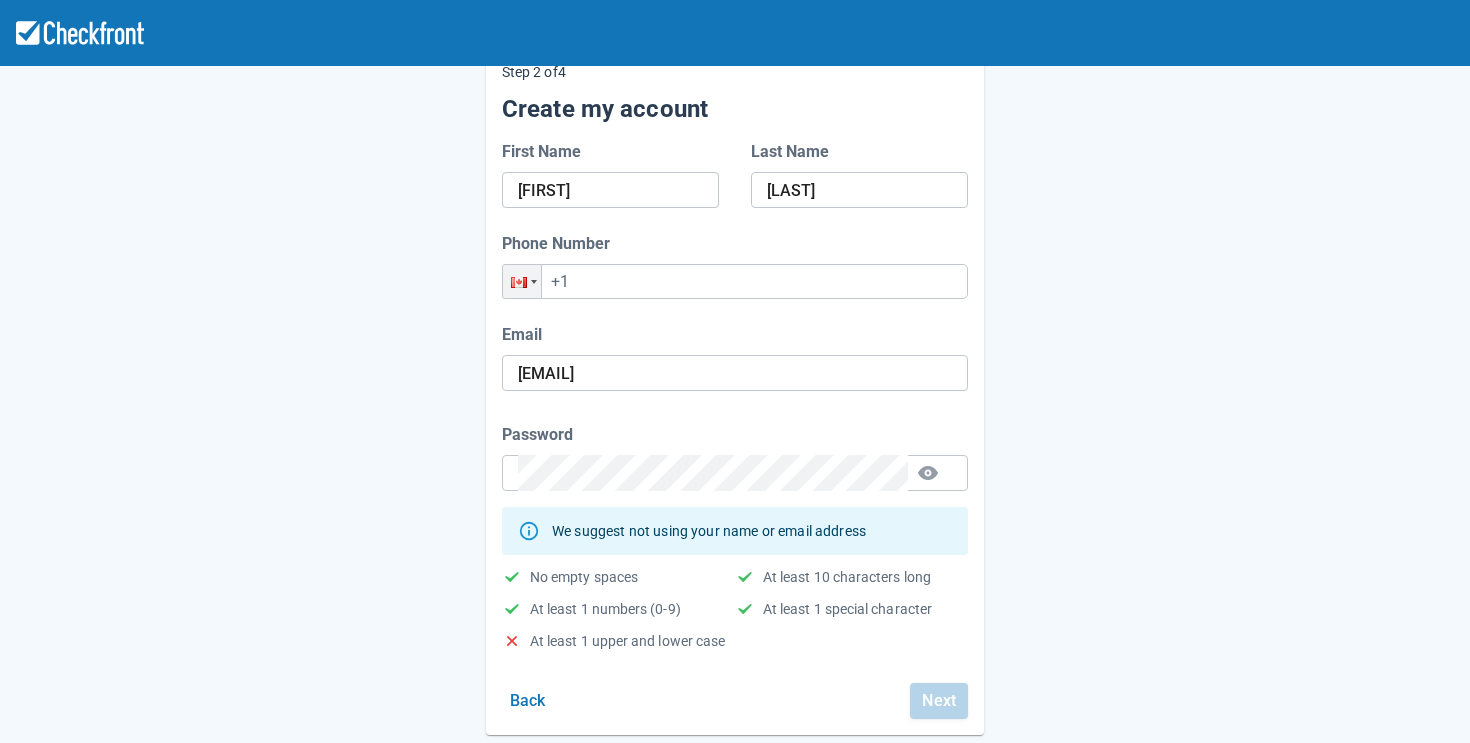 scroll, scrollTop: 0, scrollLeft: 0, axis: both 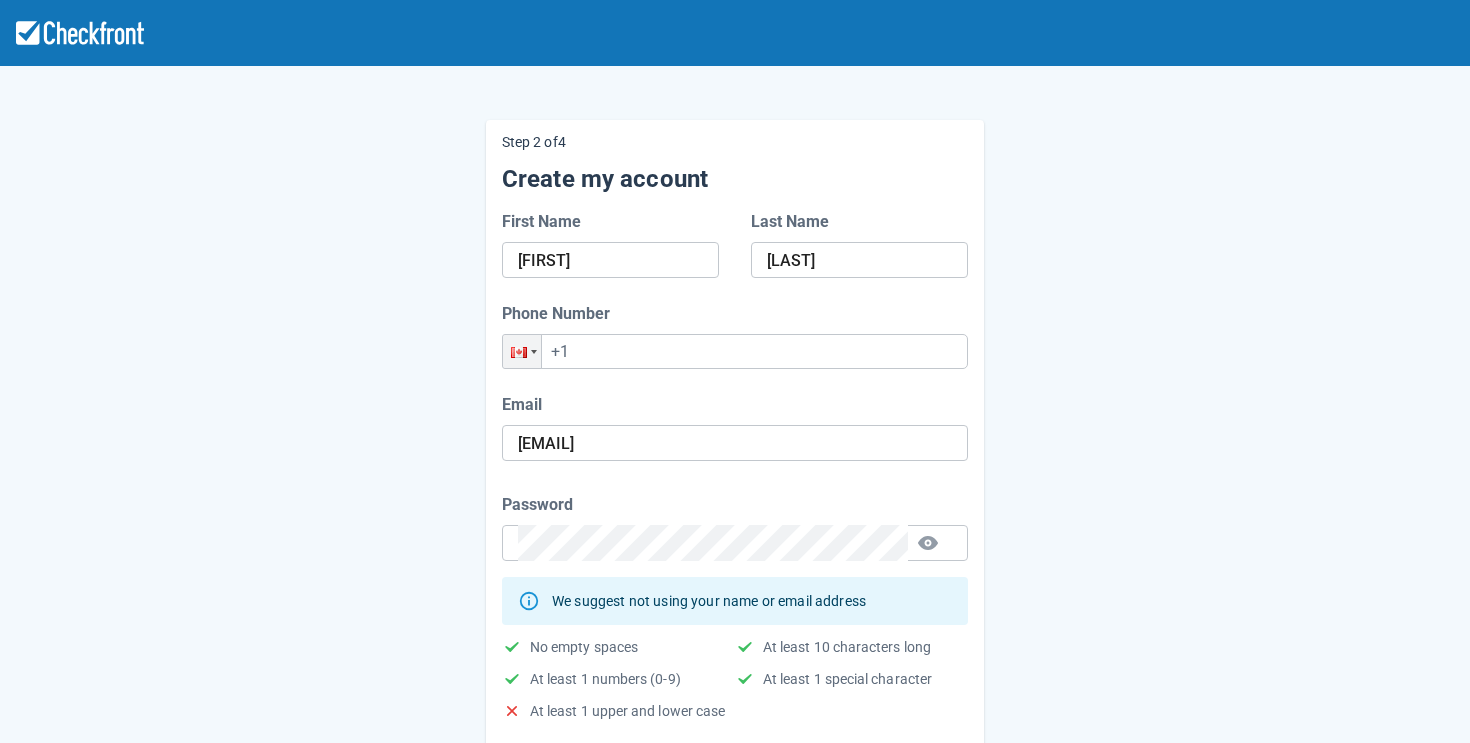 click on "Phone Number Phone +1" at bounding box center [735, 335] 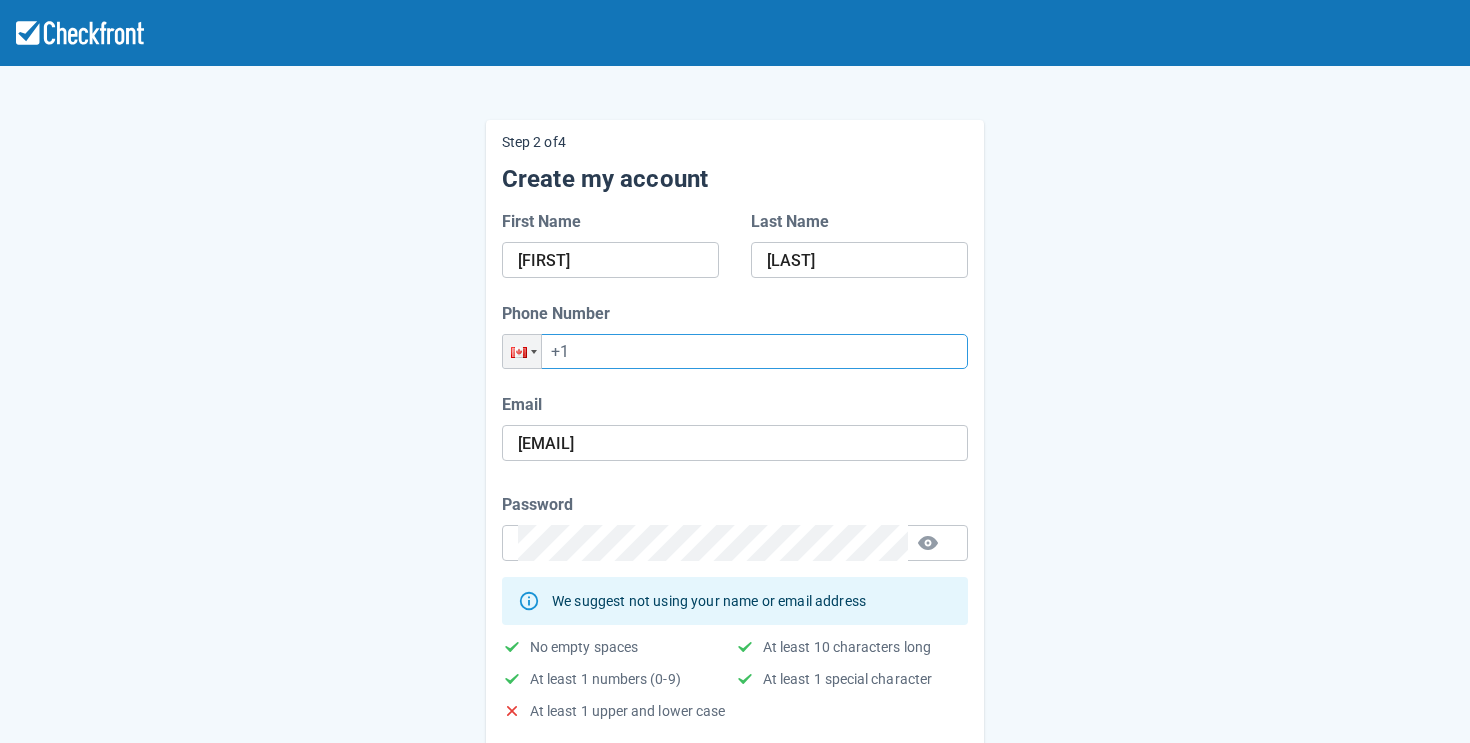 click on "+1" at bounding box center [735, 351] 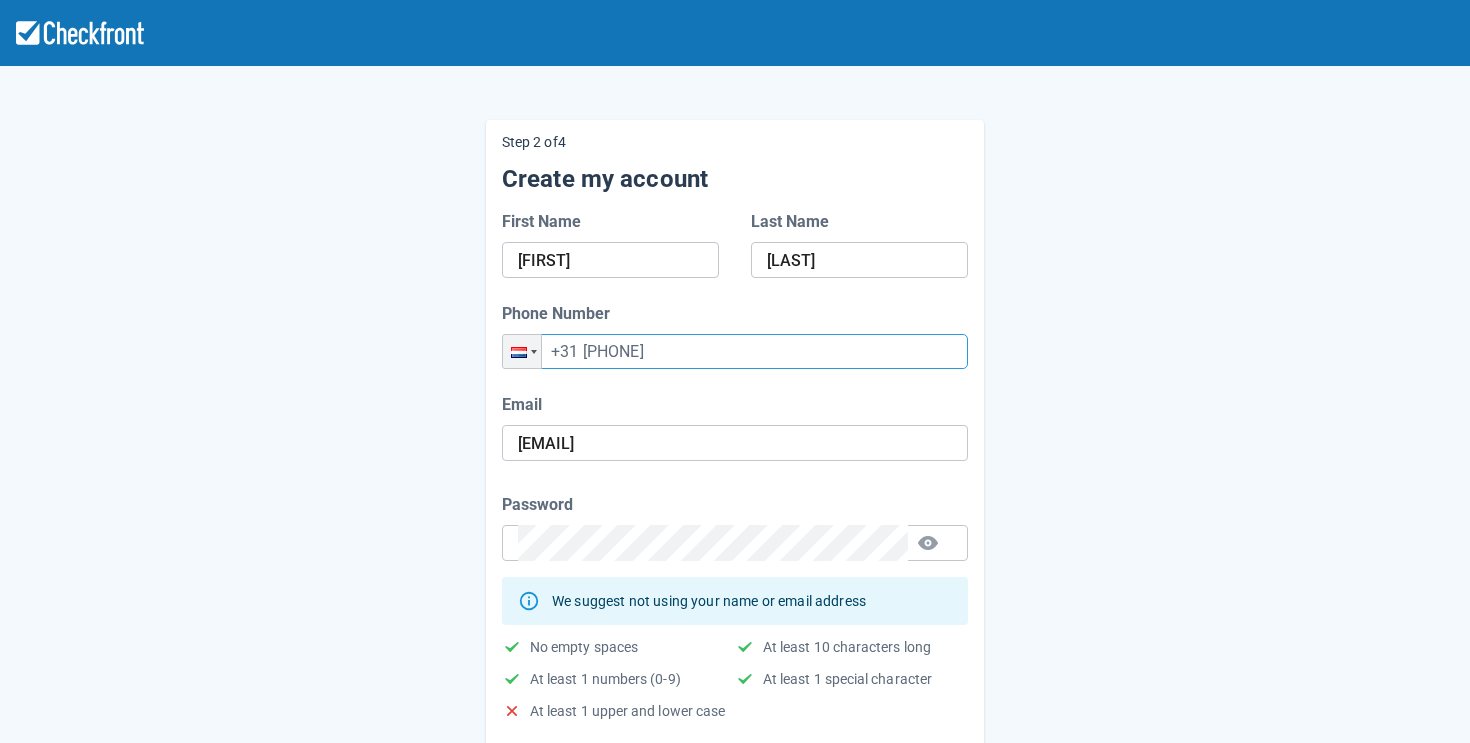 type on "[PHONE]" 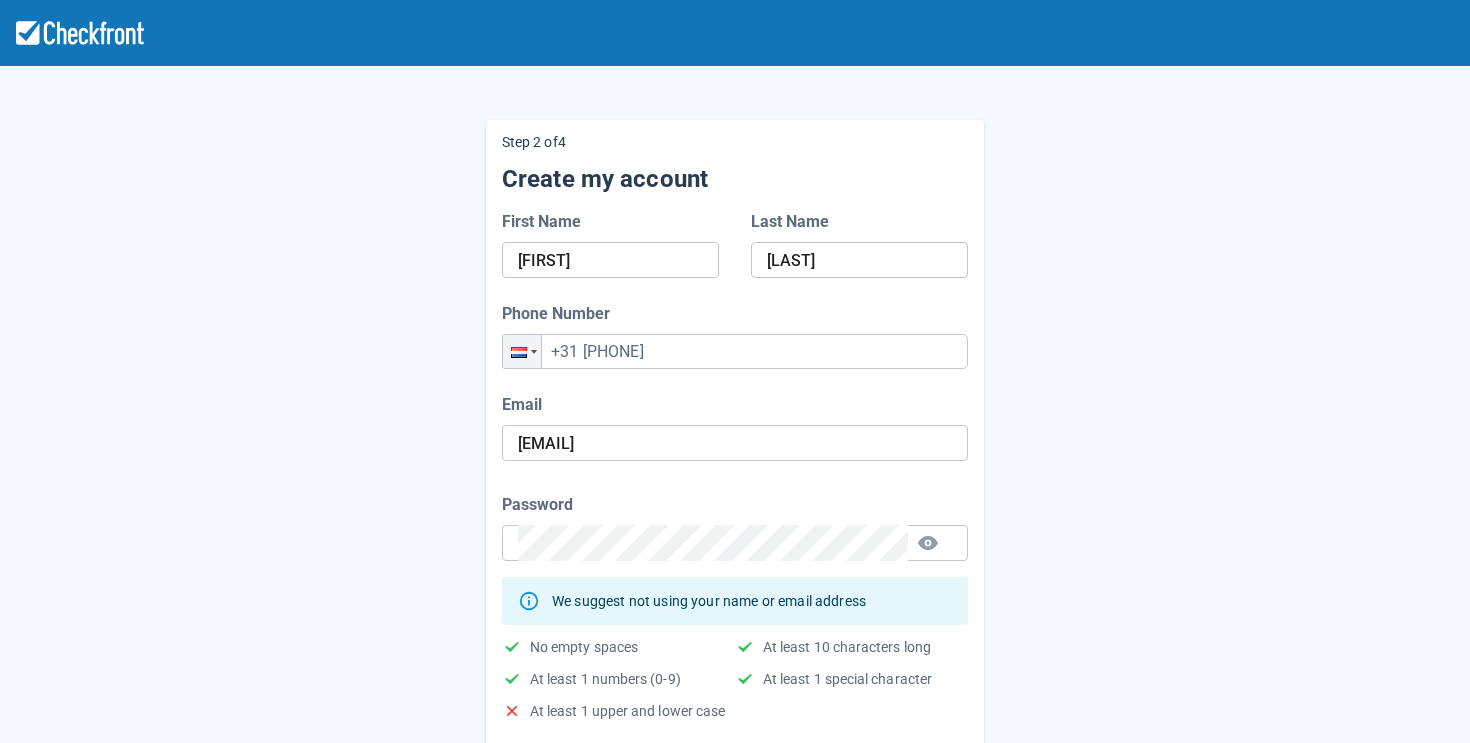 click on "Step 2 of  4 Create my account First Name TestAndrei Last Name Fisca Phone Number Phone +31 65 8825497 Email andrei.fisca@regiondo.com Password We suggest not using your name or email address No empty spaces At least 10 characters long At least 1 numbers (0-9) At least 1 special character At least 1 upper and lower case Back Next" at bounding box center (735, 446) 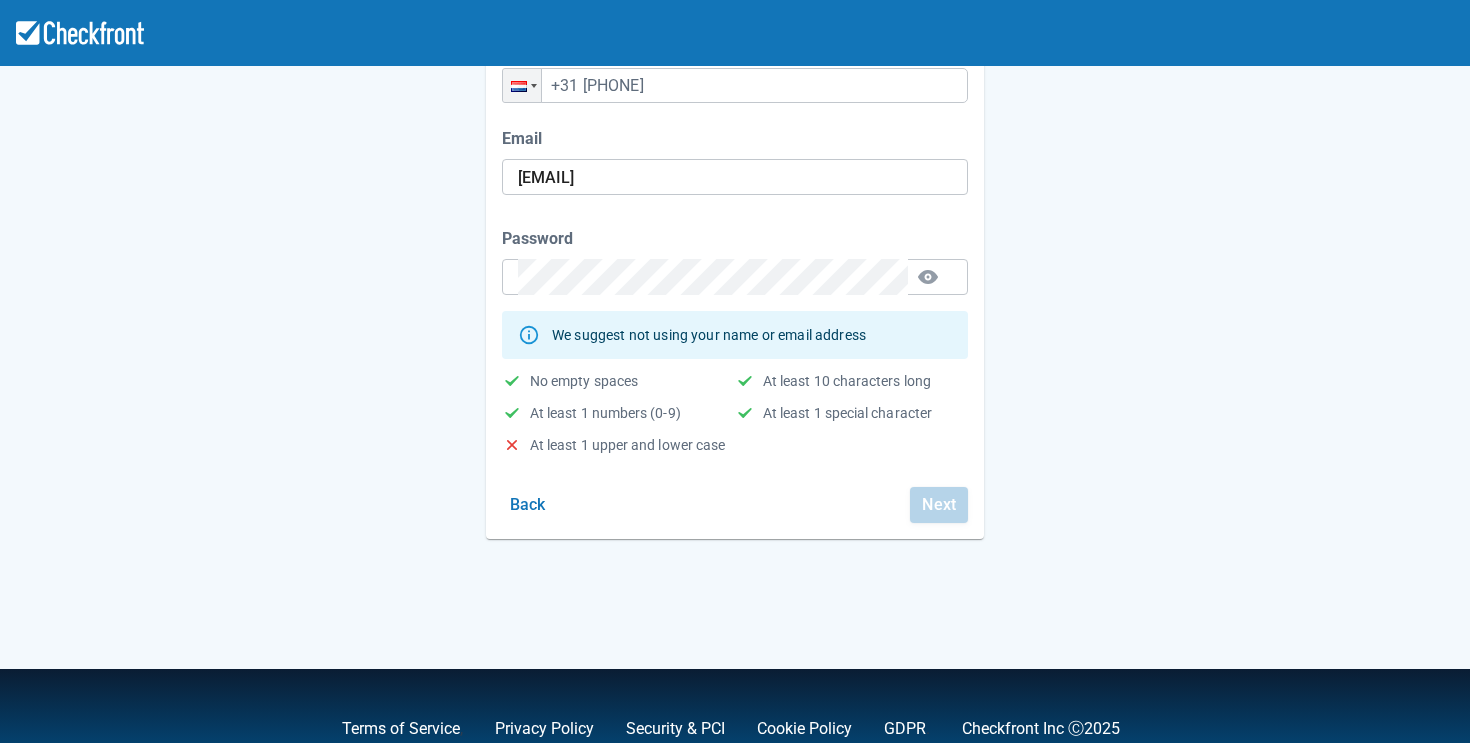 scroll, scrollTop: 269, scrollLeft: 0, axis: vertical 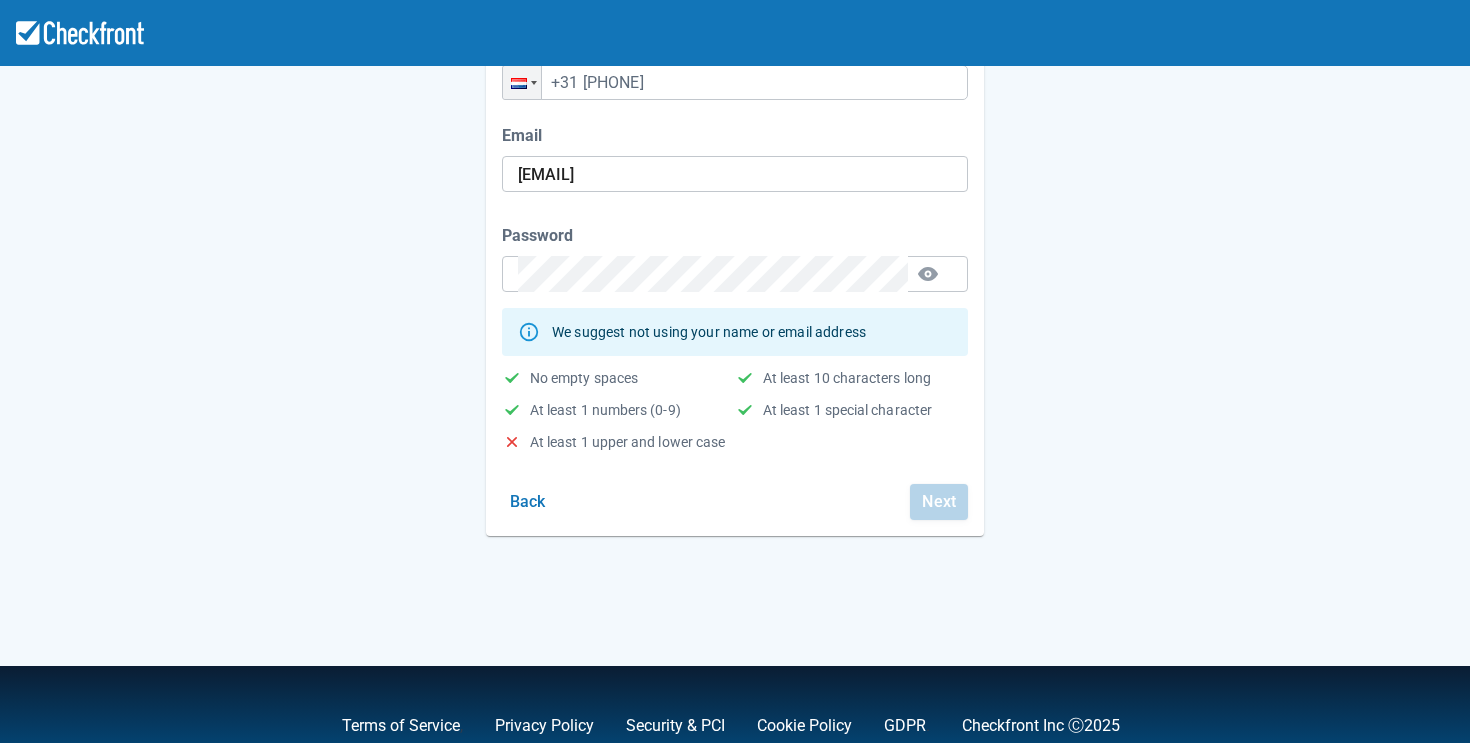 click on "Next" at bounding box center (939, 502) 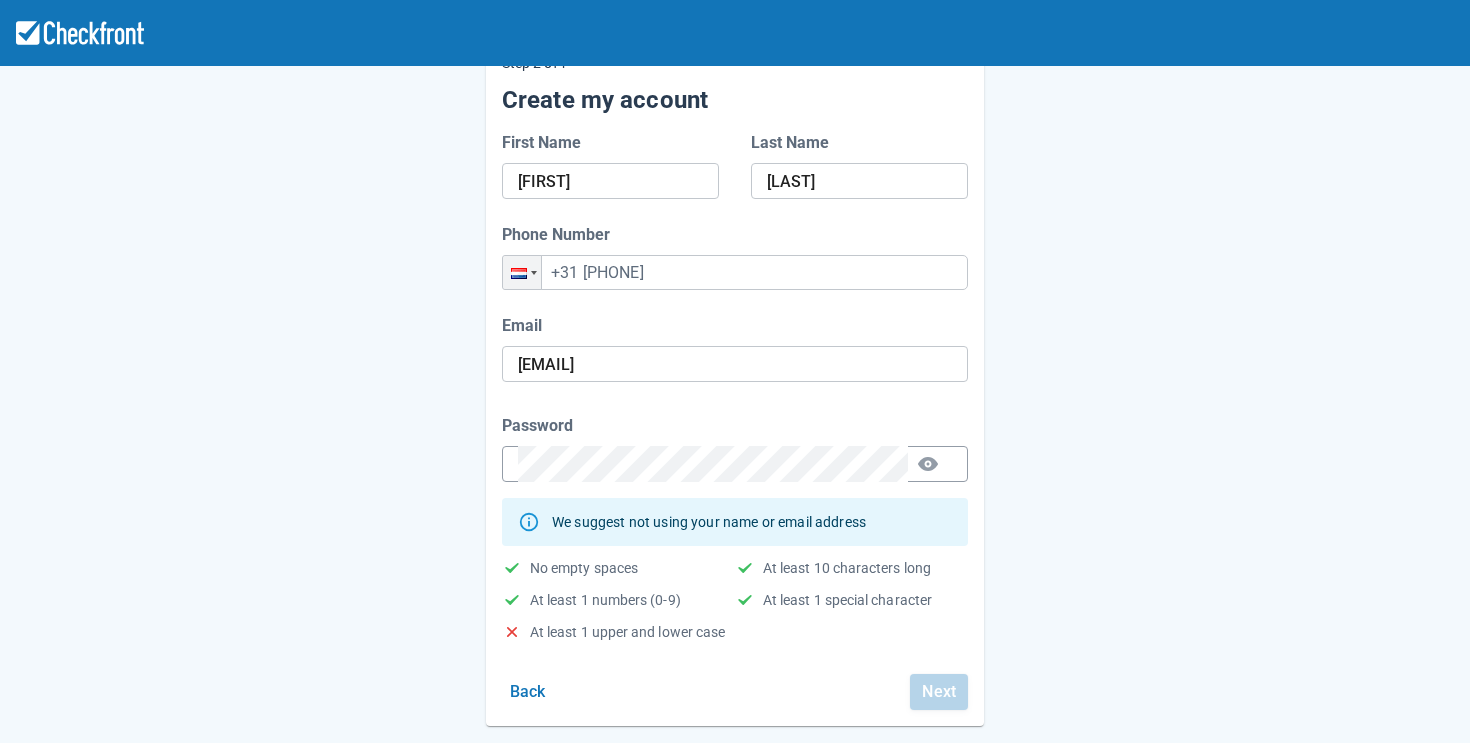 scroll, scrollTop: 70, scrollLeft: 0, axis: vertical 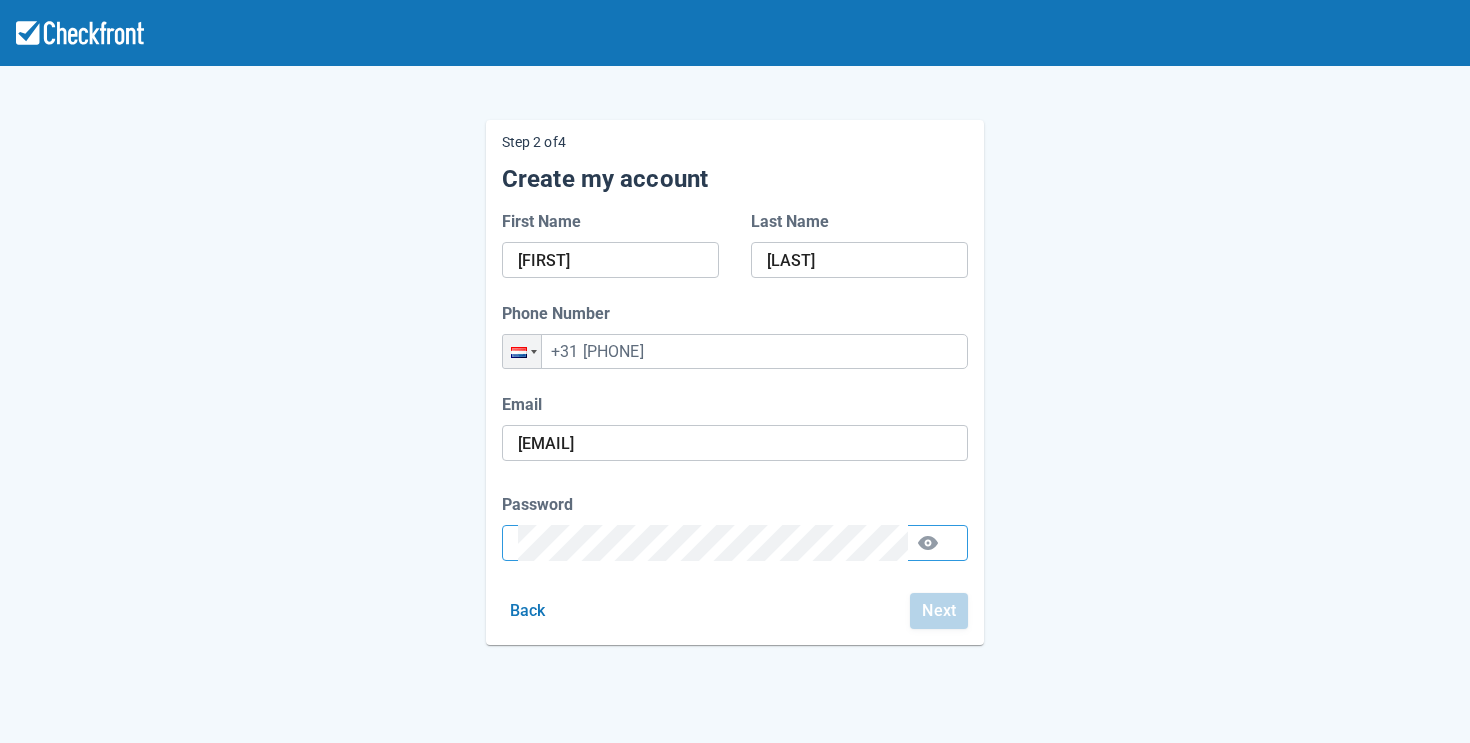 click on "Password" at bounding box center [735, 505] 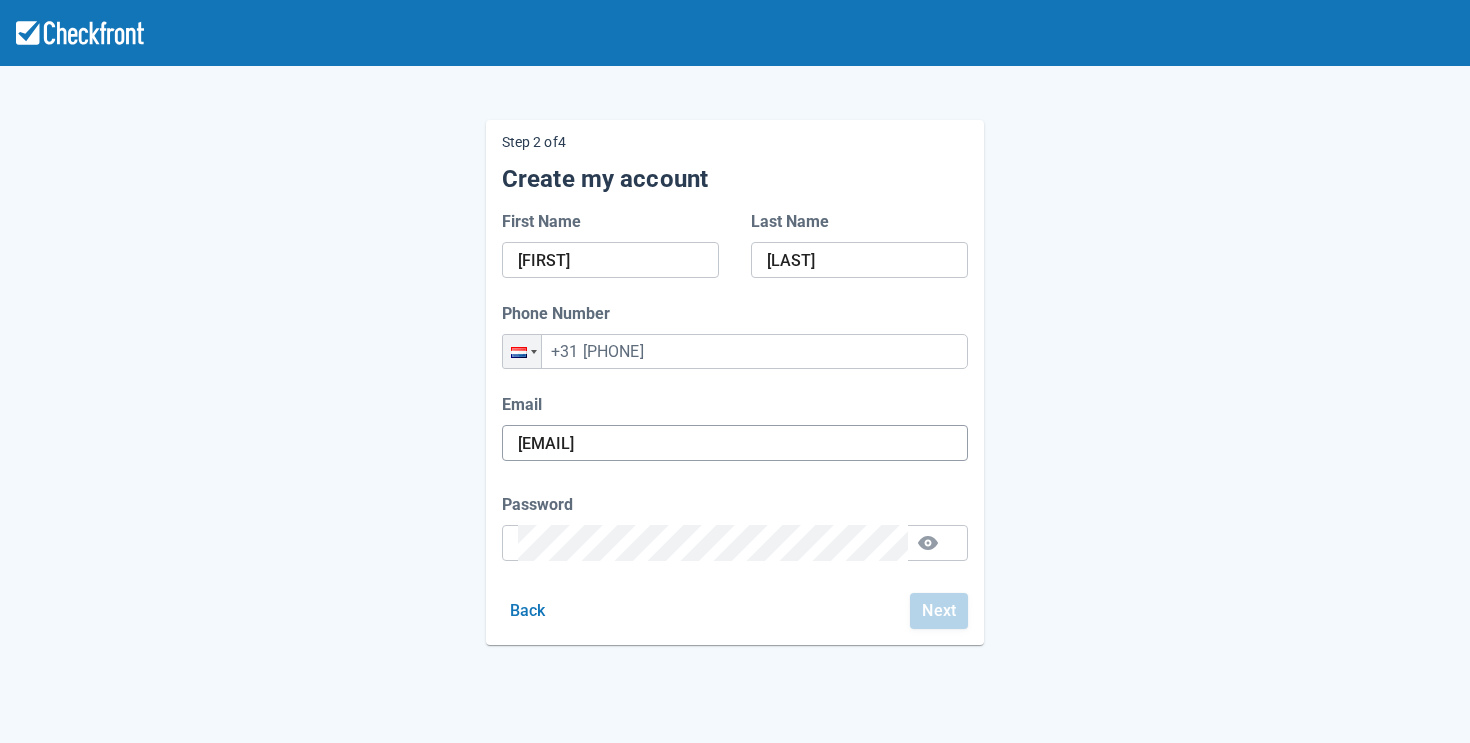click on "[USERNAME]" at bounding box center [735, 443] 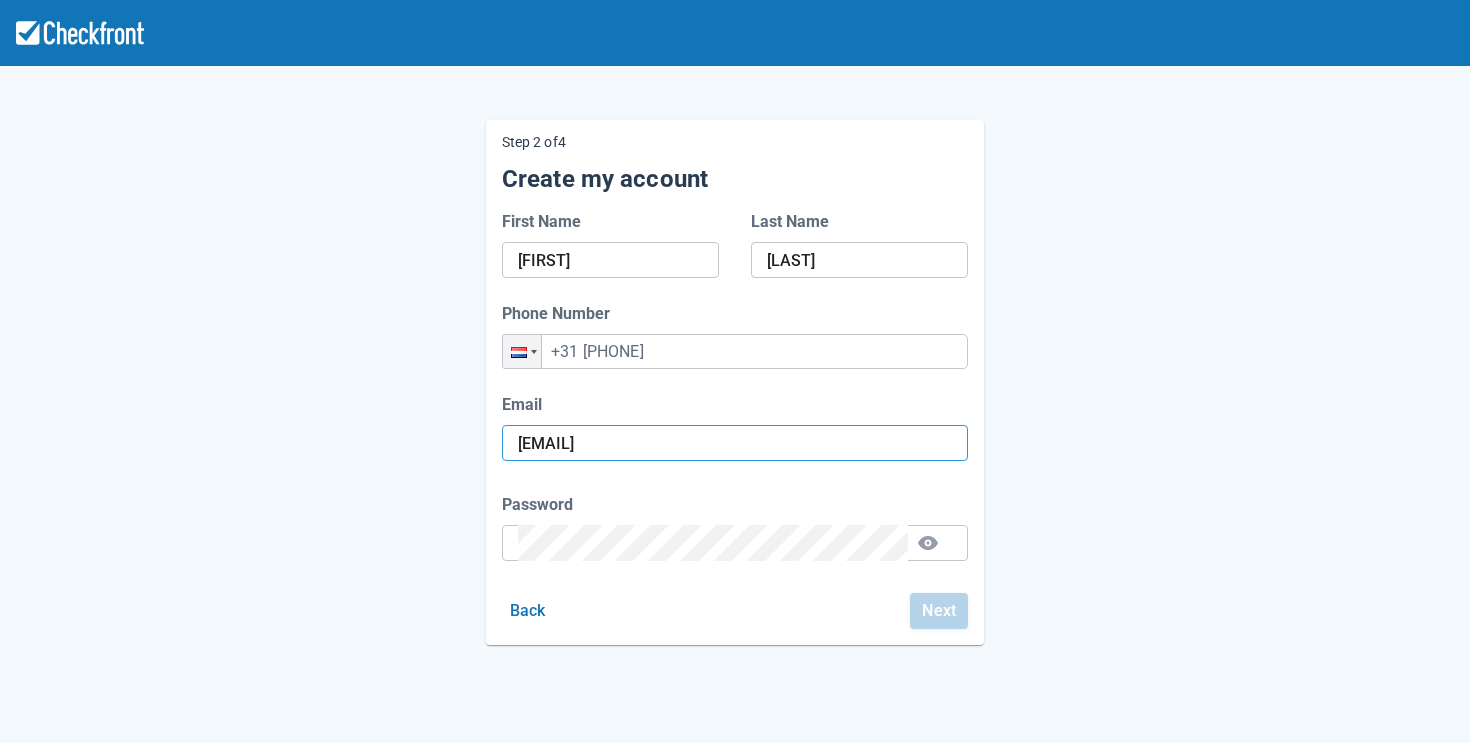 click on "[USERNAME]" at bounding box center (735, 443) 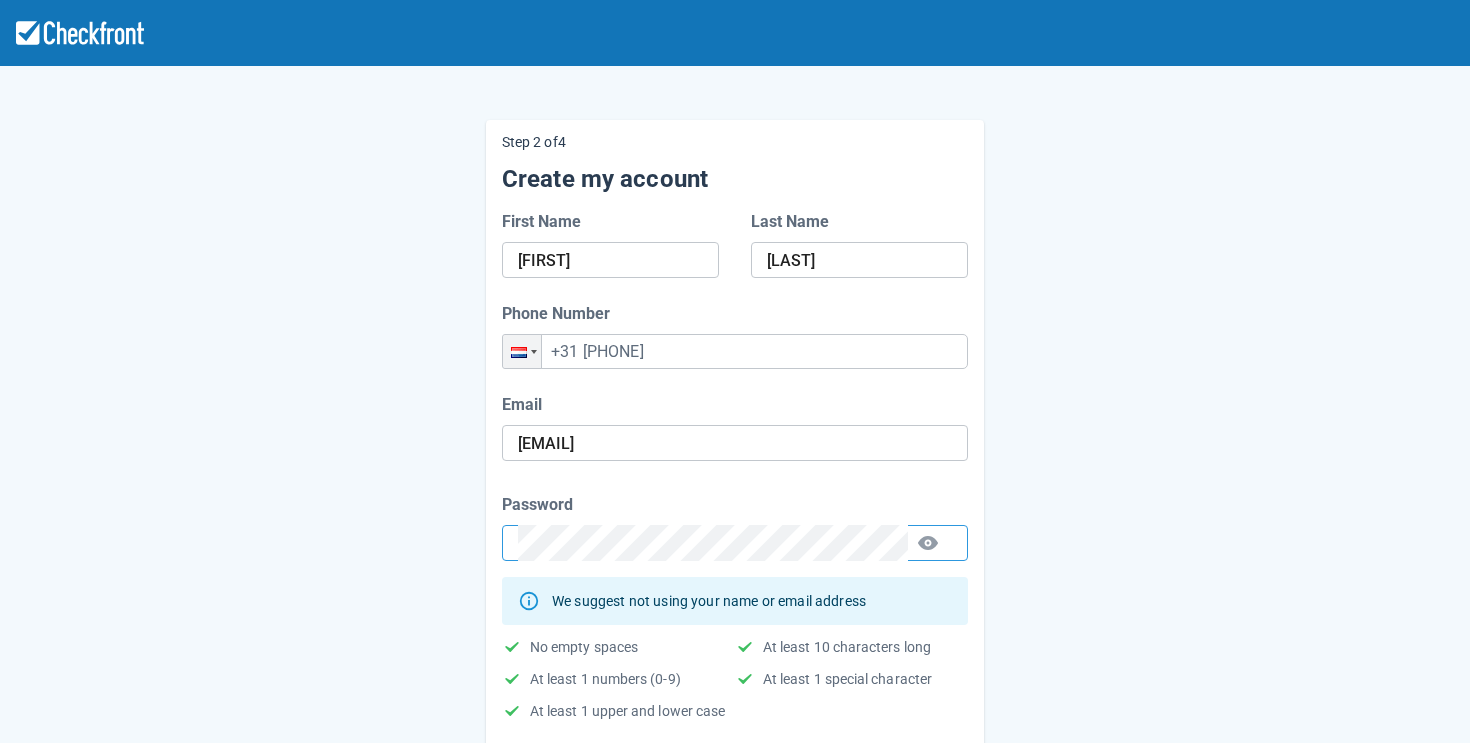 click on "Step 2 of  4 Create my account First Name TestAndrei Last Name Fisca Phone Number Phone +31 65 8825497 Email andrei.fisca@protonmail.com Password We suggest not using your name or email address No empty spaces At least 10 characters long At least 1 numbers (0-9) At least 1 special character At least 1 upper and lower case Back Next" at bounding box center [735, 446] 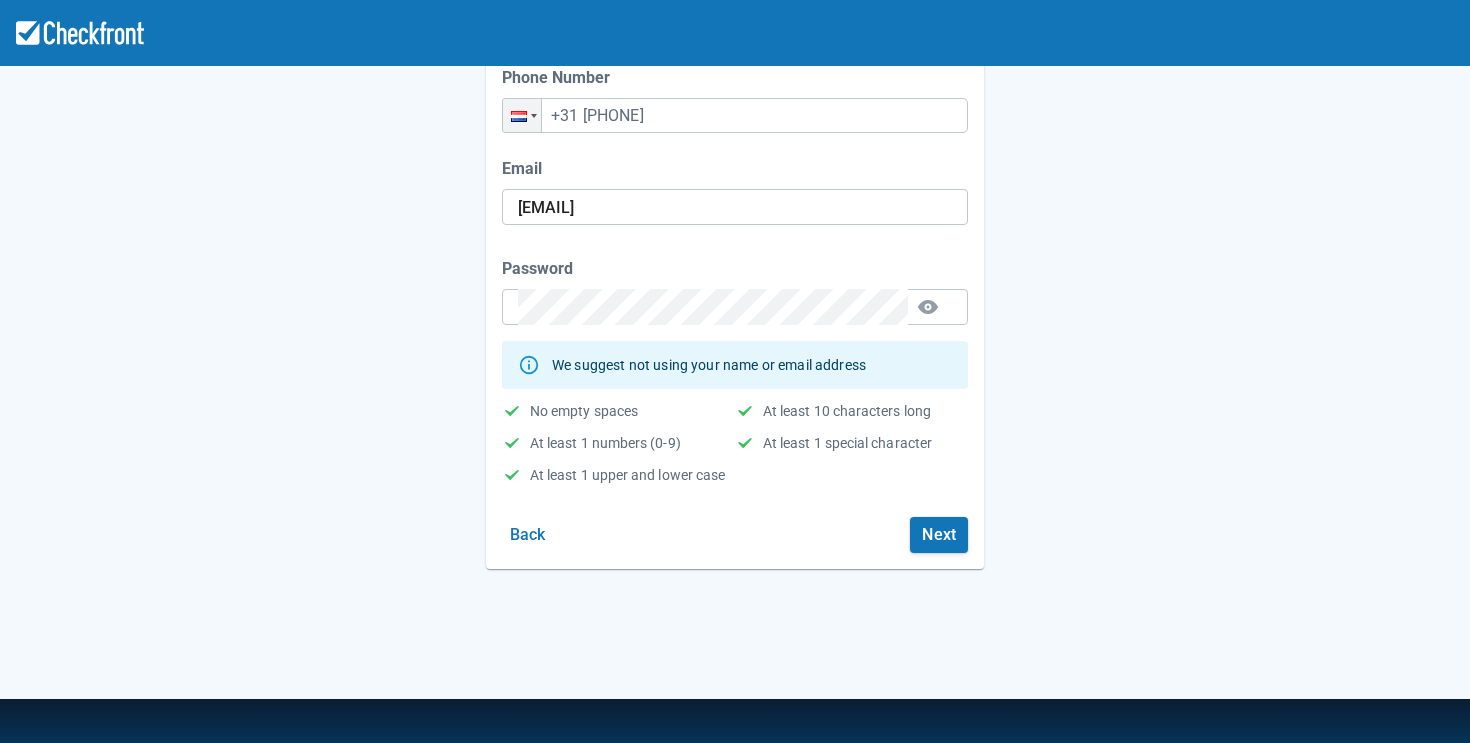 scroll, scrollTop: 247, scrollLeft: 0, axis: vertical 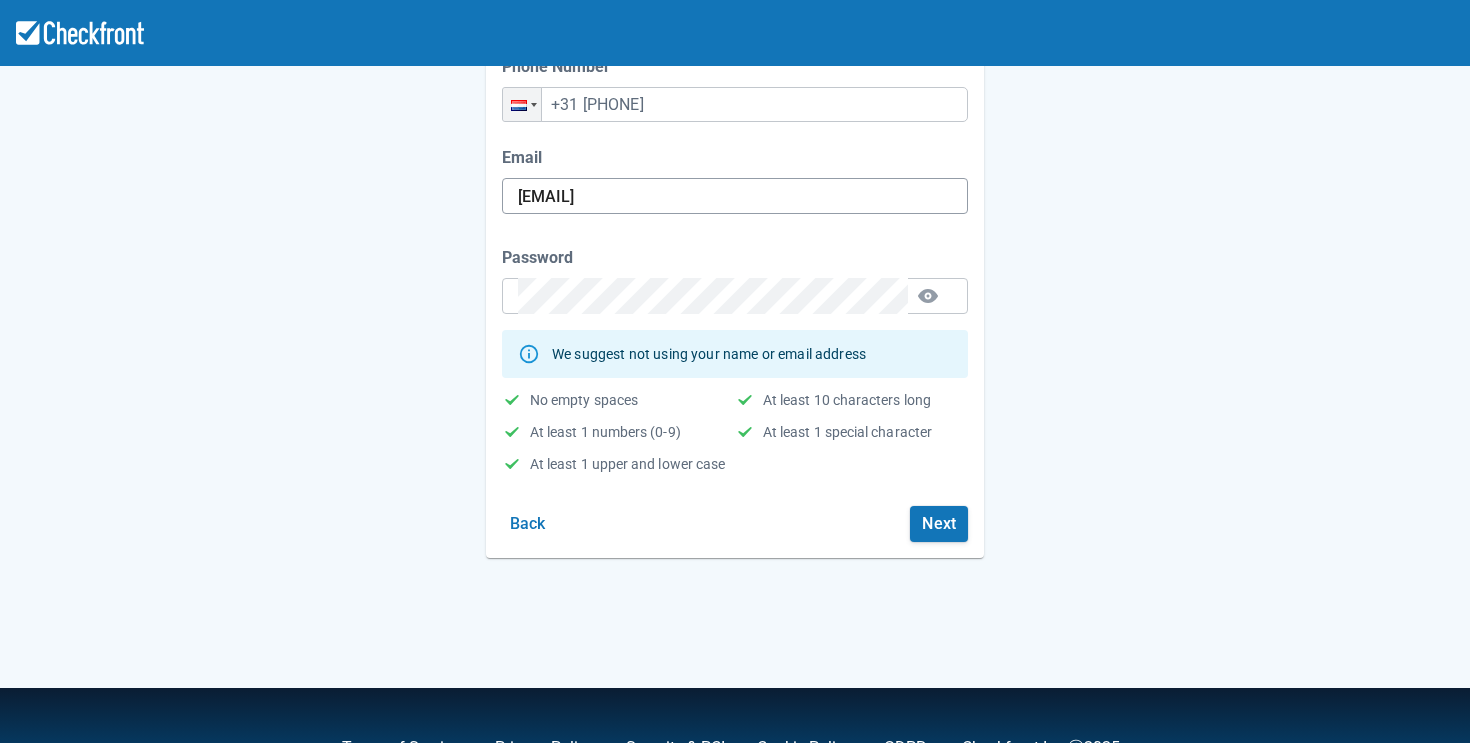 click on "andrei.fisca@protonmail.com" at bounding box center (735, 196) 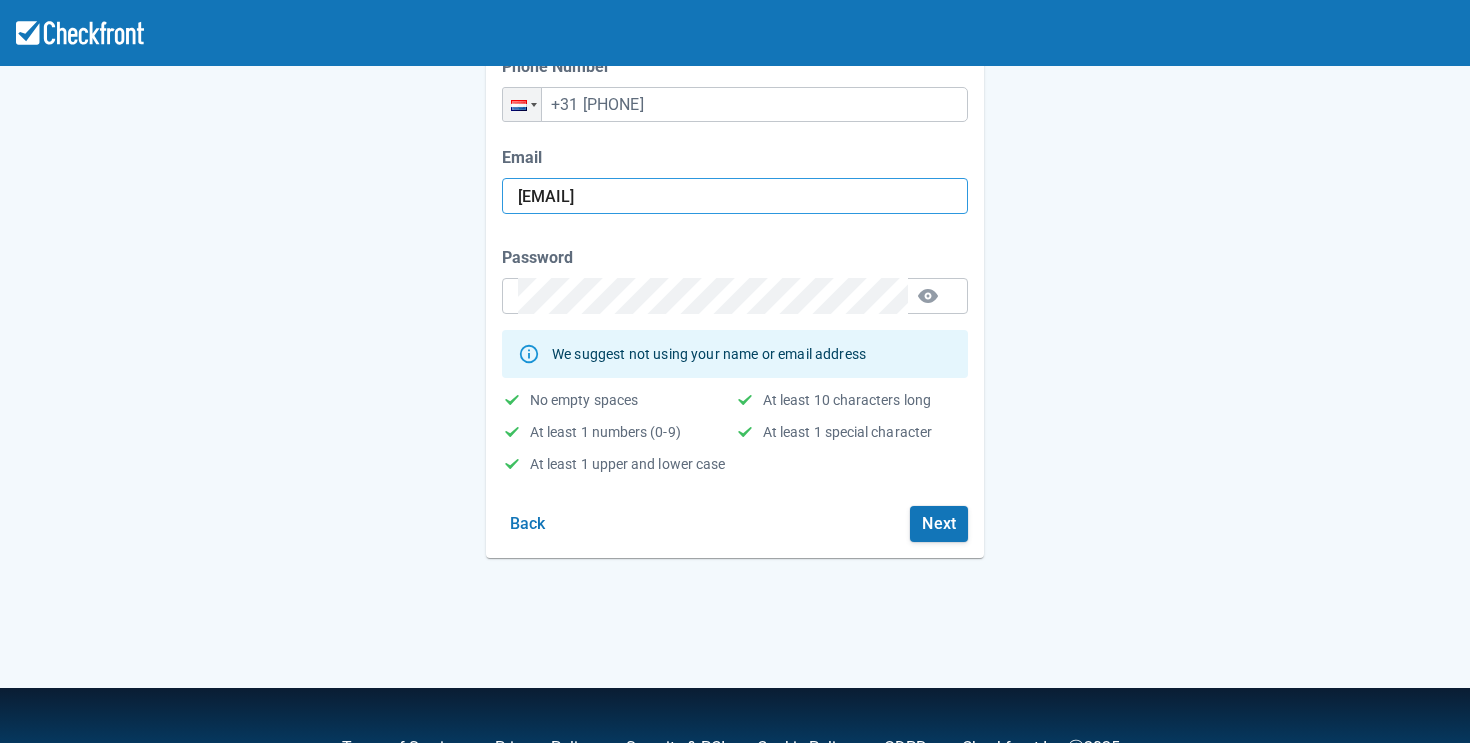 click on "andrei.fisca@protonmail.com" at bounding box center (735, 196) 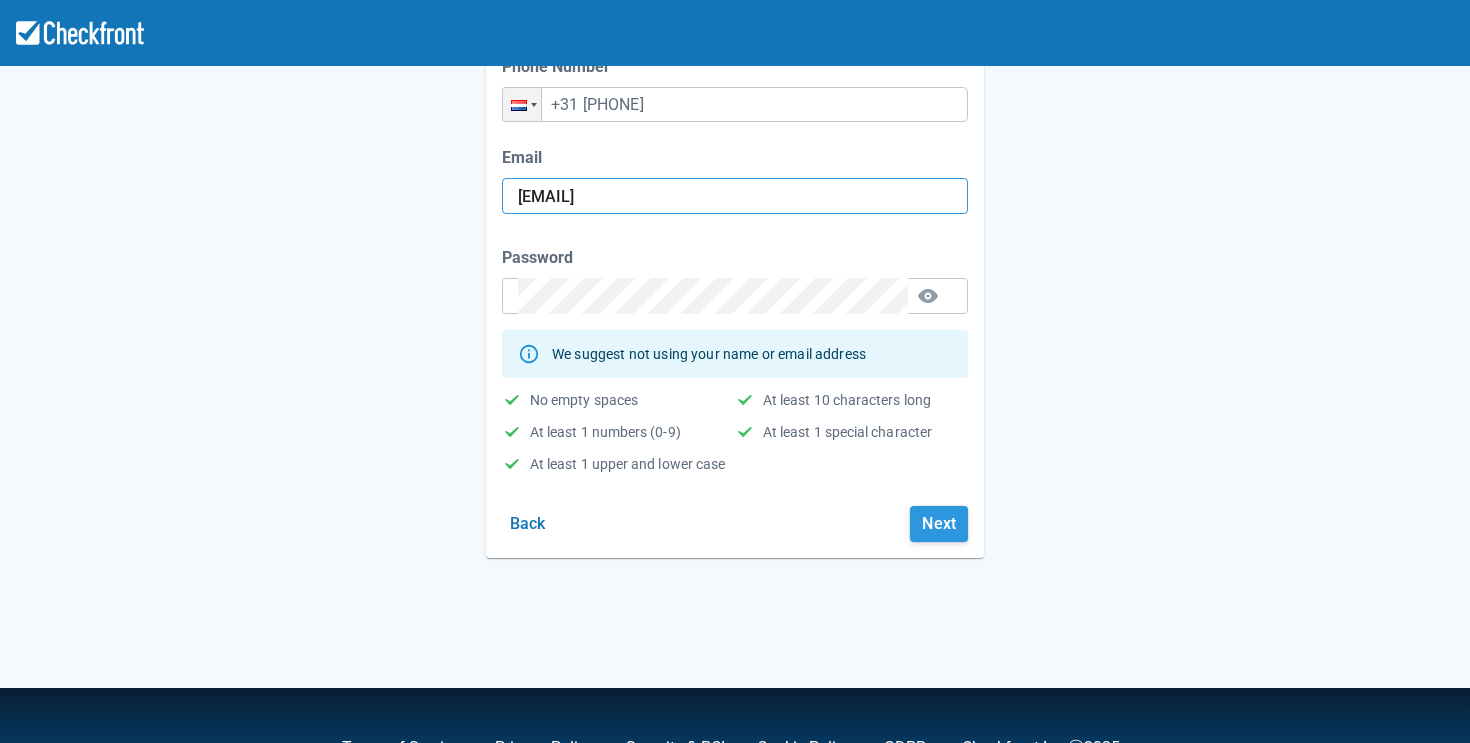 type on "[USERNAME]" 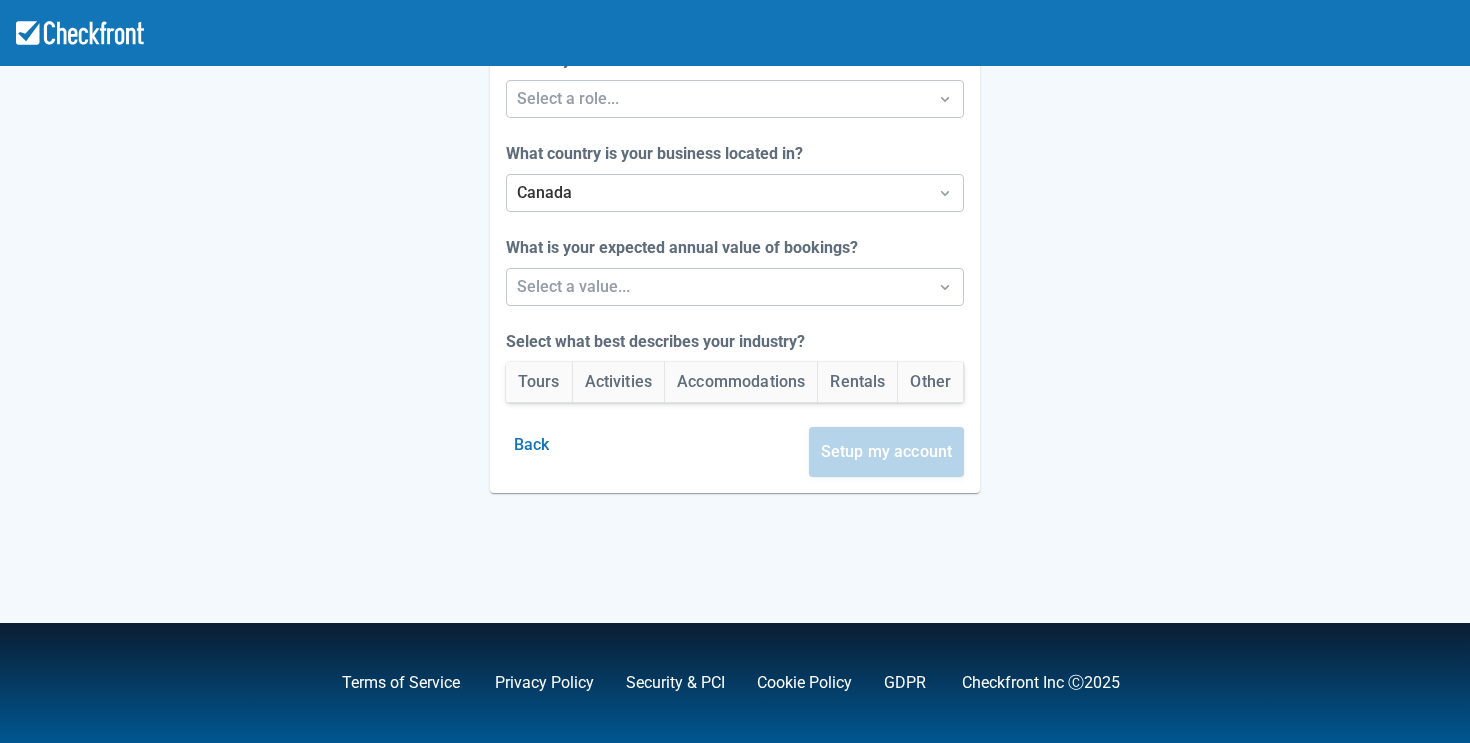 scroll, scrollTop: 0, scrollLeft: 0, axis: both 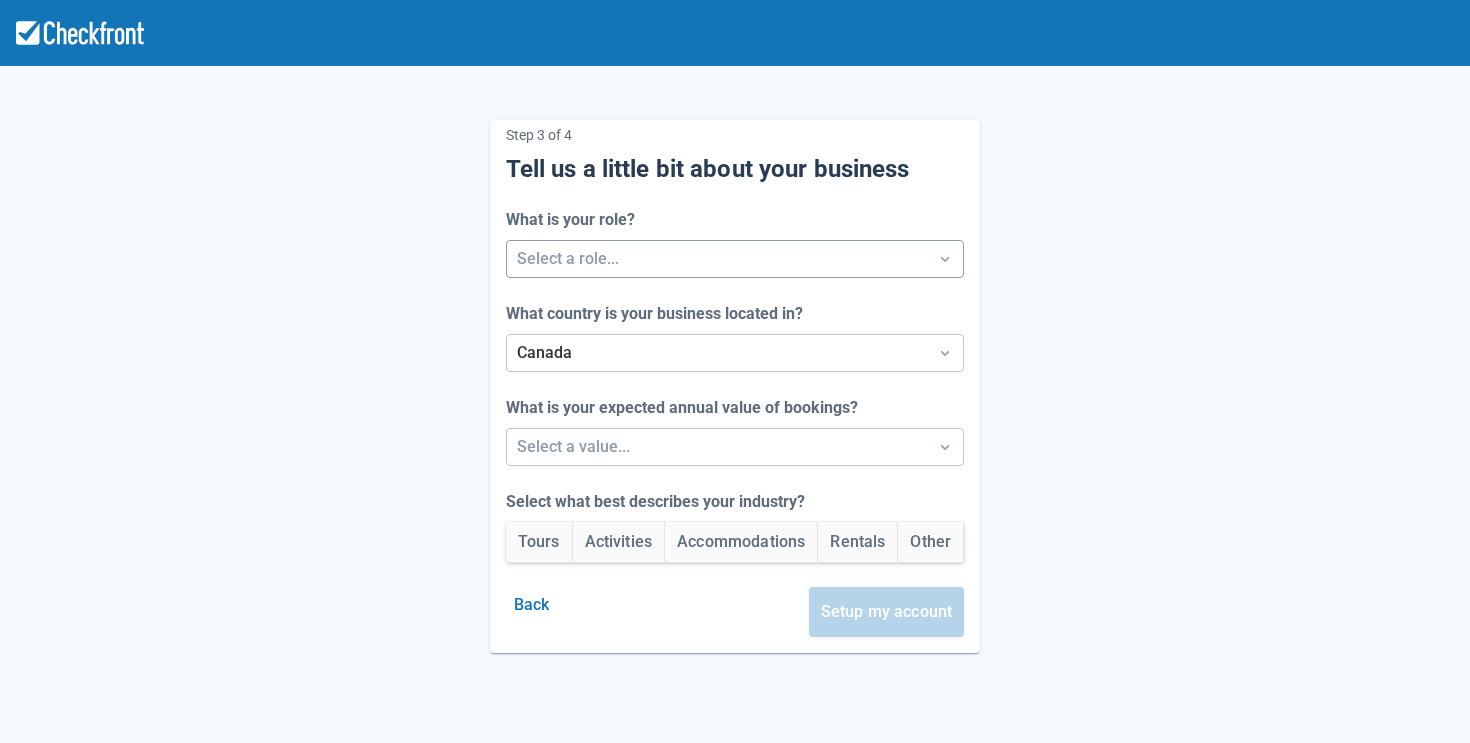 click at bounding box center [717, 259] 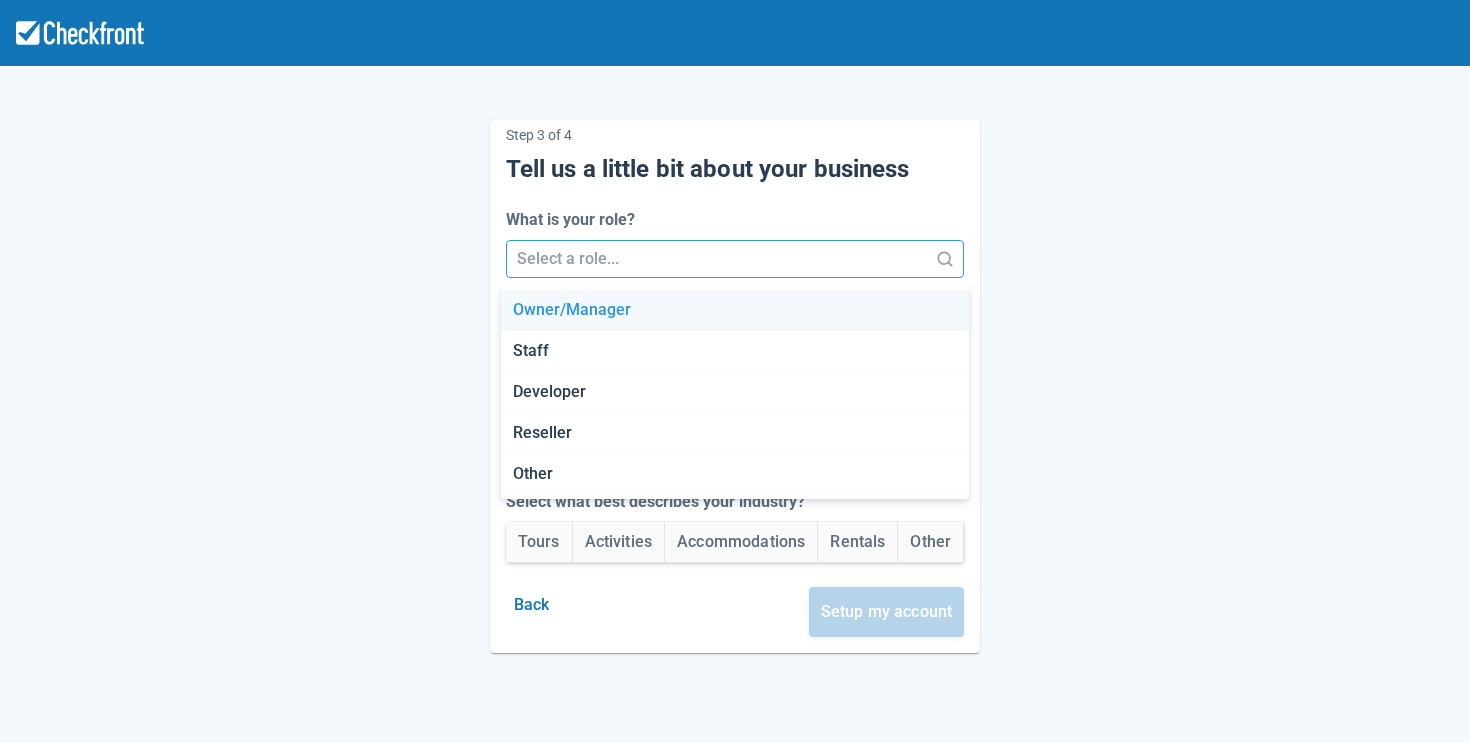 click on "Owner/Manager Staff Developer Reseller Other" at bounding box center (735, 392) 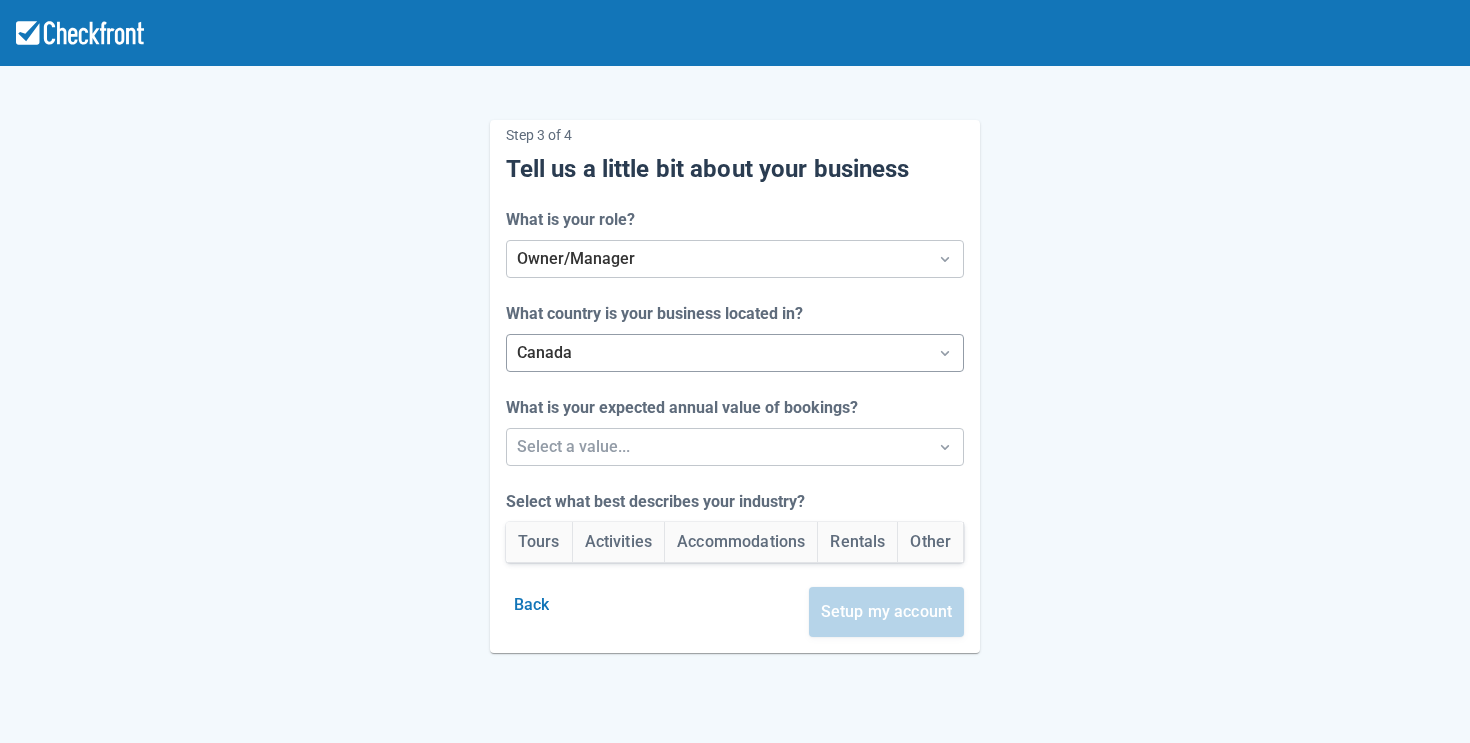 click at bounding box center [717, 353] 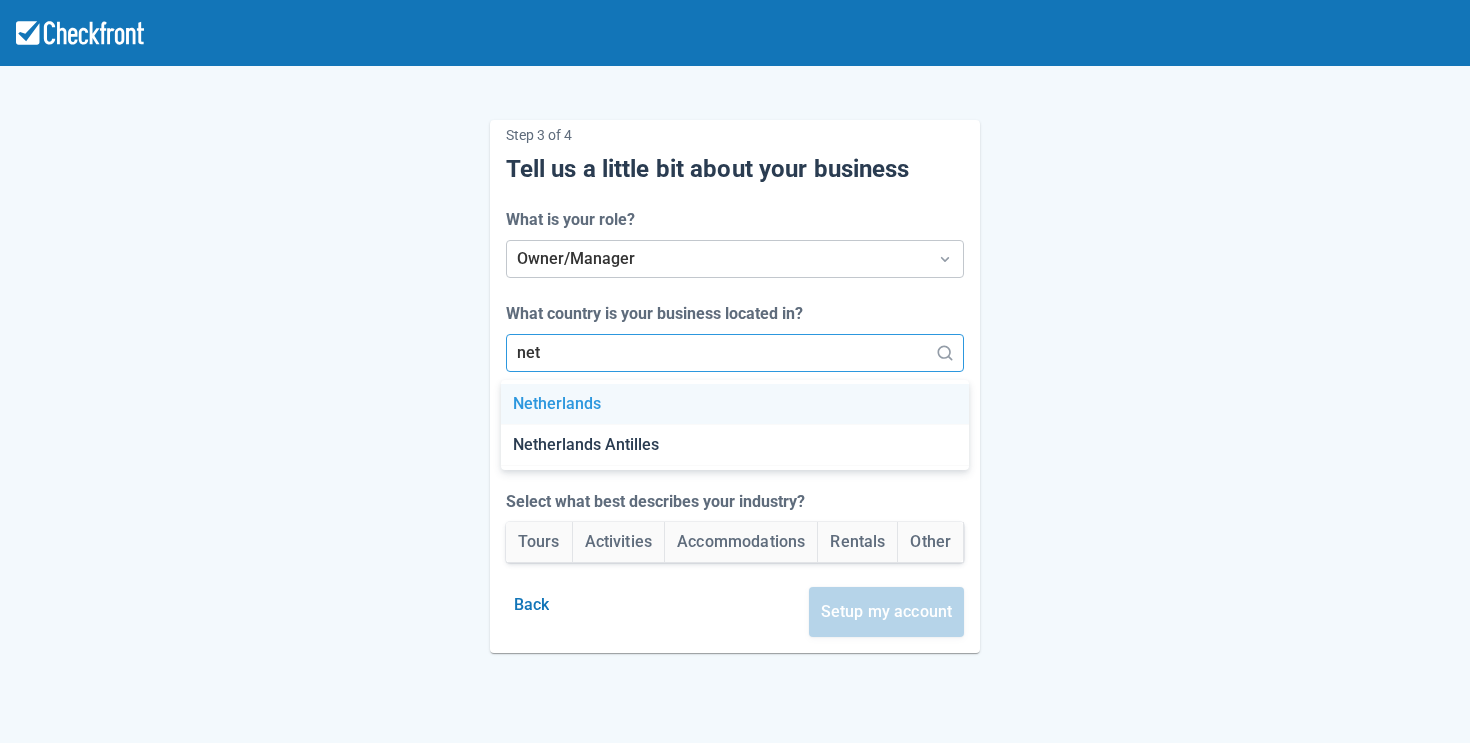 scroll, scrollTop: 0, scrollLeft: 0, axis: both 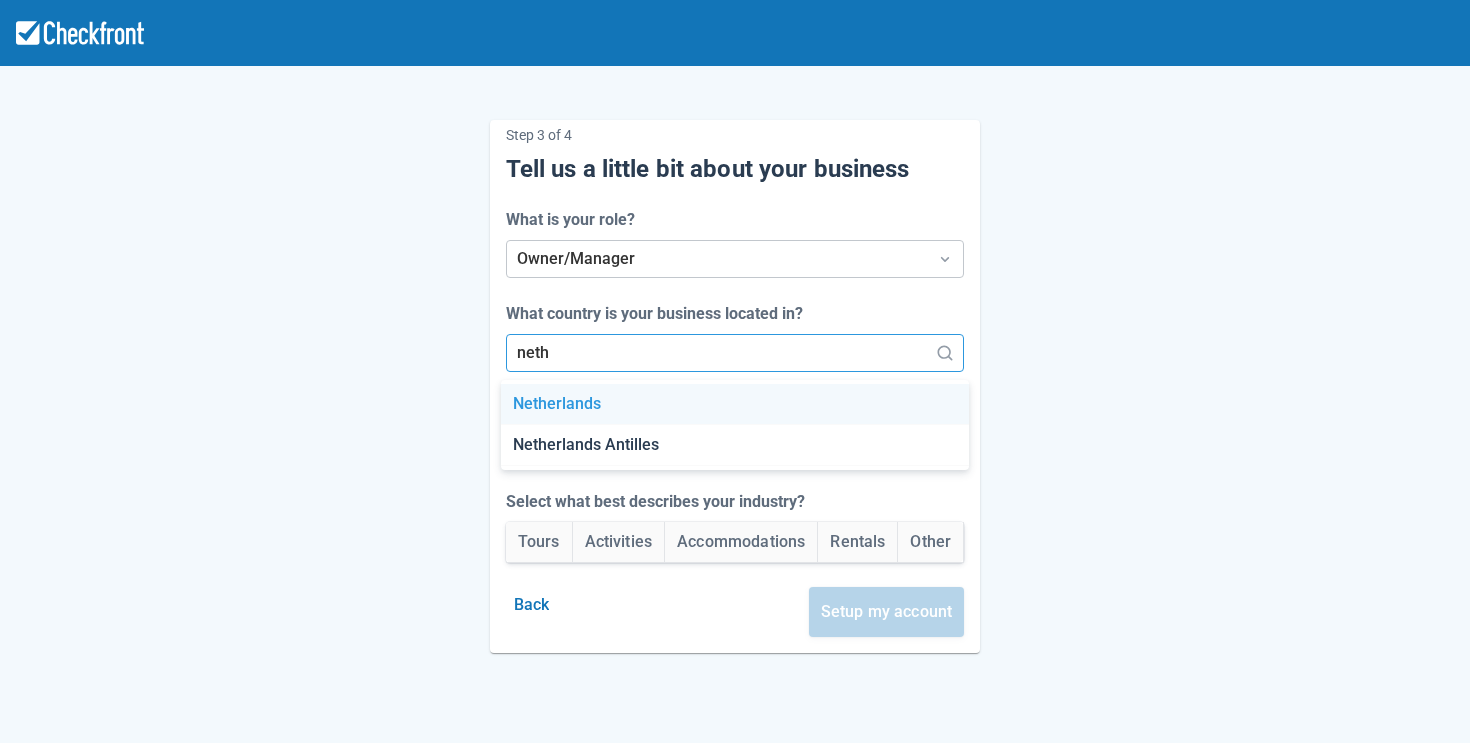 click on "Netherlands" at bounding box center [735, 404] 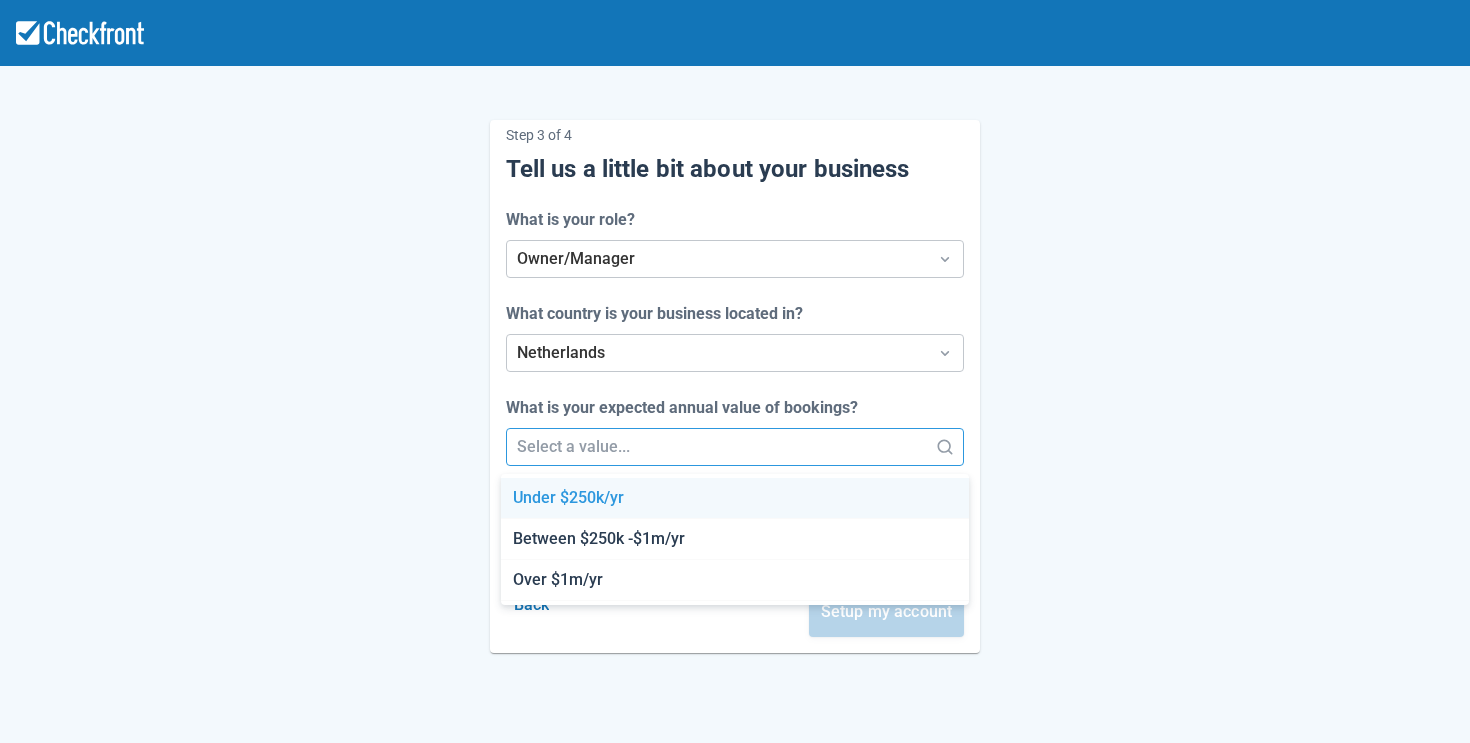 click at bounding box center [717, 447] 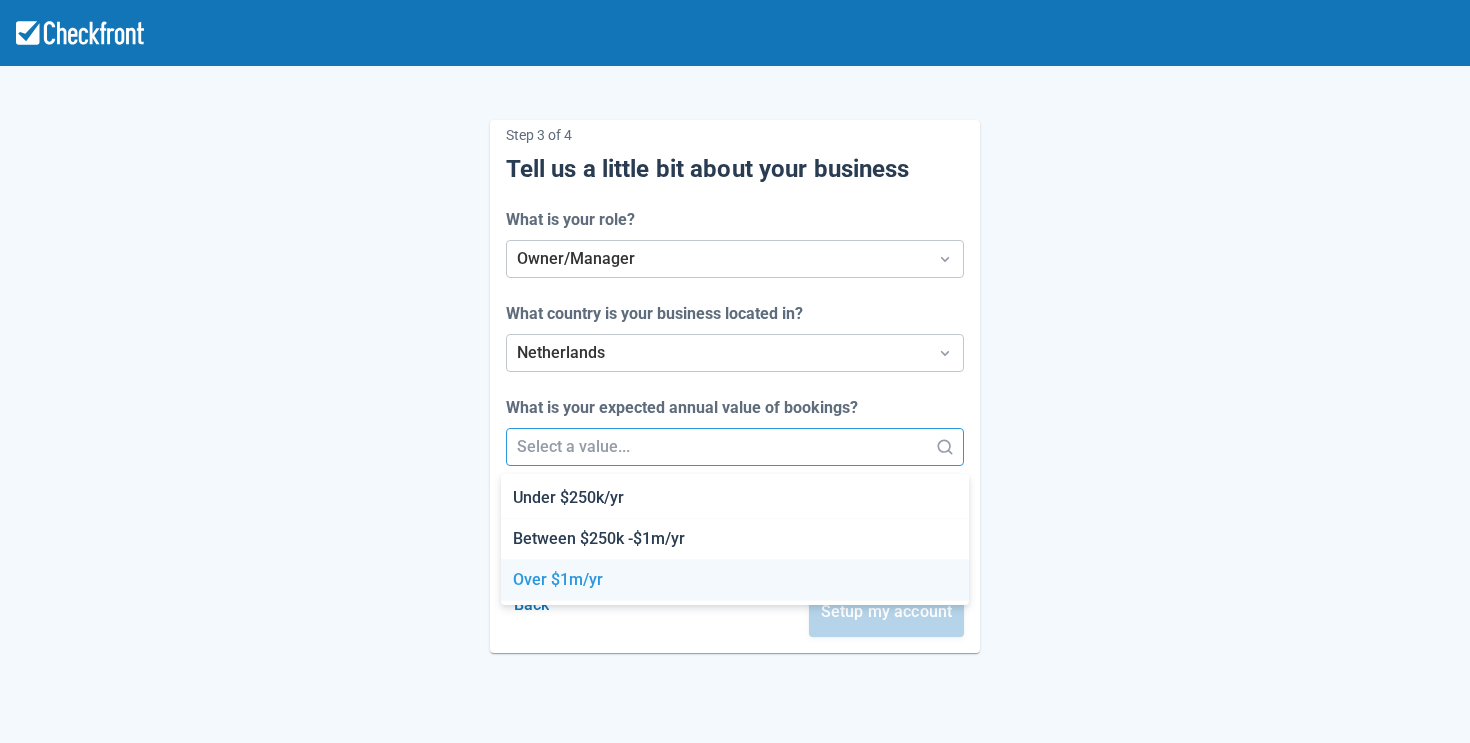 click on "Over $1m/yr" at bounding box center [735, 580] 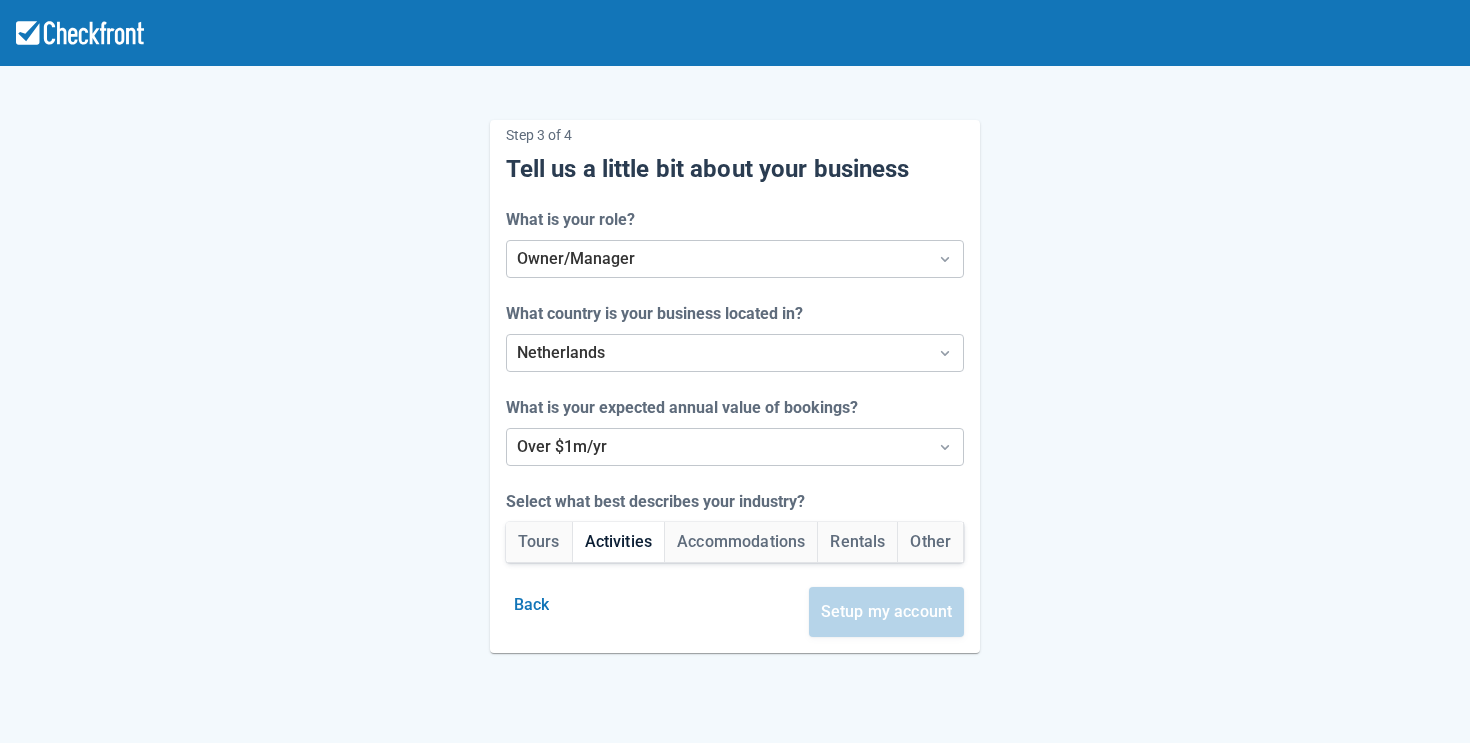 click on "Activities" at bounding box center (619, 542) 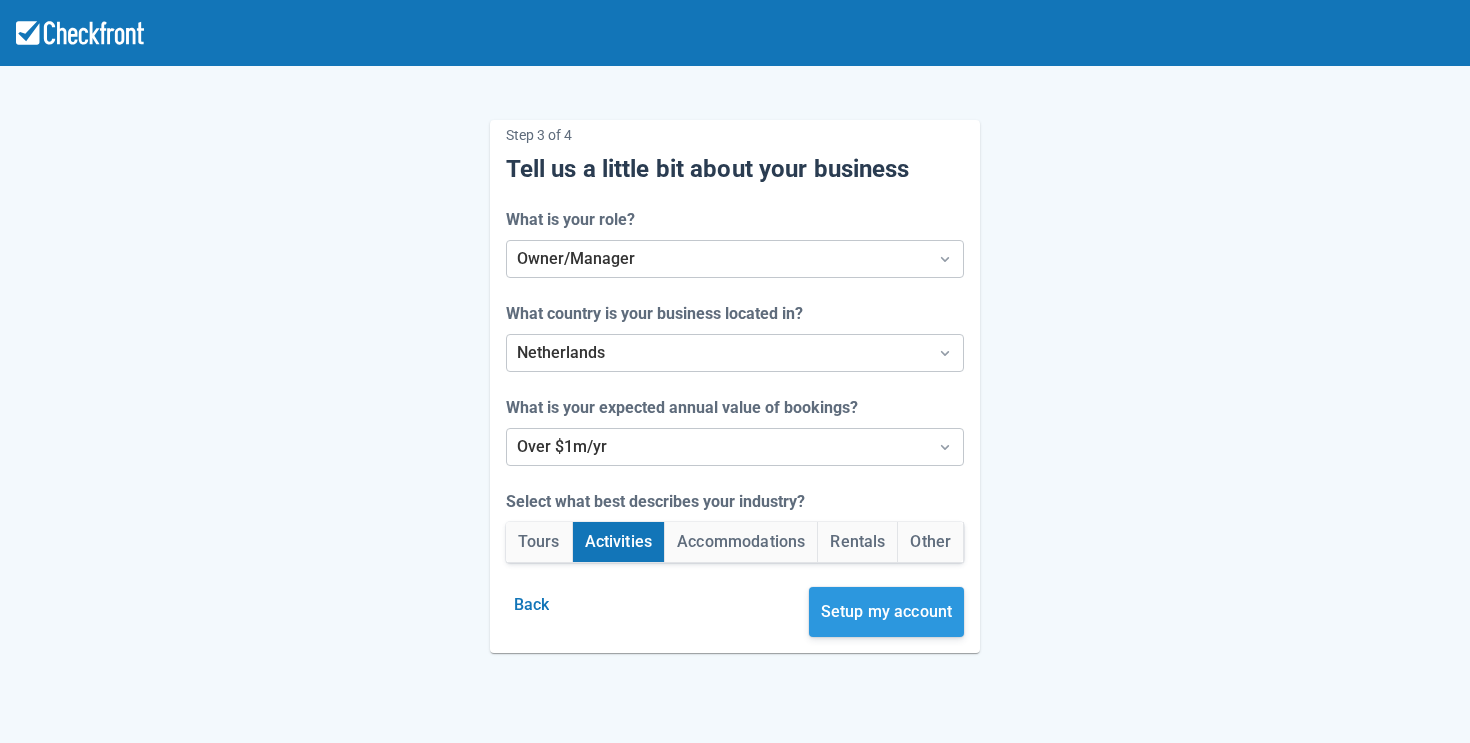 click on "Setup my account" at bounding box center (887, 612) 